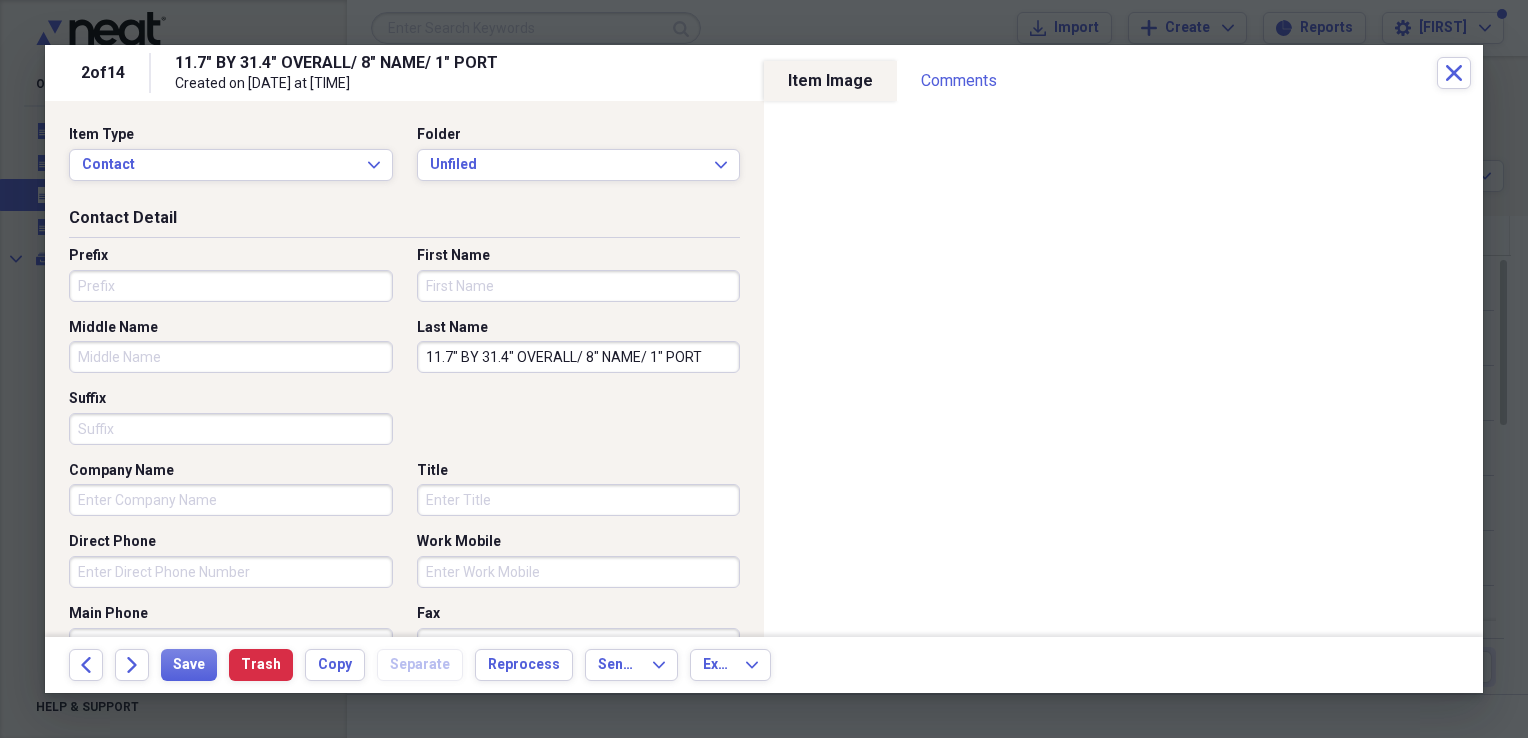 scroll, scrollTop: 0, scrollLeft: 0, axis: both 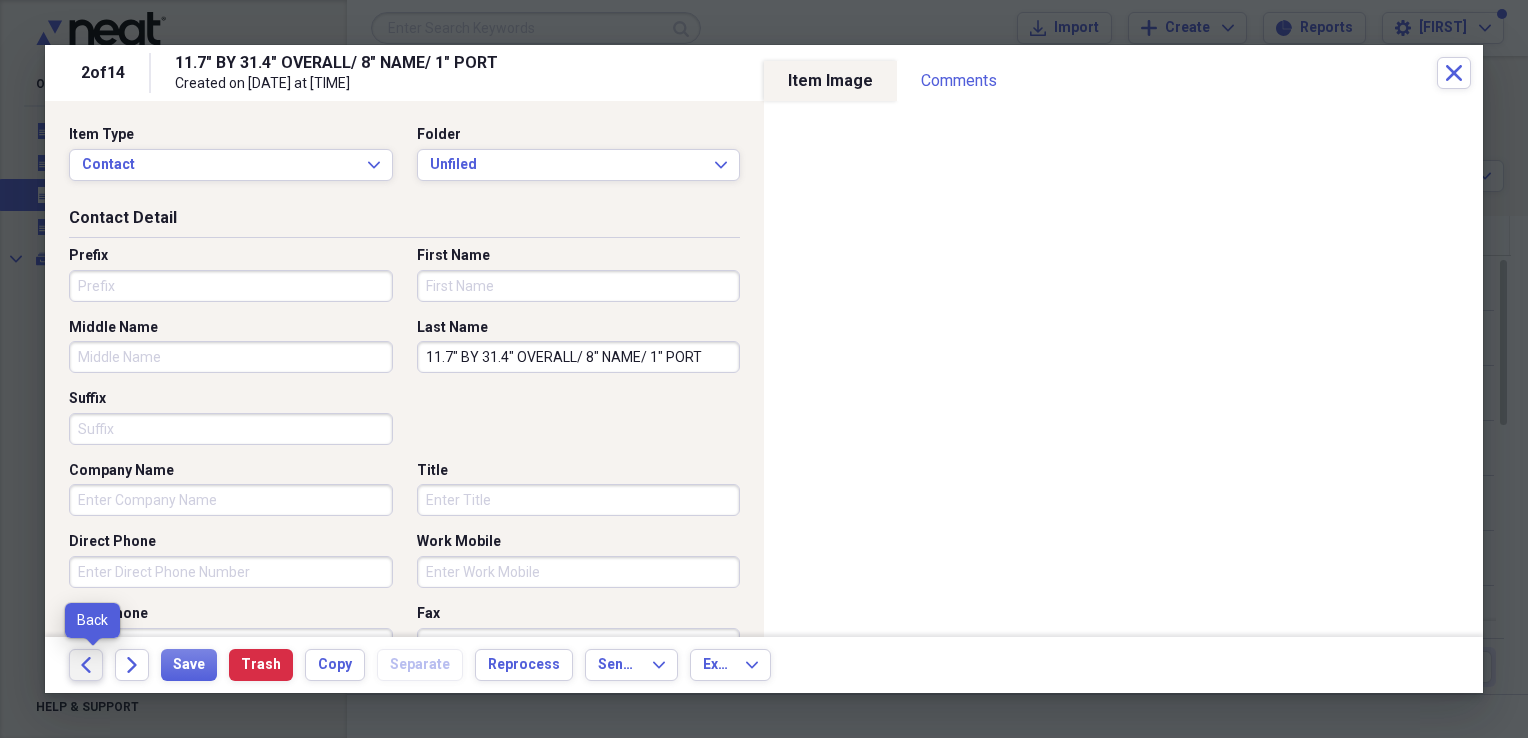 click on "Back" at bounding box center (86, 665) 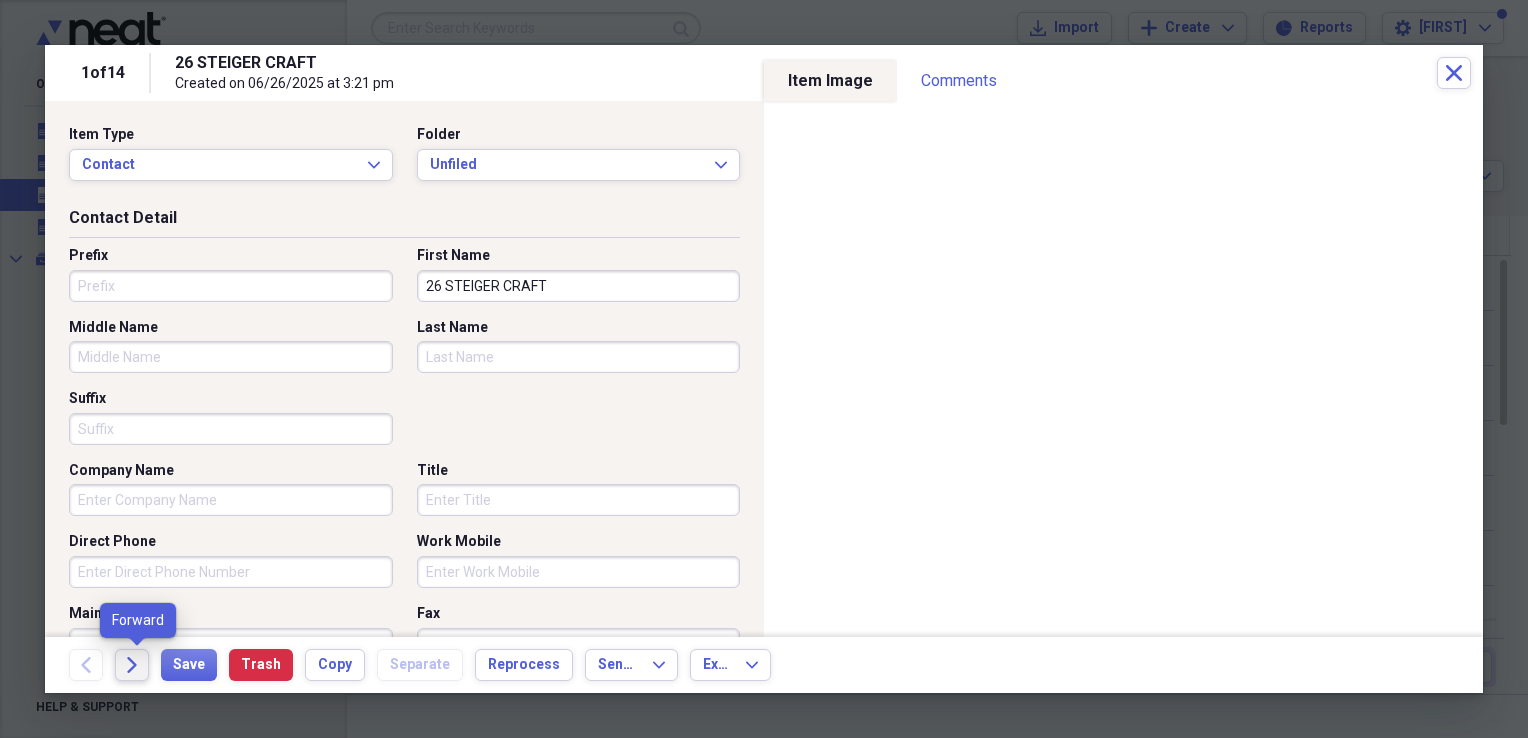 click on "Forward" at bounding box center [132, 665] 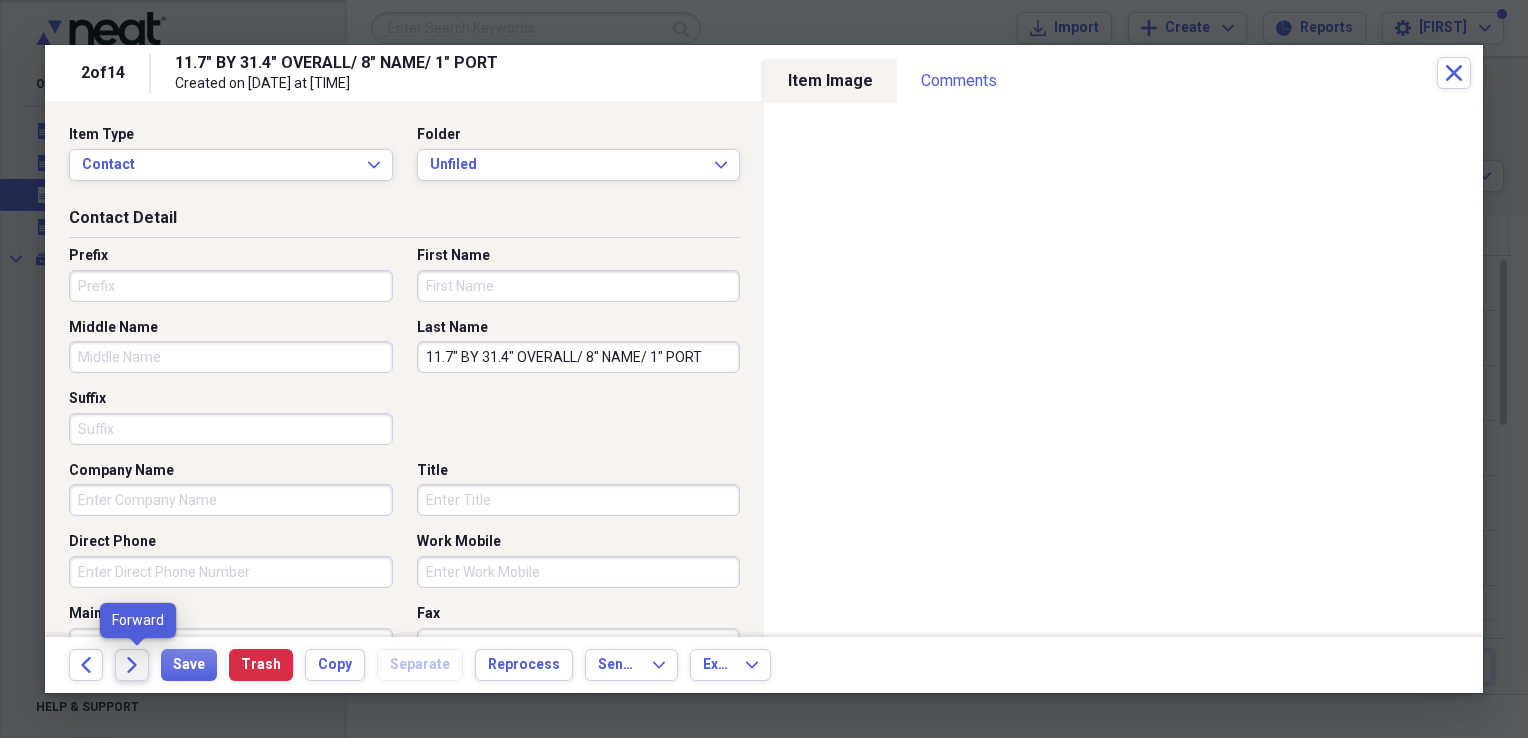 click on "Forward" at bounding box center (132, 665) 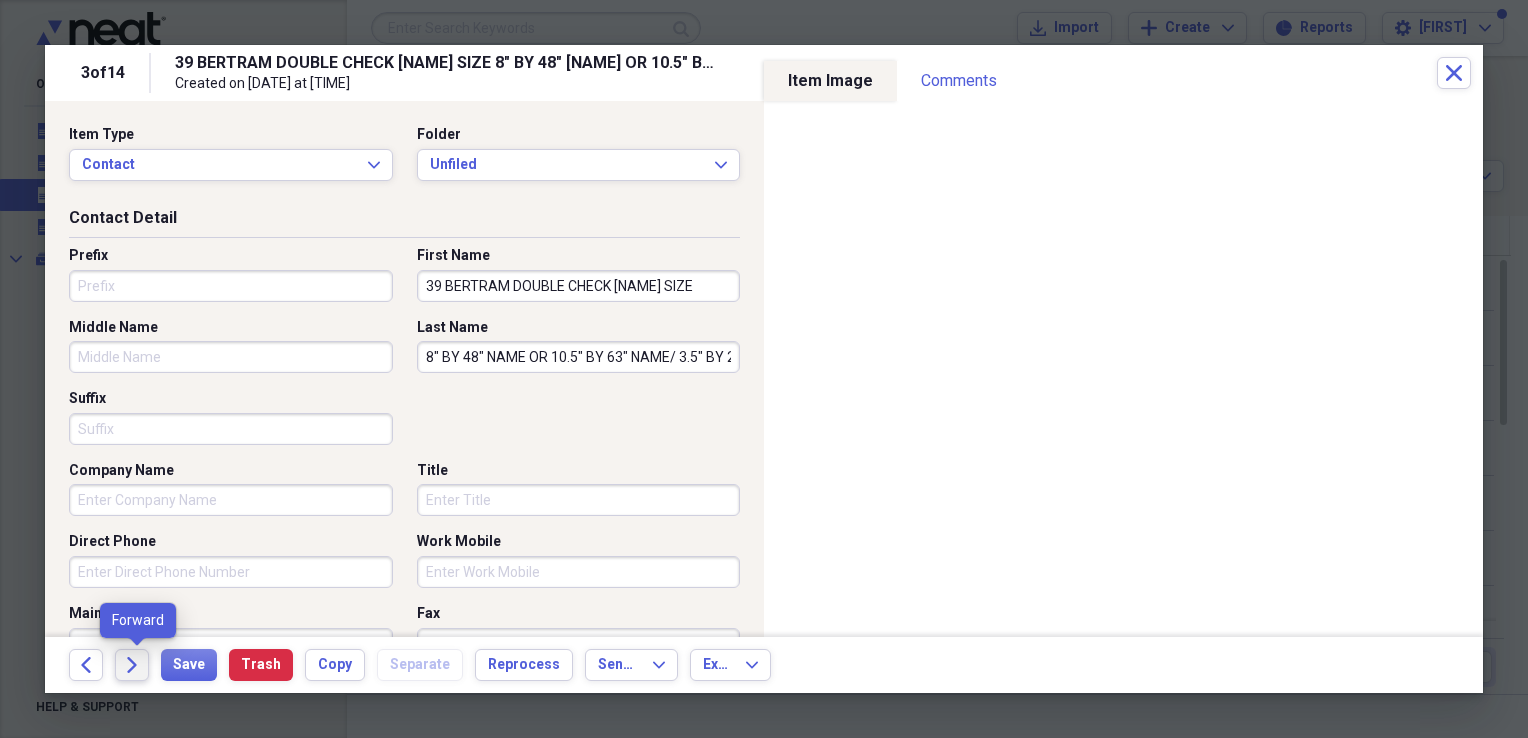 click on "Forward" 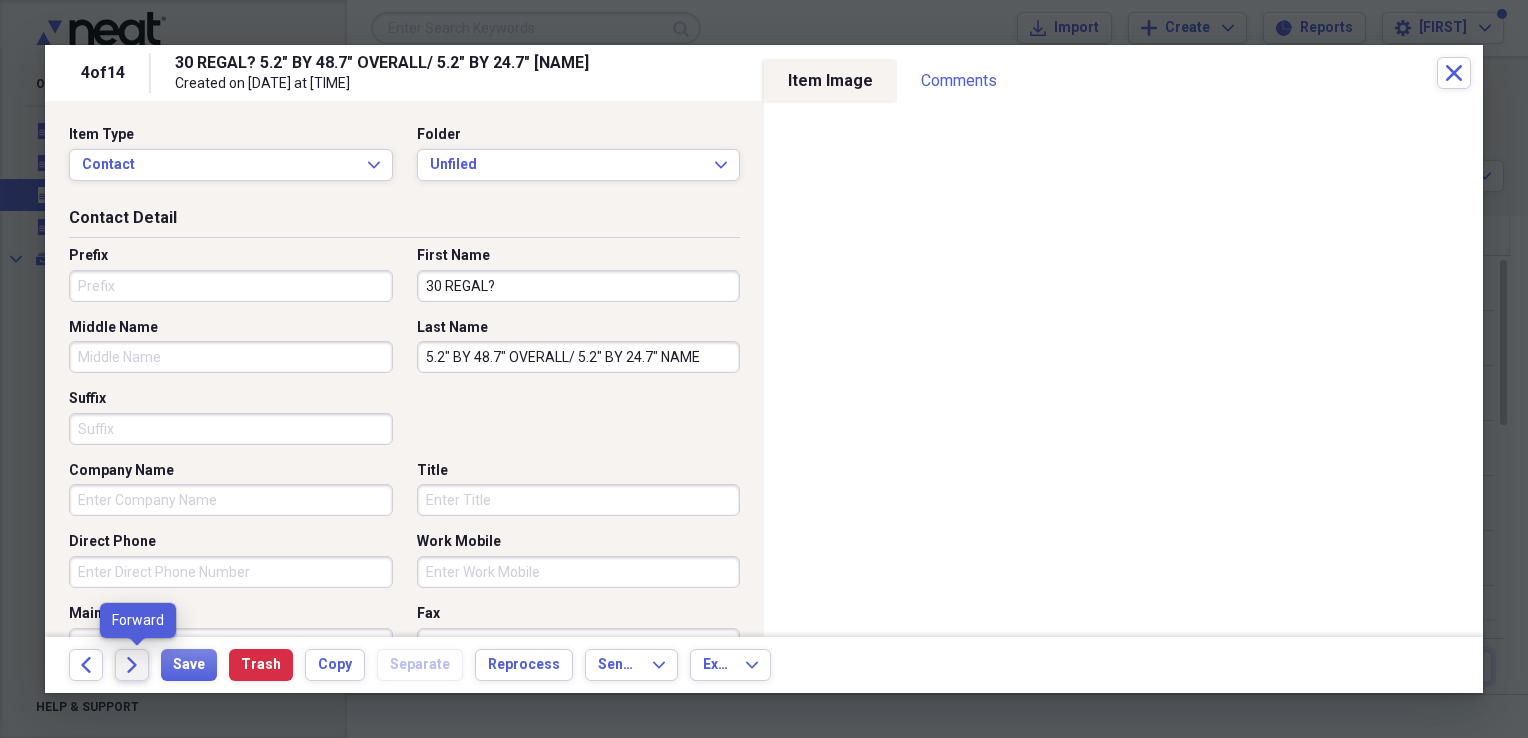 click on "Forward" 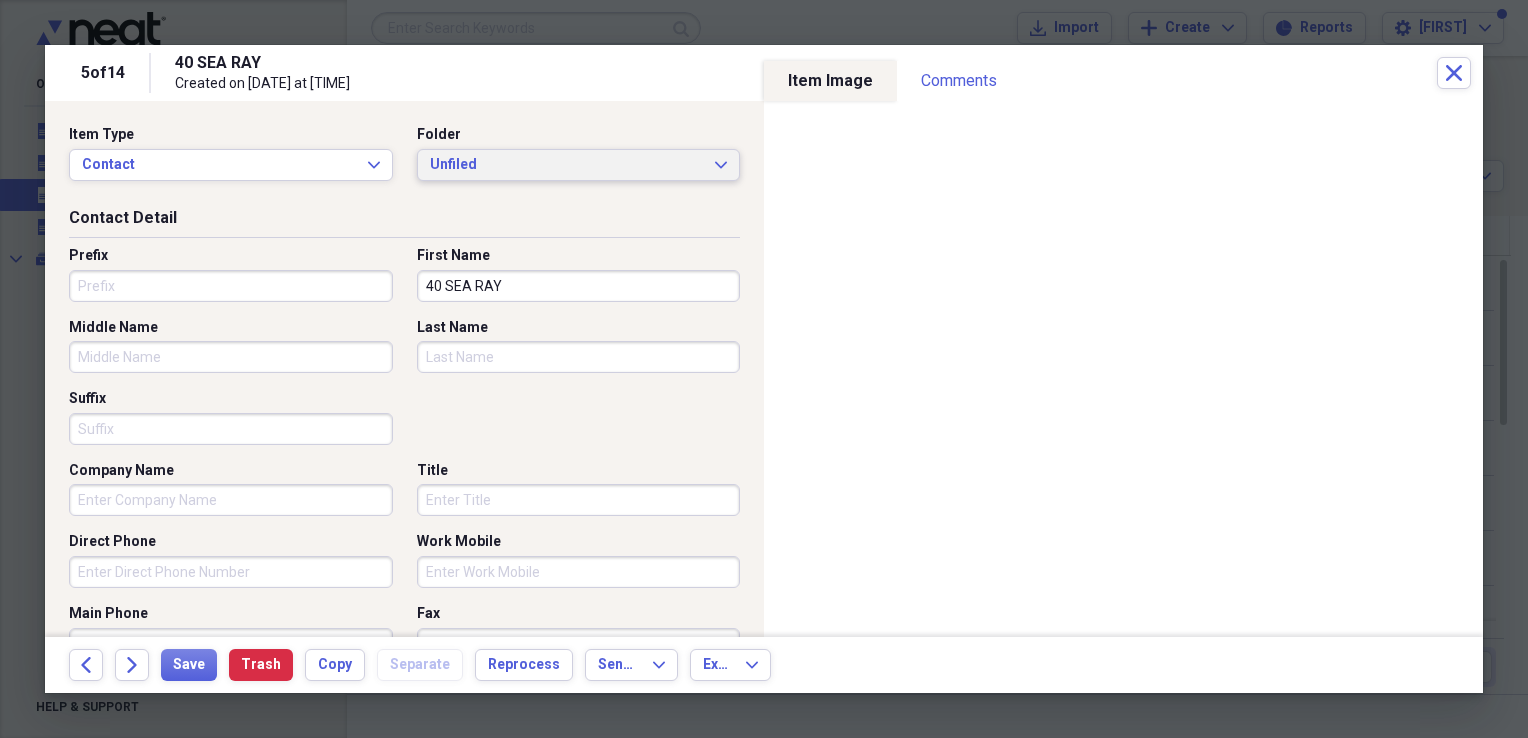click on "Unfiled" at bounding box center (567, 165) 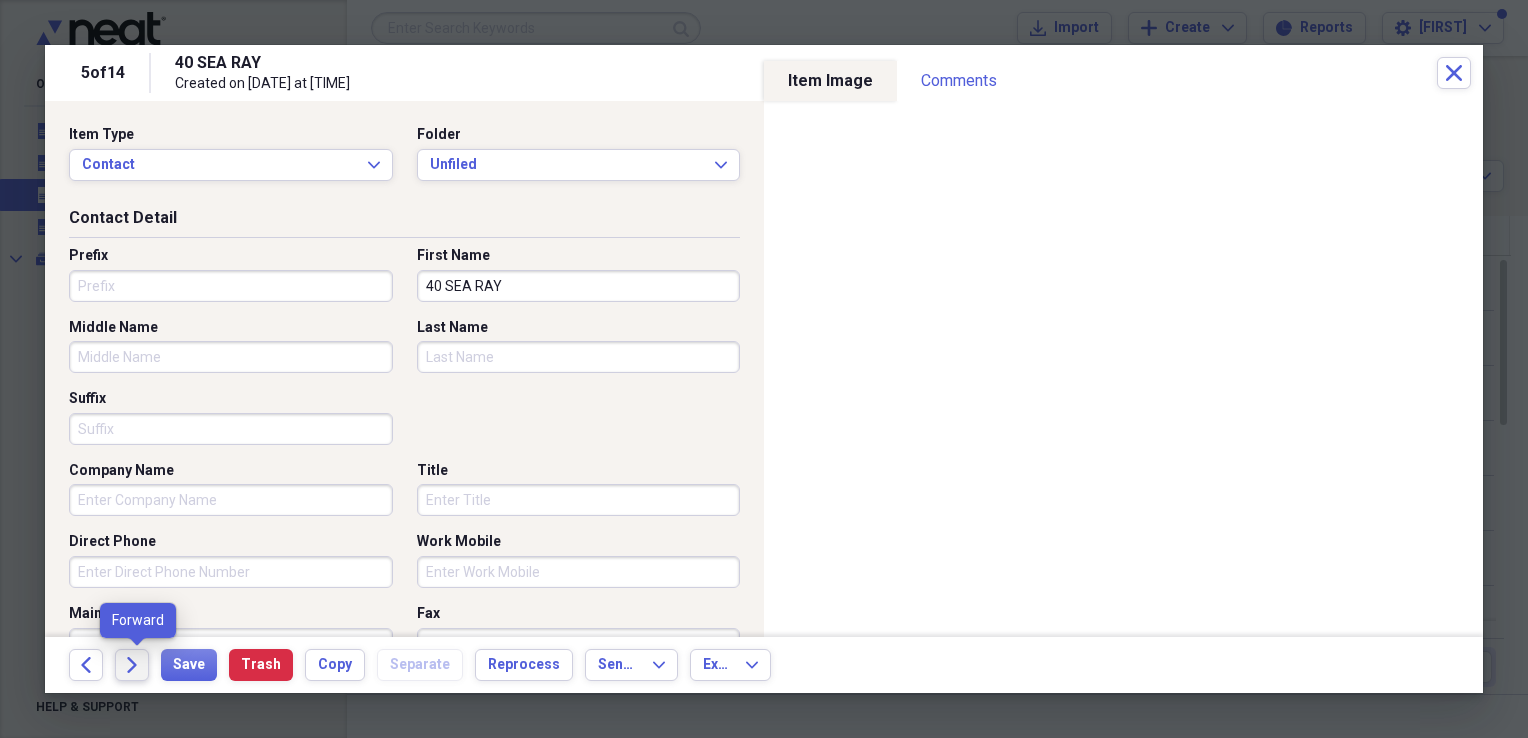 click on "Forward" at bounding box center [132, 665] 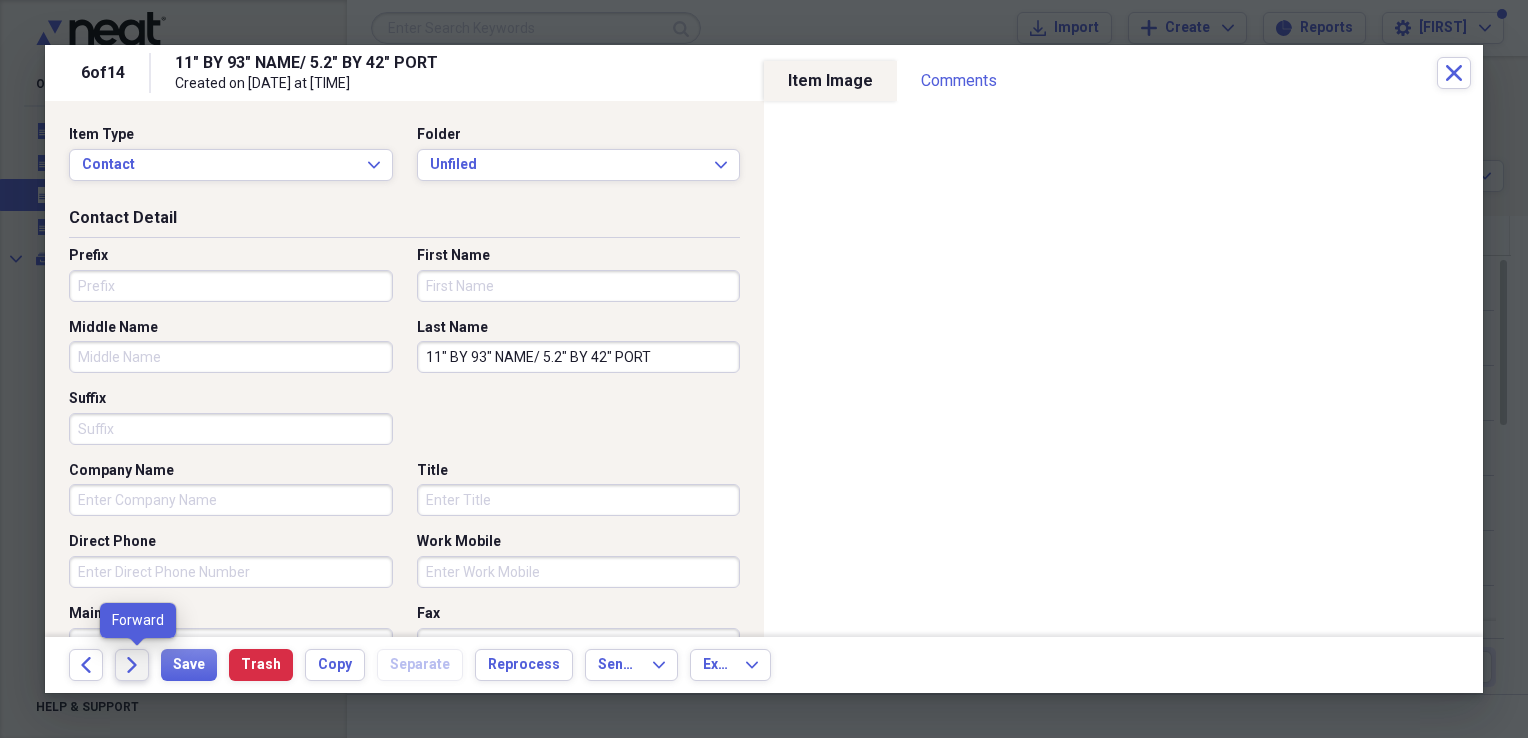 click on "Forward" at bounding box center (132, 665) 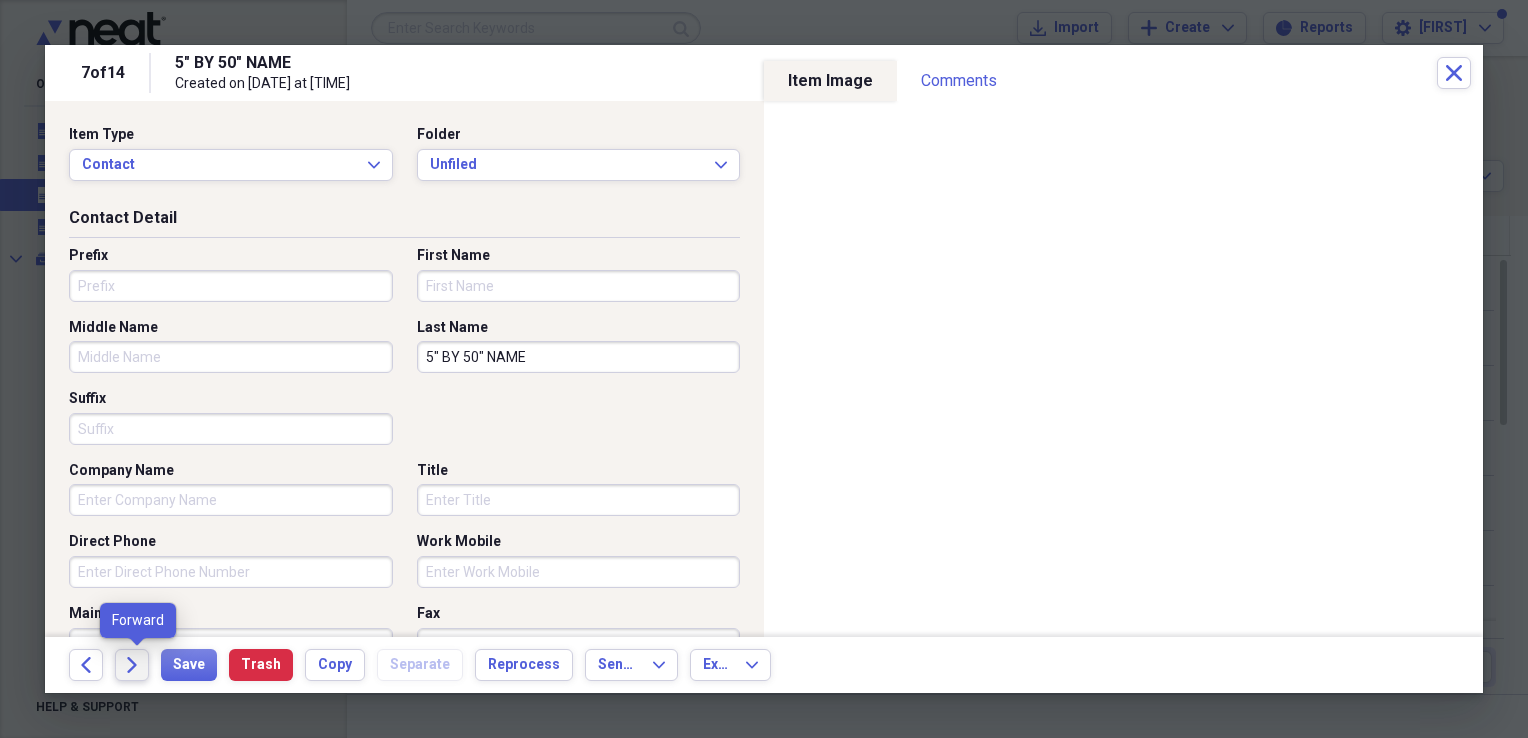 click on "Forward" at bounding box center [132, 665] 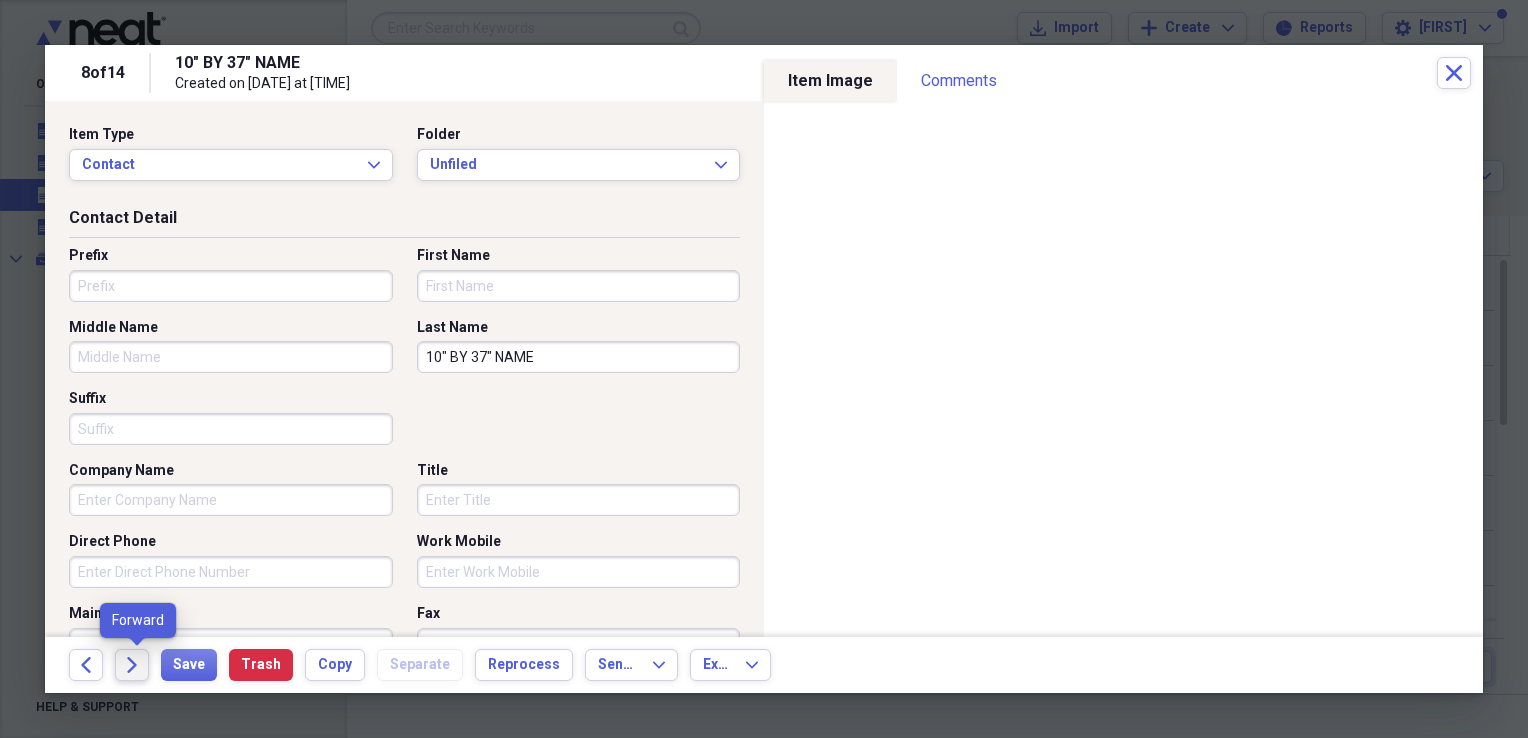 click on "Forward" at bounding box center (132, 665) 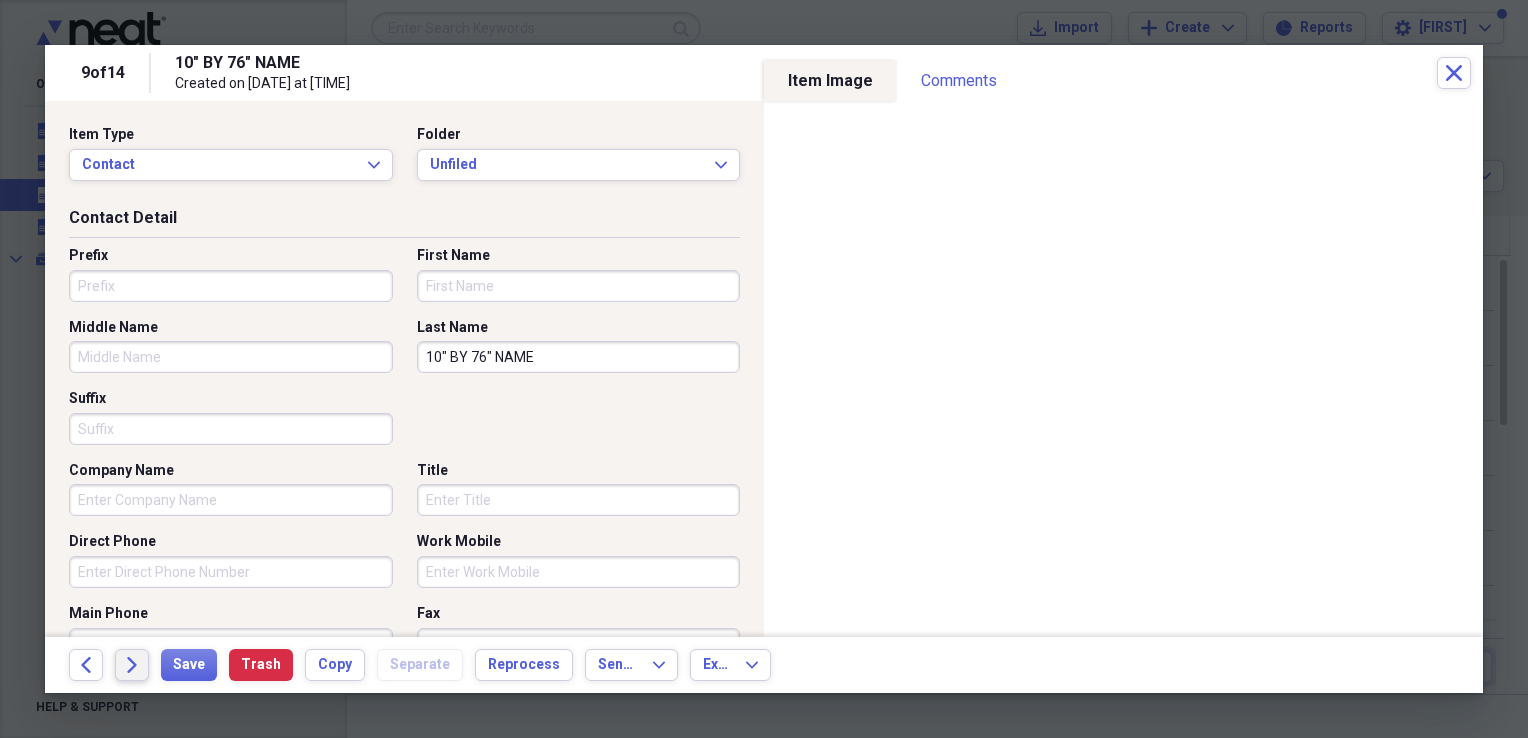 click on "Forward" 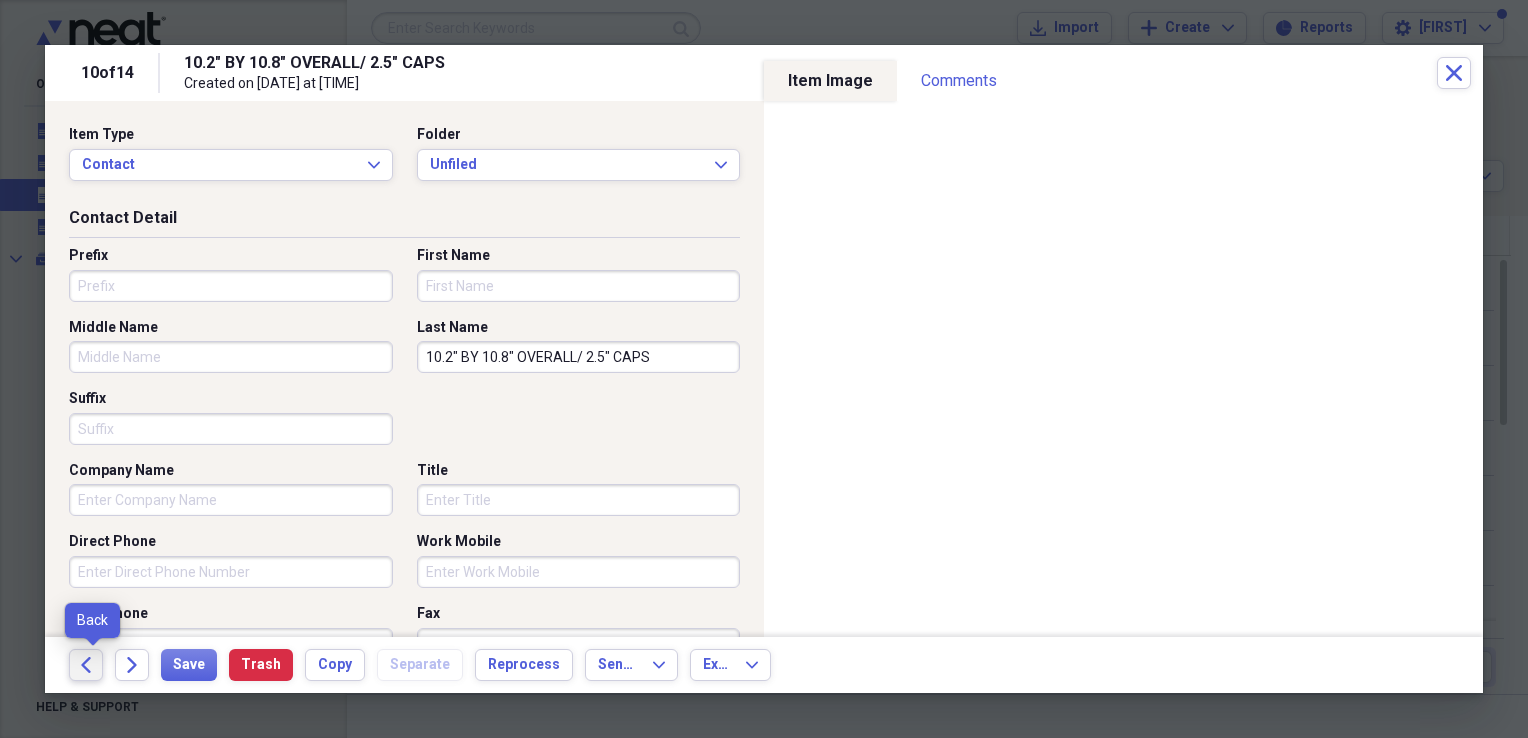 click on "Back" 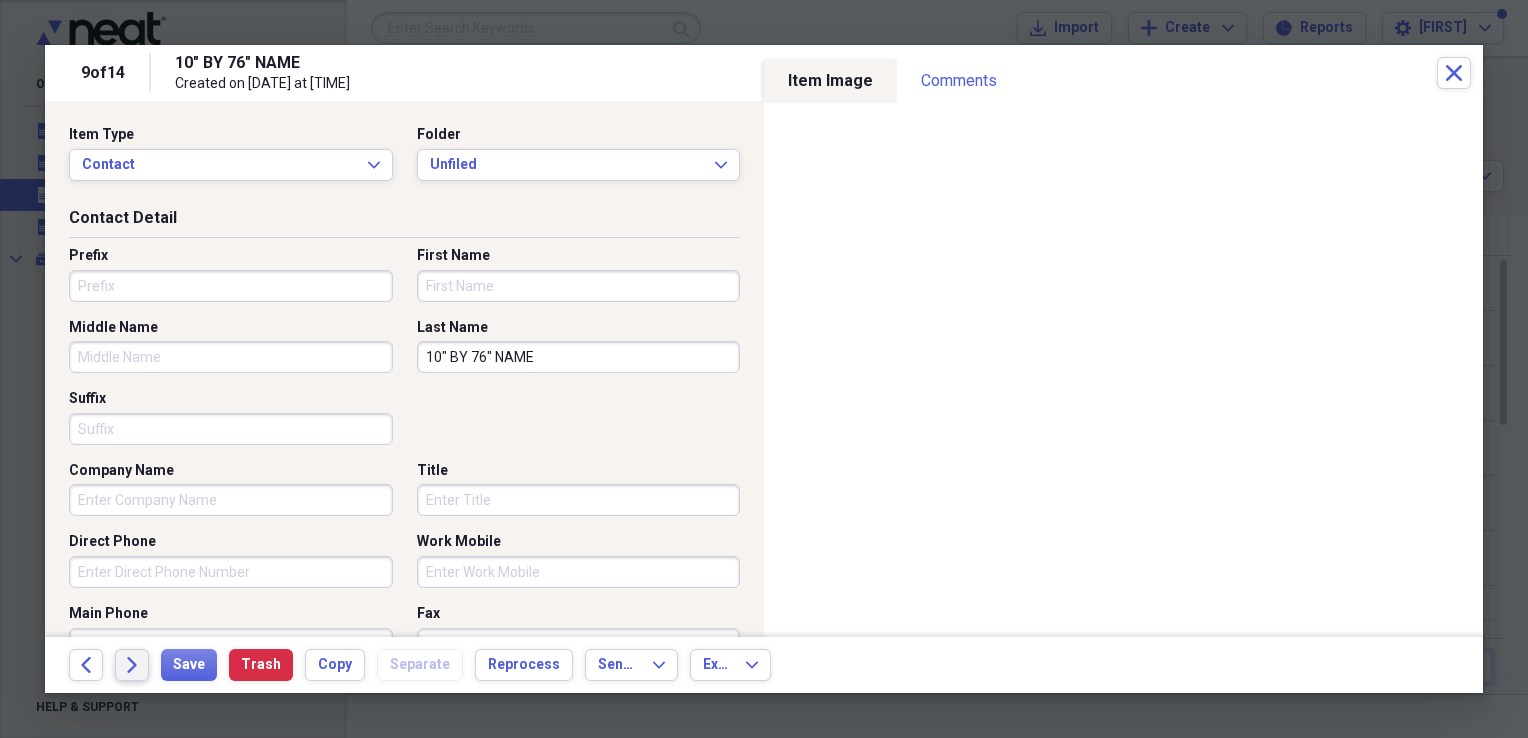 click on "Forward" 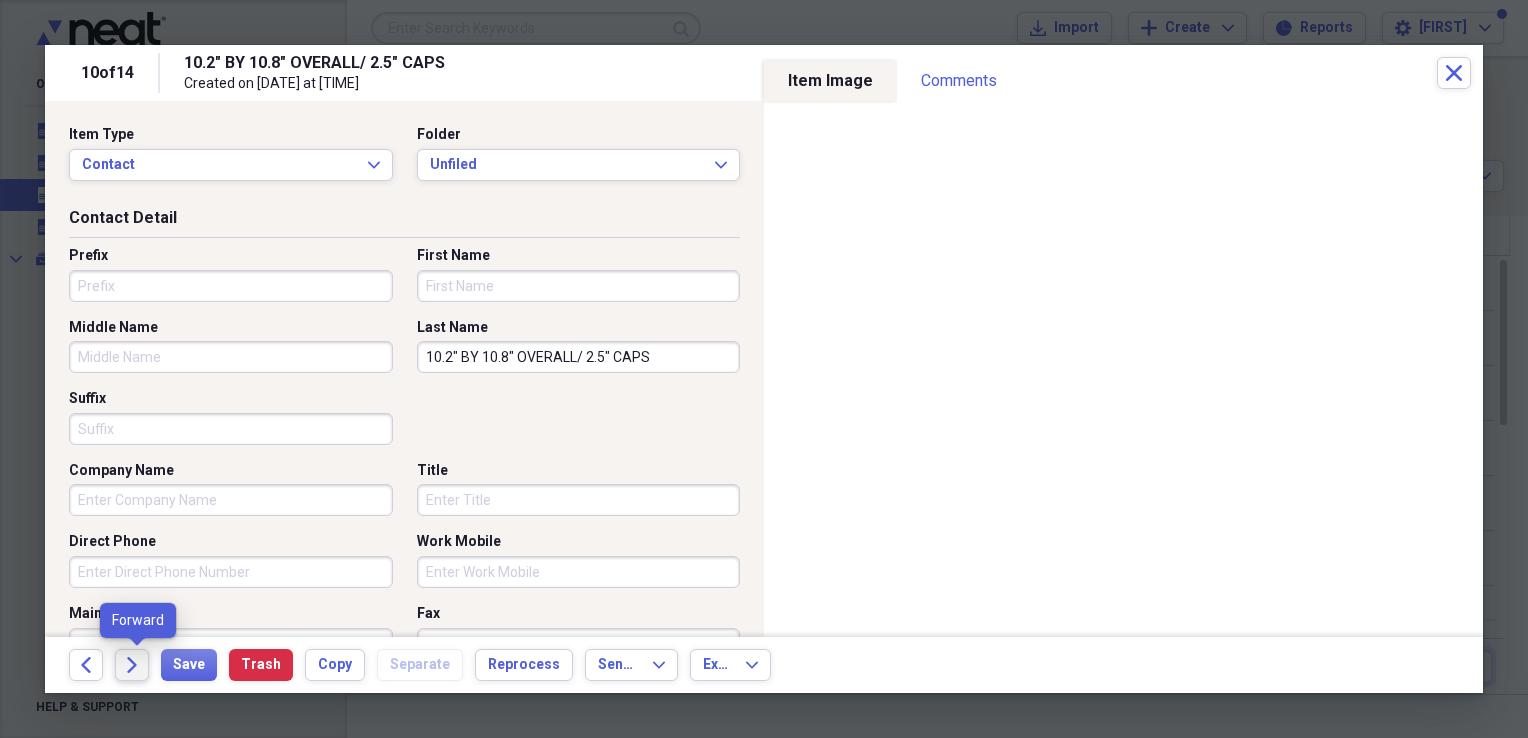 click on "Forward" at bounding box center (132, 665) 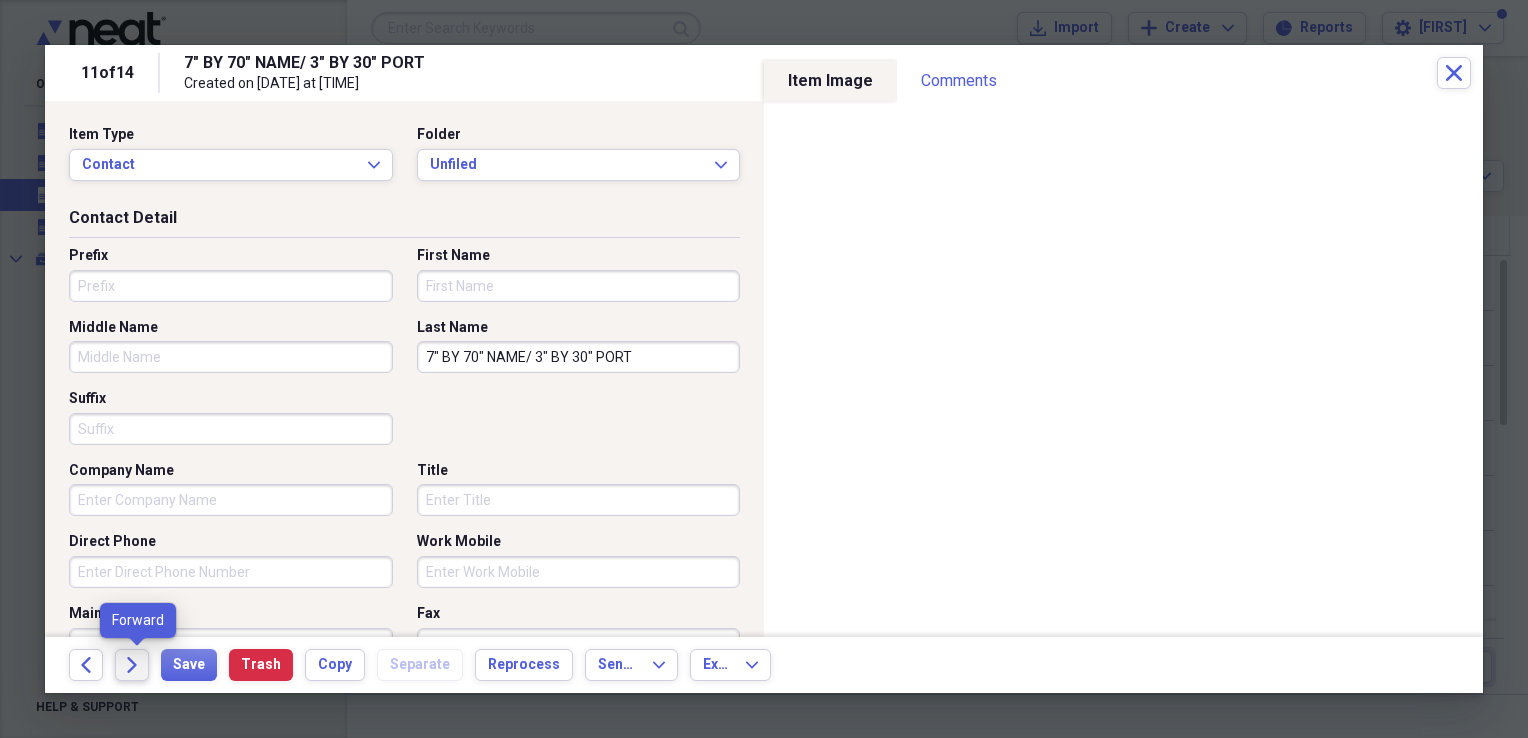 click 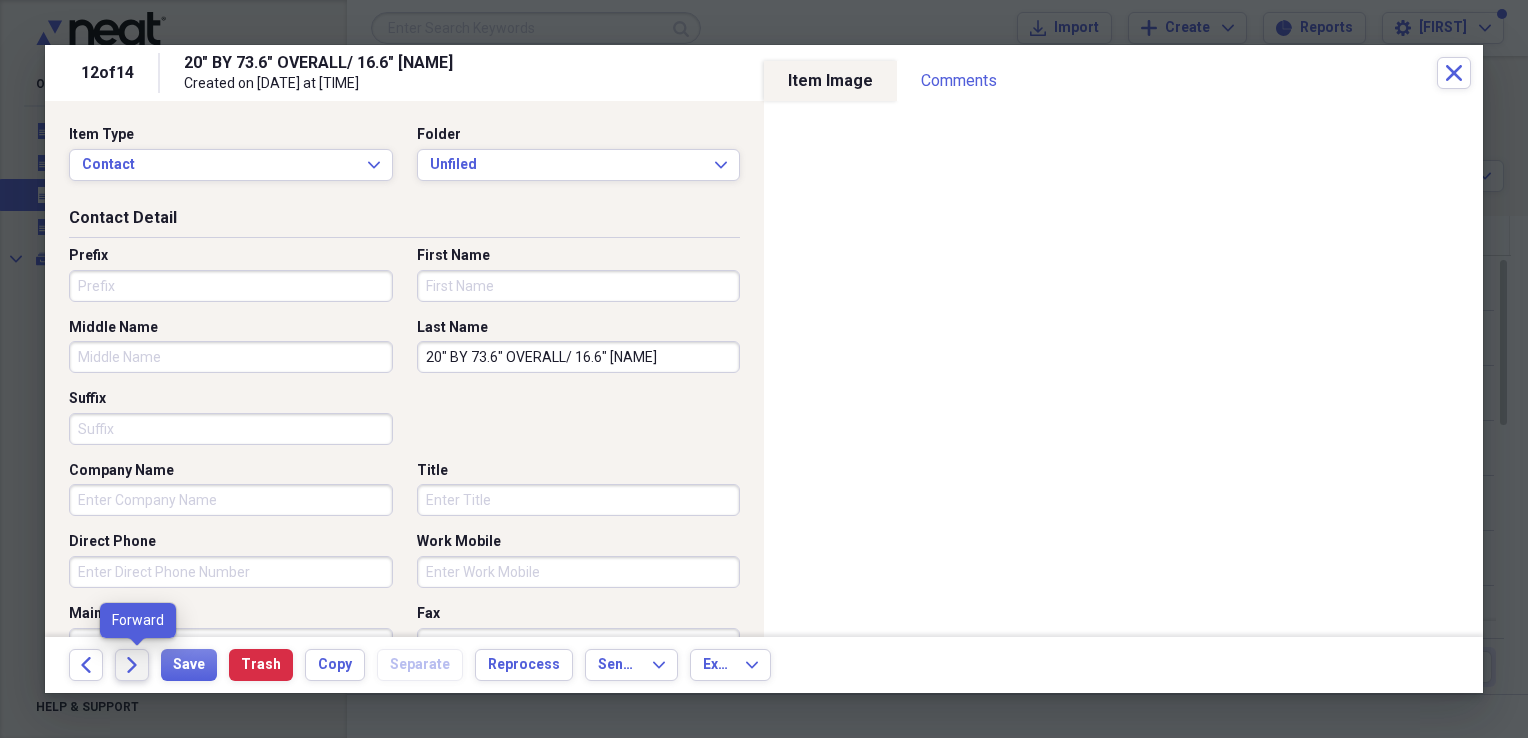 click 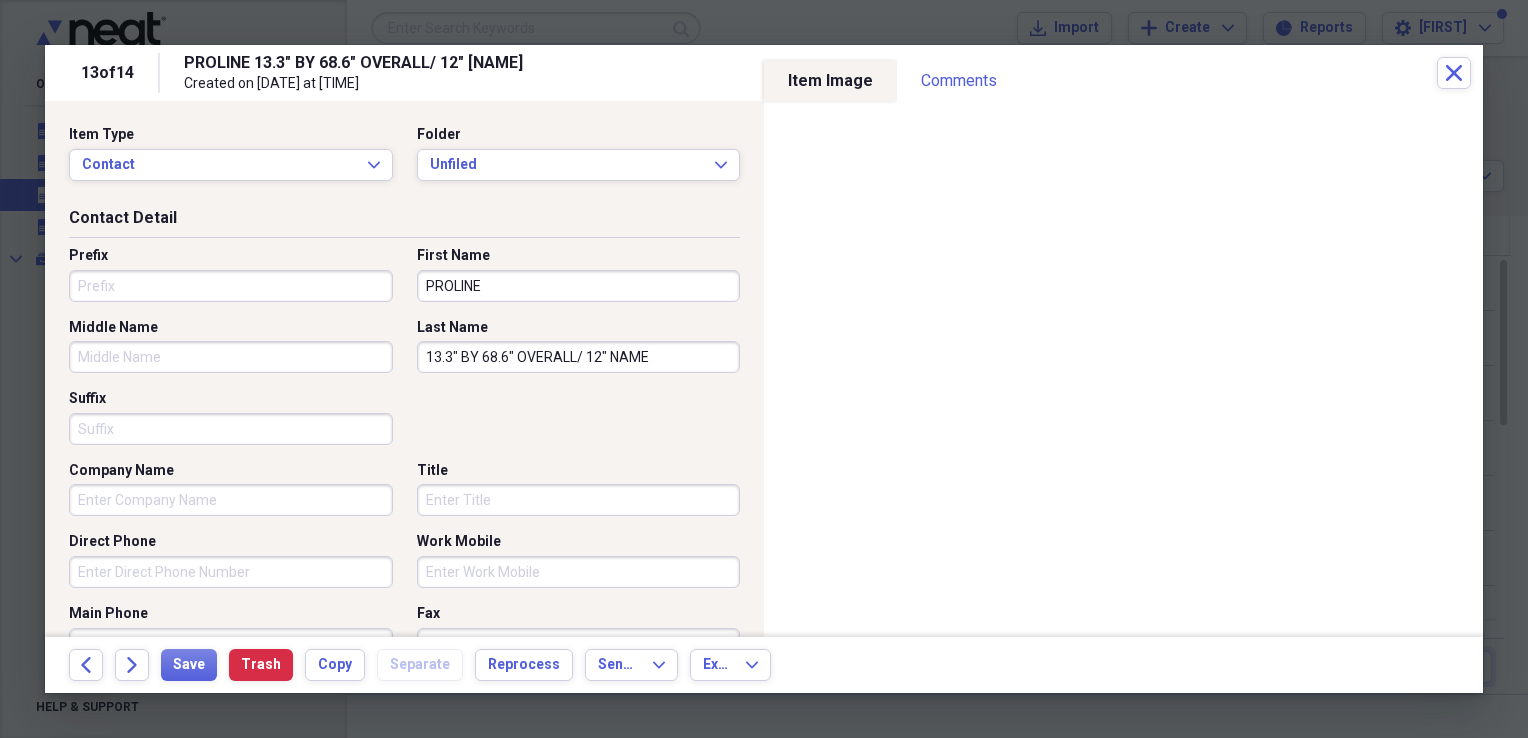 click on "PROLINE" at bounding box center [579, 286] 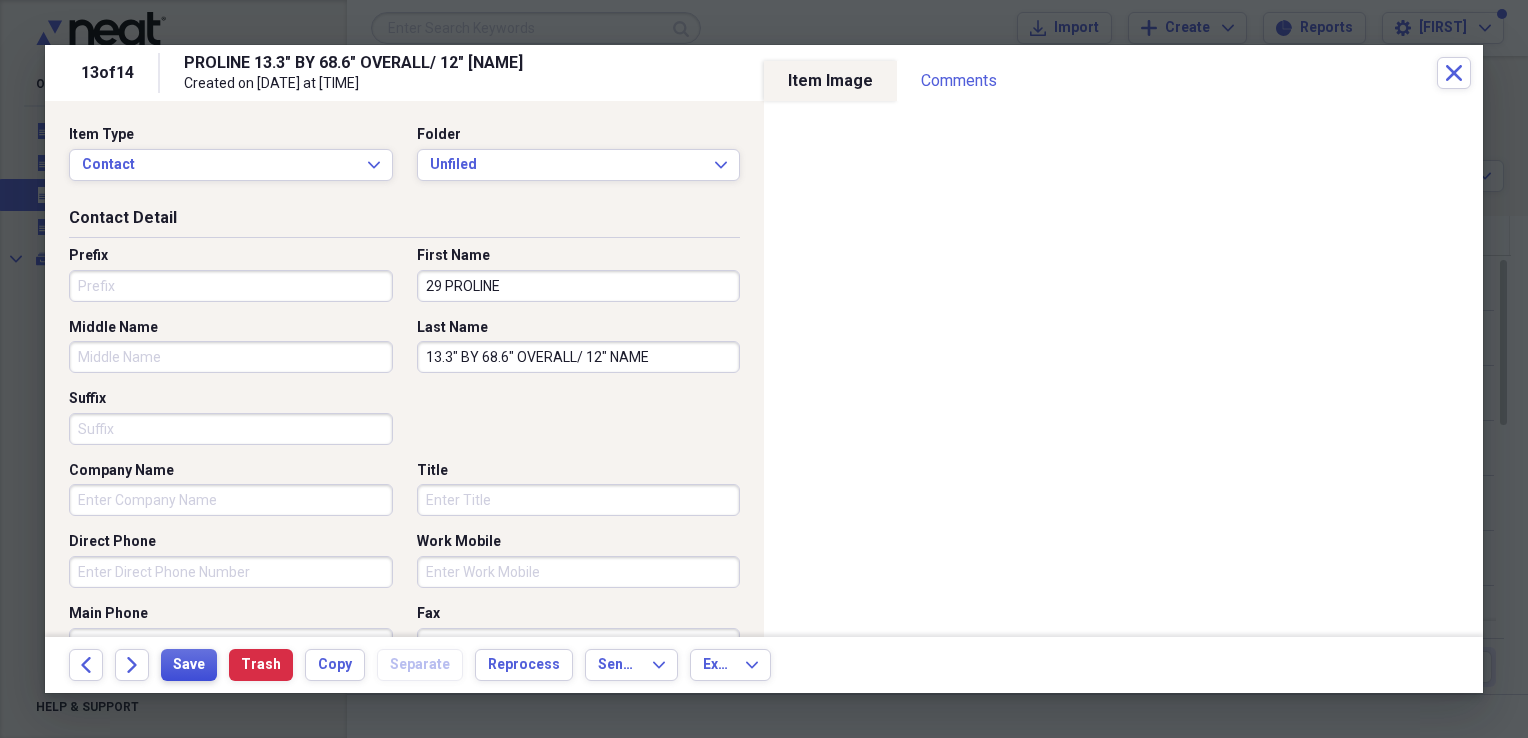 type on "29 PROLINE" 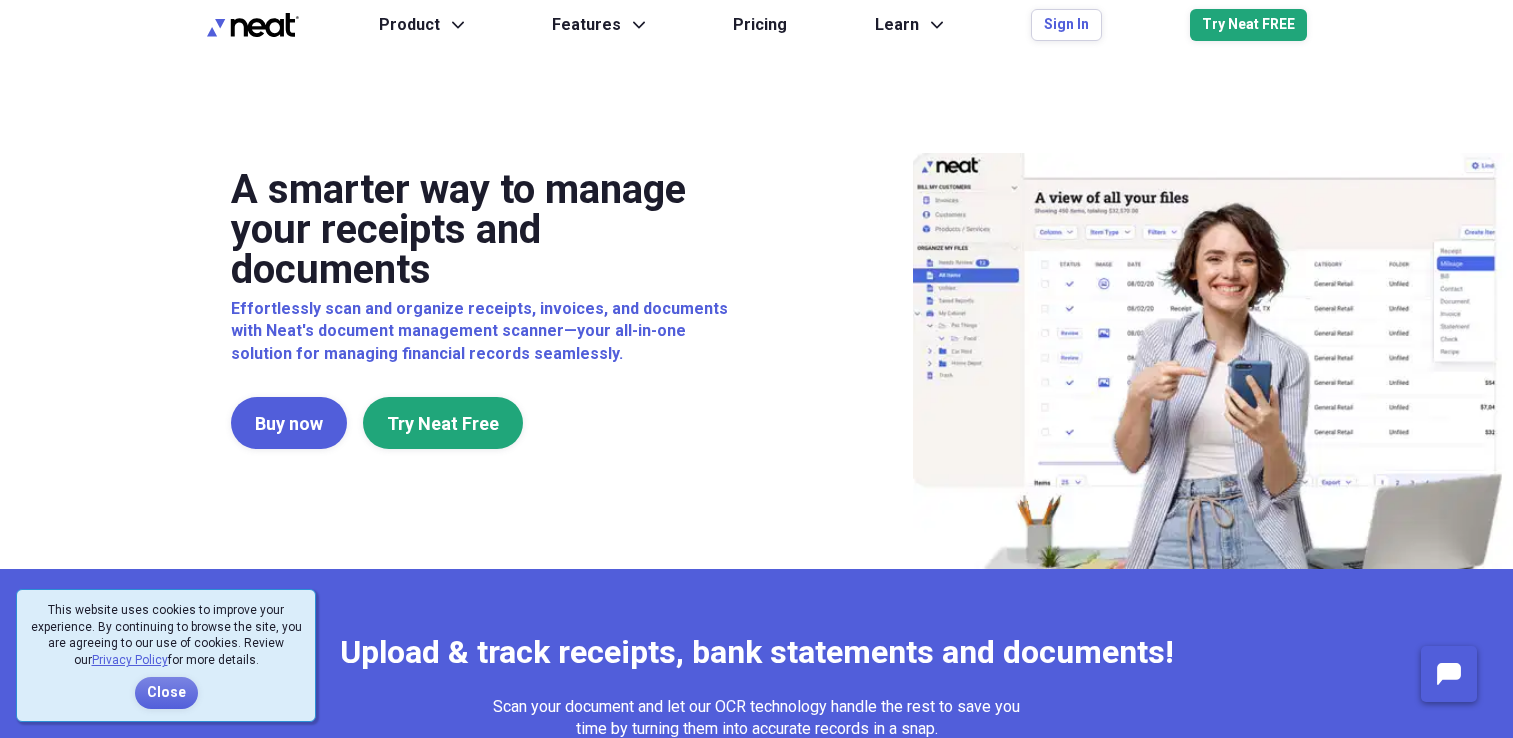 scroll, scrollTop: 0, scrollLeft: 0, axis: both 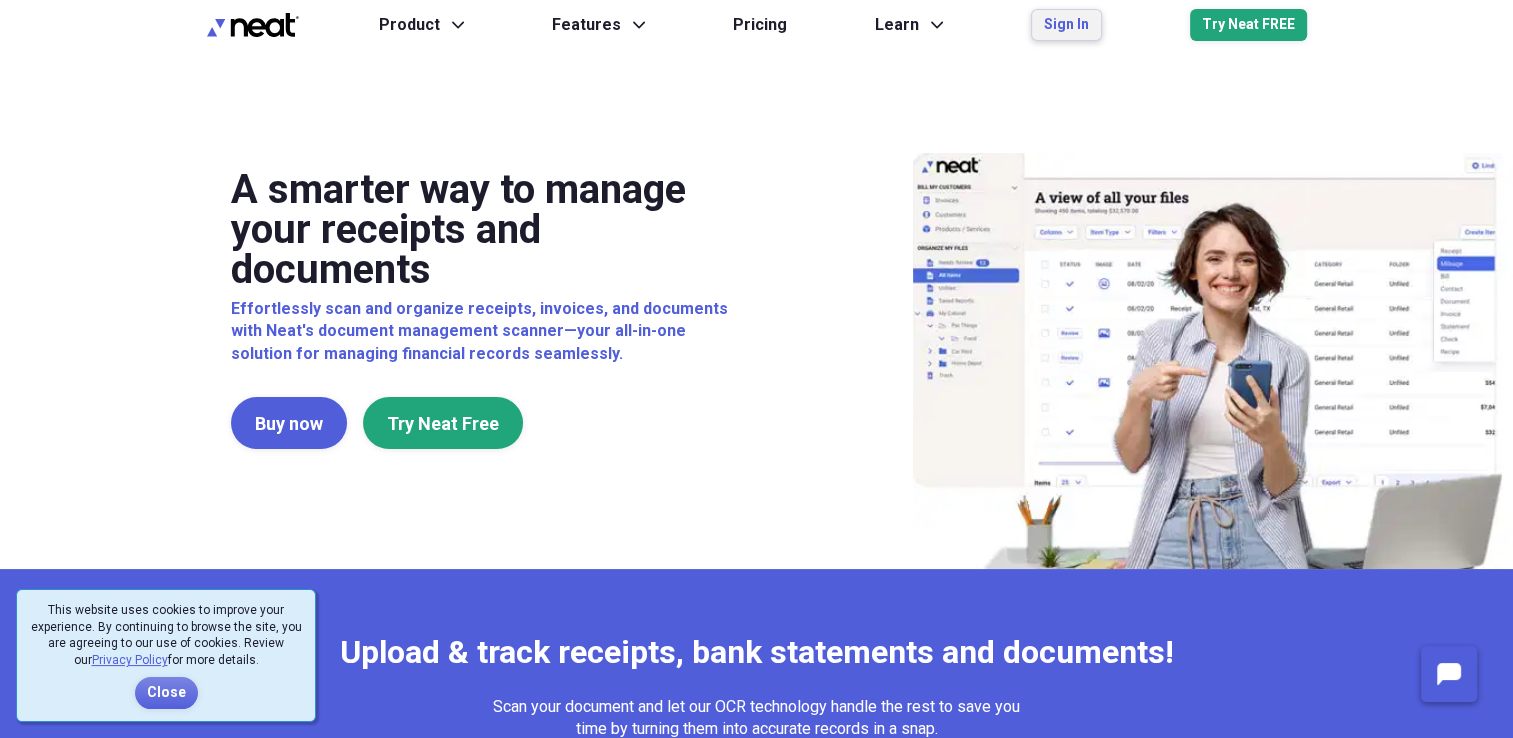 click on "Sign In" at bounding box center [1066, 25] 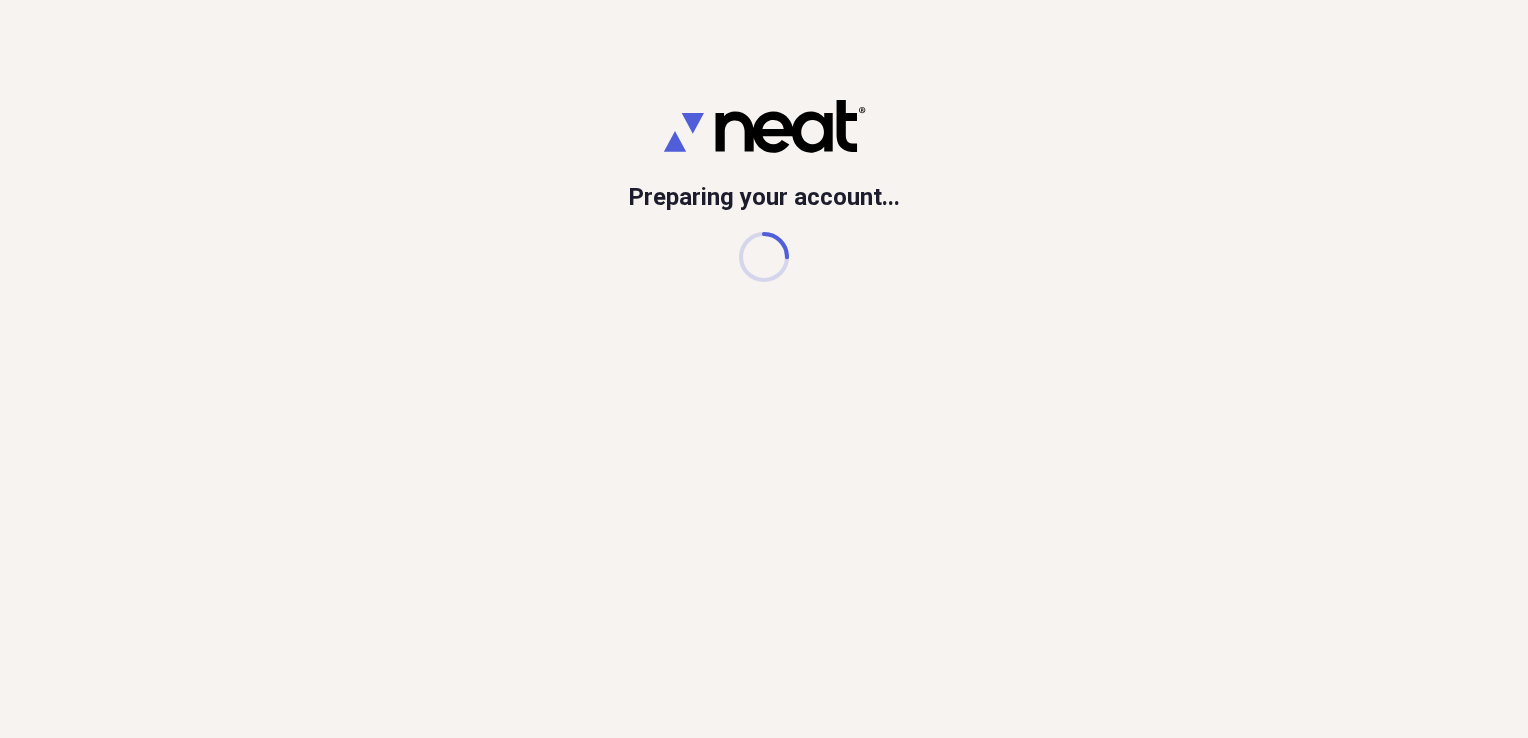 scroll, scrollTop: 0, scrollLeft: 0, axis: both 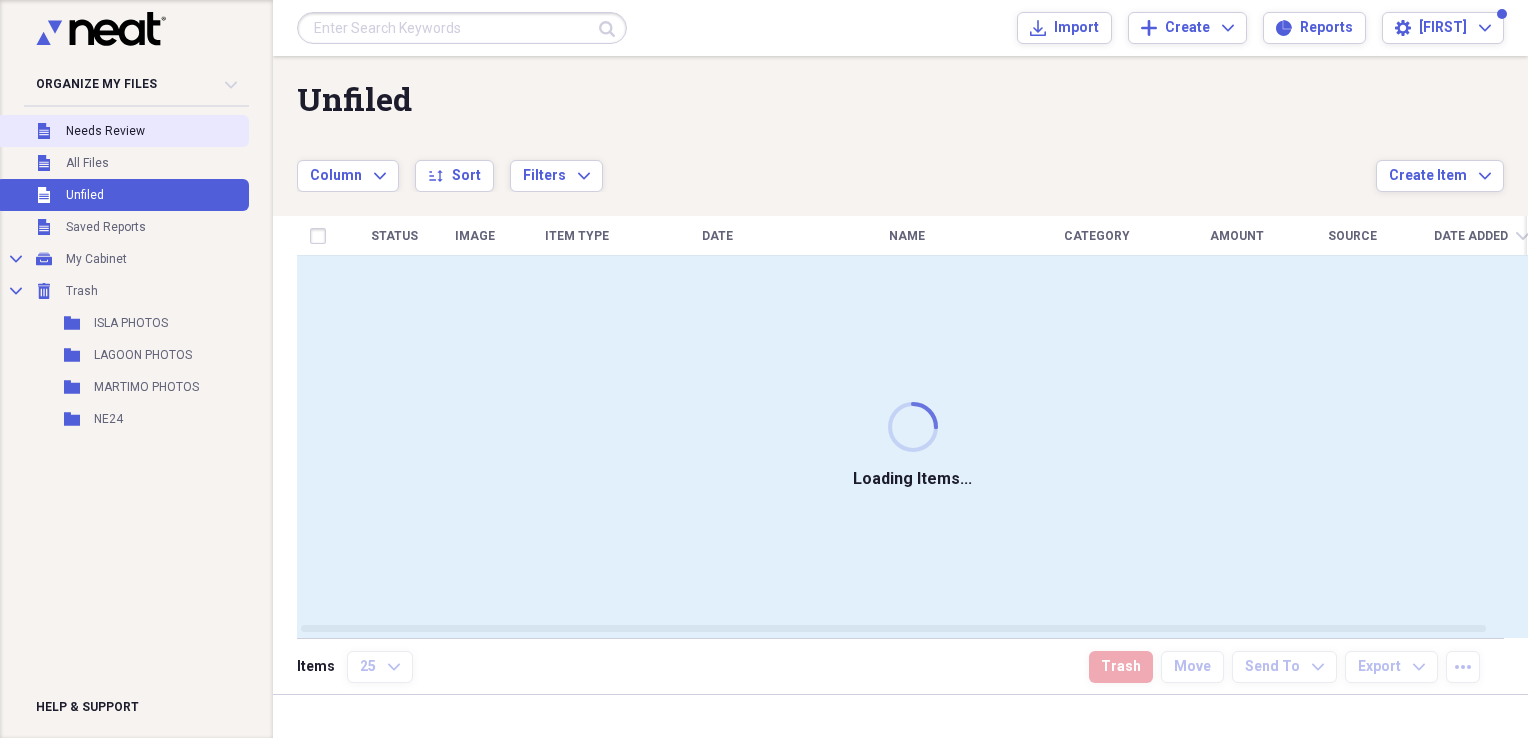 click on "Unfiled Needs Review Unfiled All Files Unfiled Unfiled Unfiled Saved Reports Collapse My Cabinet My Cabinet Add Folder Collapse Trash Trash Folder ISLA PHOTOS Folder LAGOON PHOTOS Folder MARTIMO PHOTOS Folder NE24" at bounding box center [122, 275] 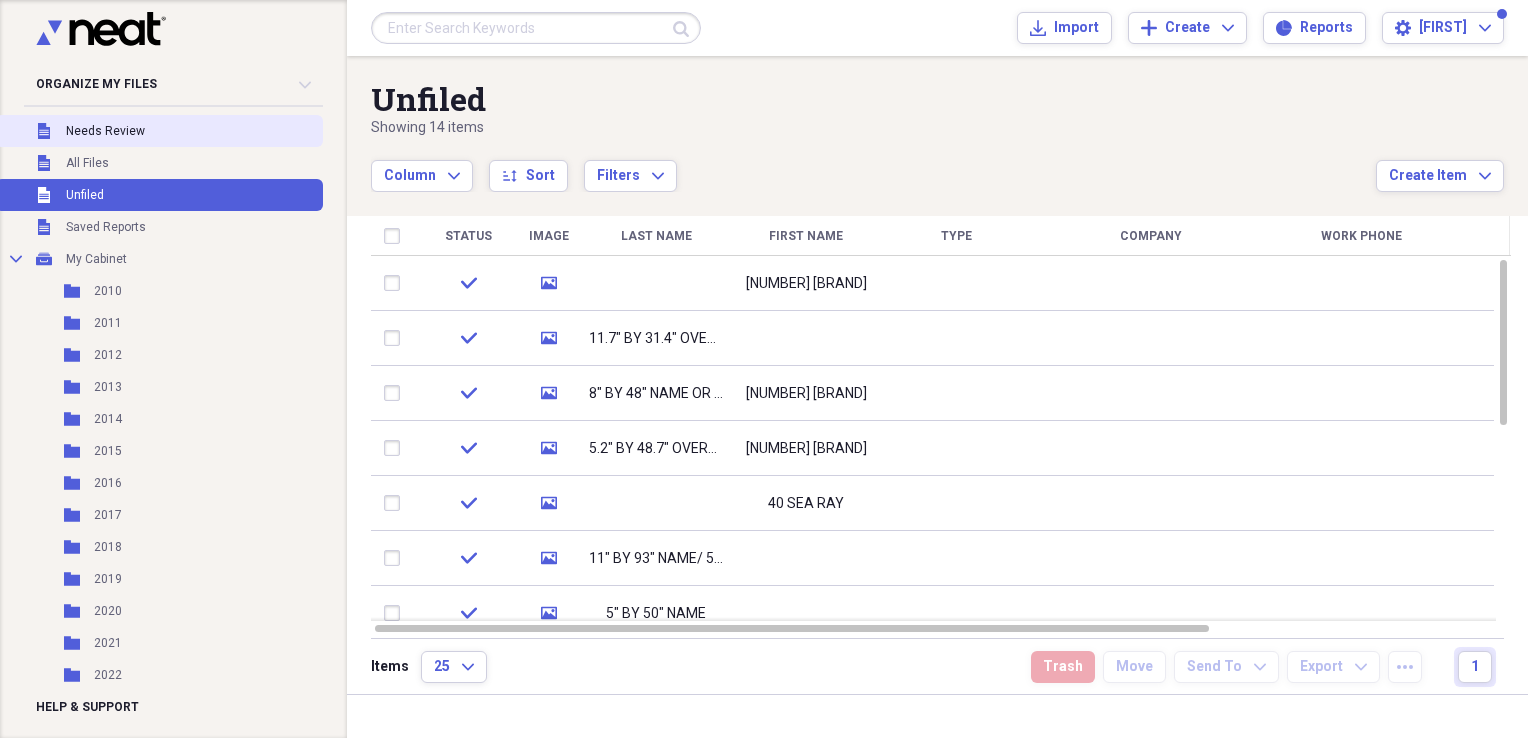 click on "Unfiled Needs Review" at bounding box center (159, 131) 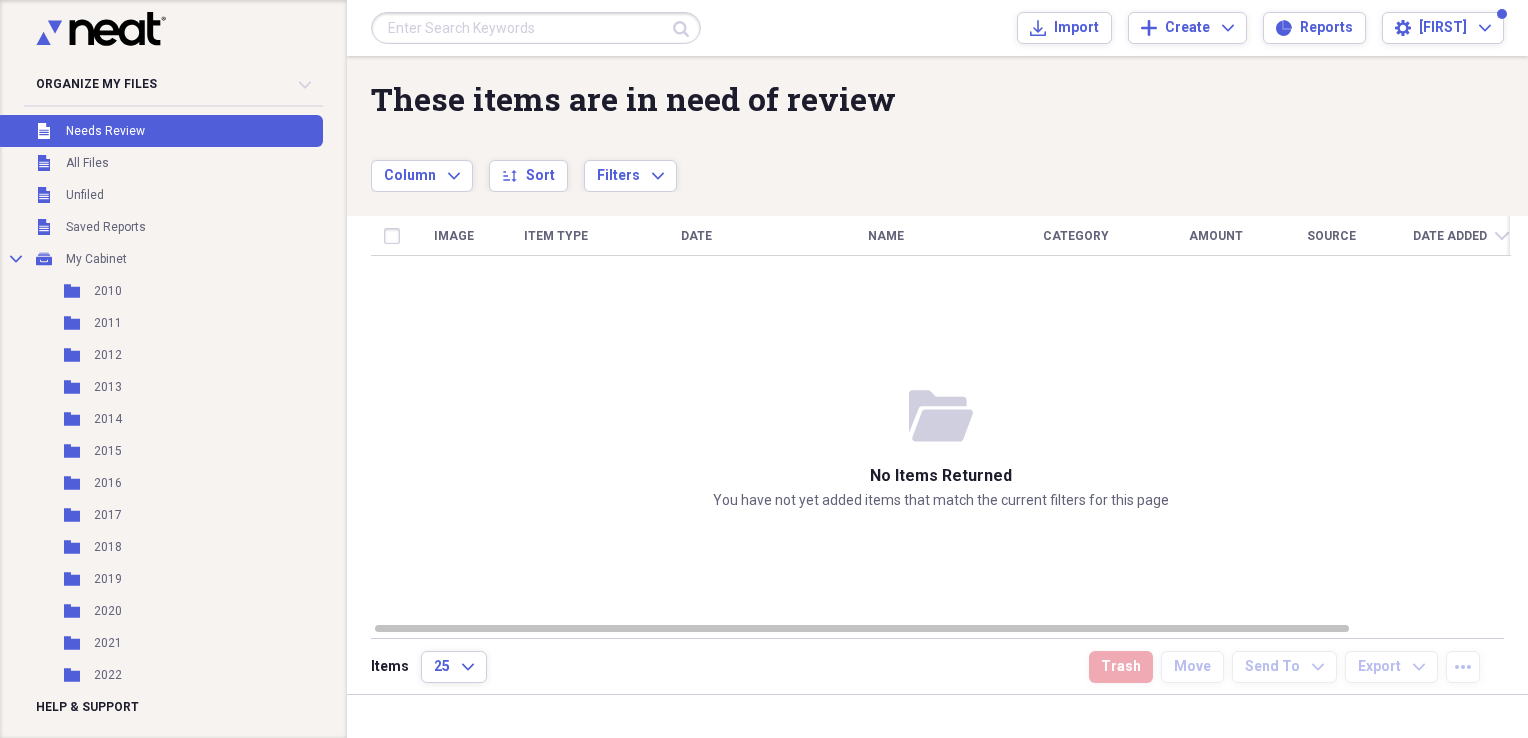 click at bounding box center (536, 28) 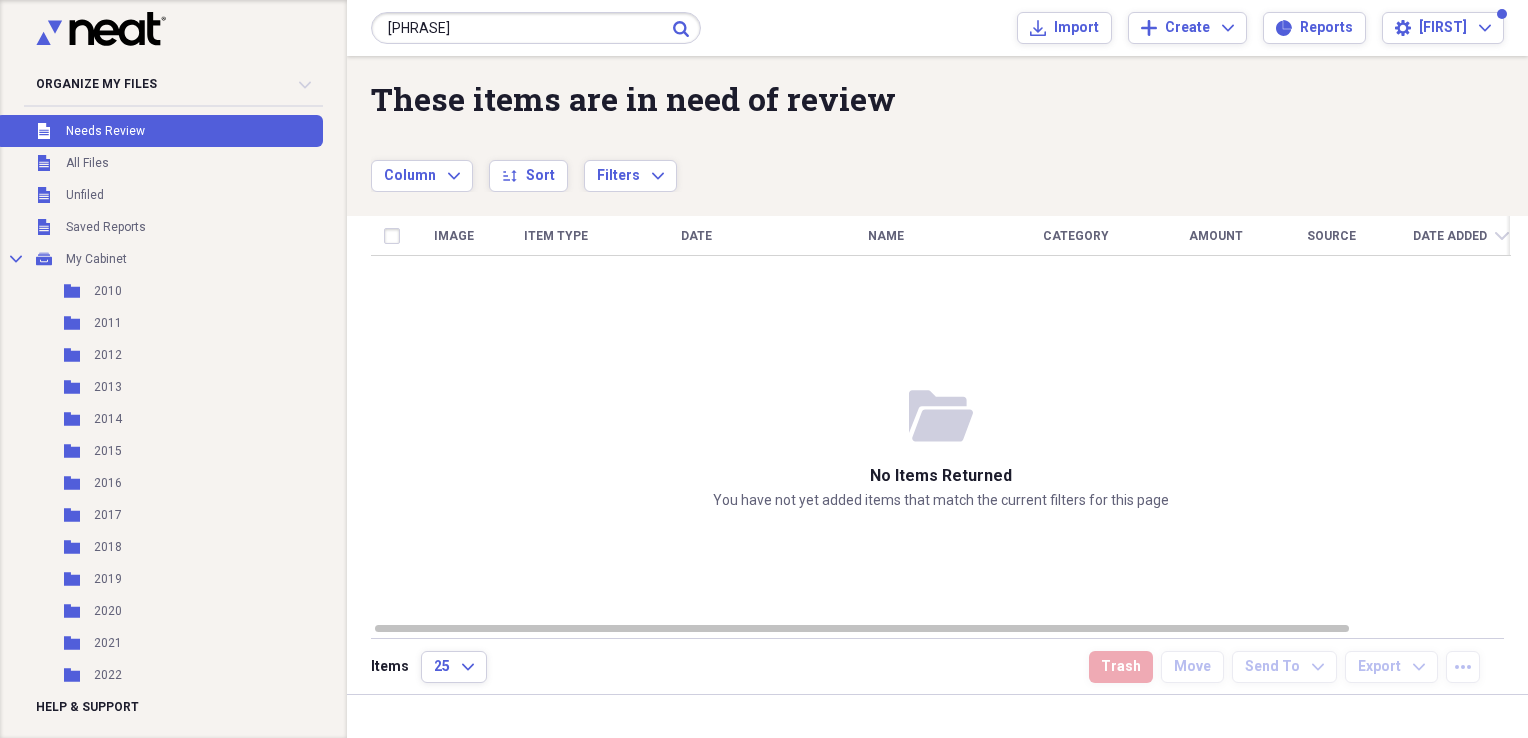 type on "parlay" 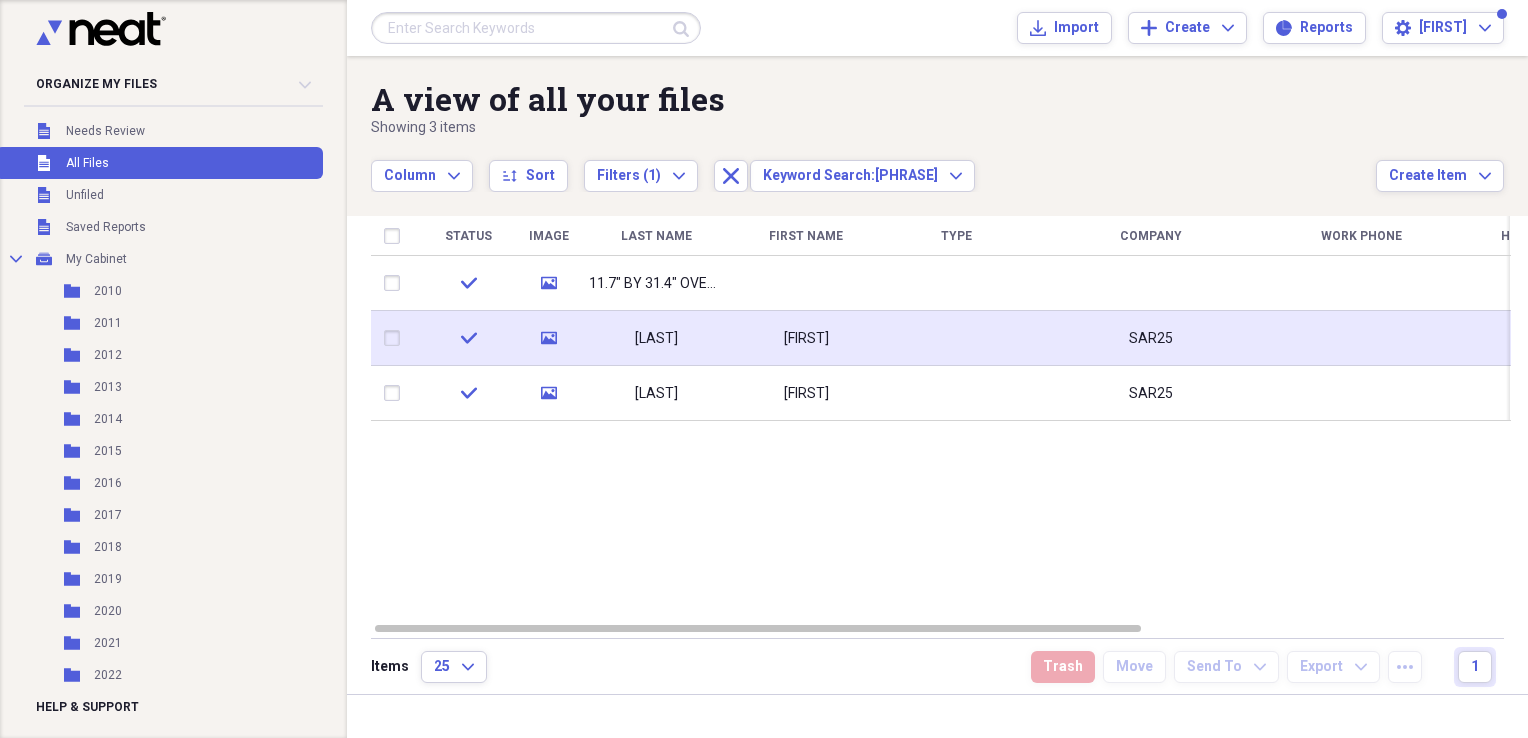 click at bounding box center (956, 338) 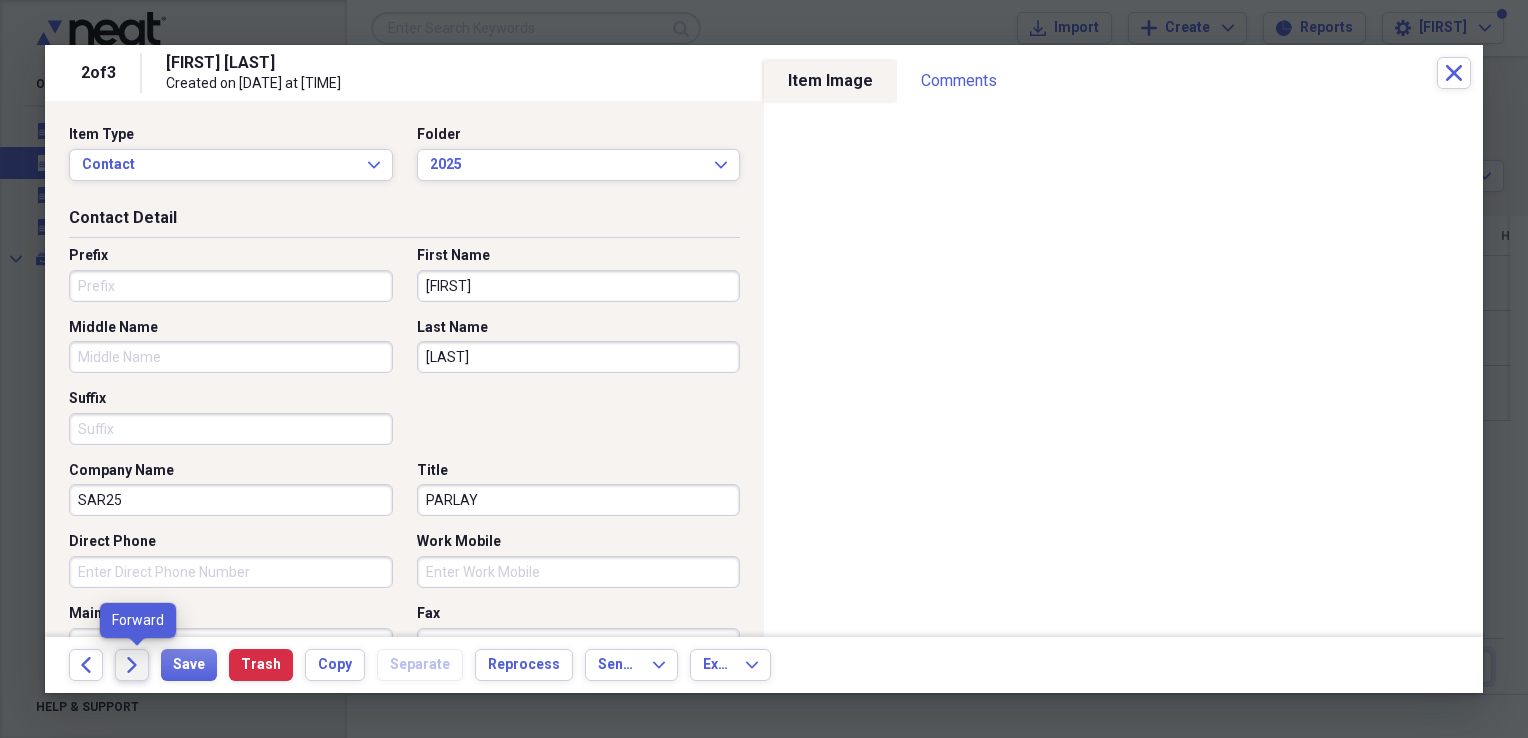click on "Forward" 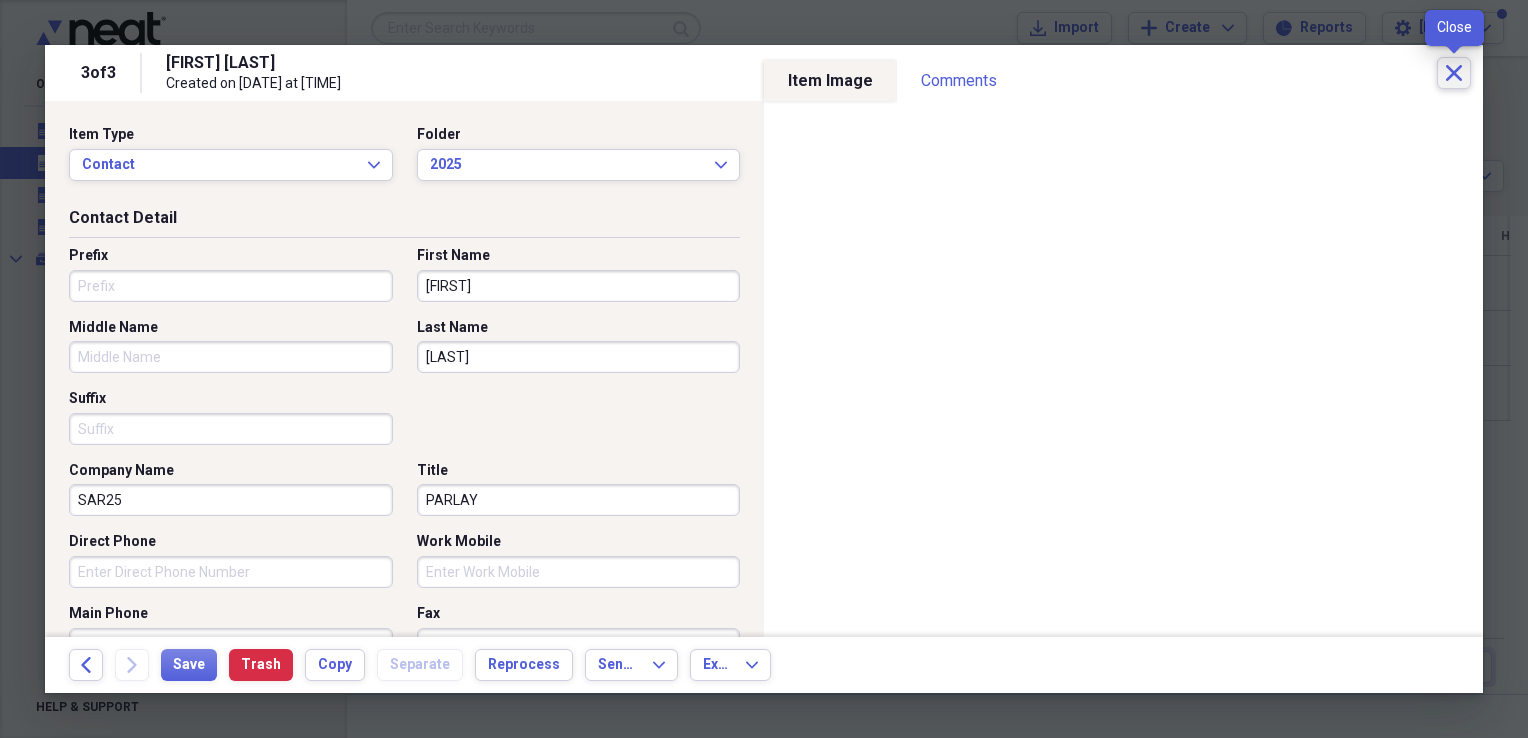 click on "Close" 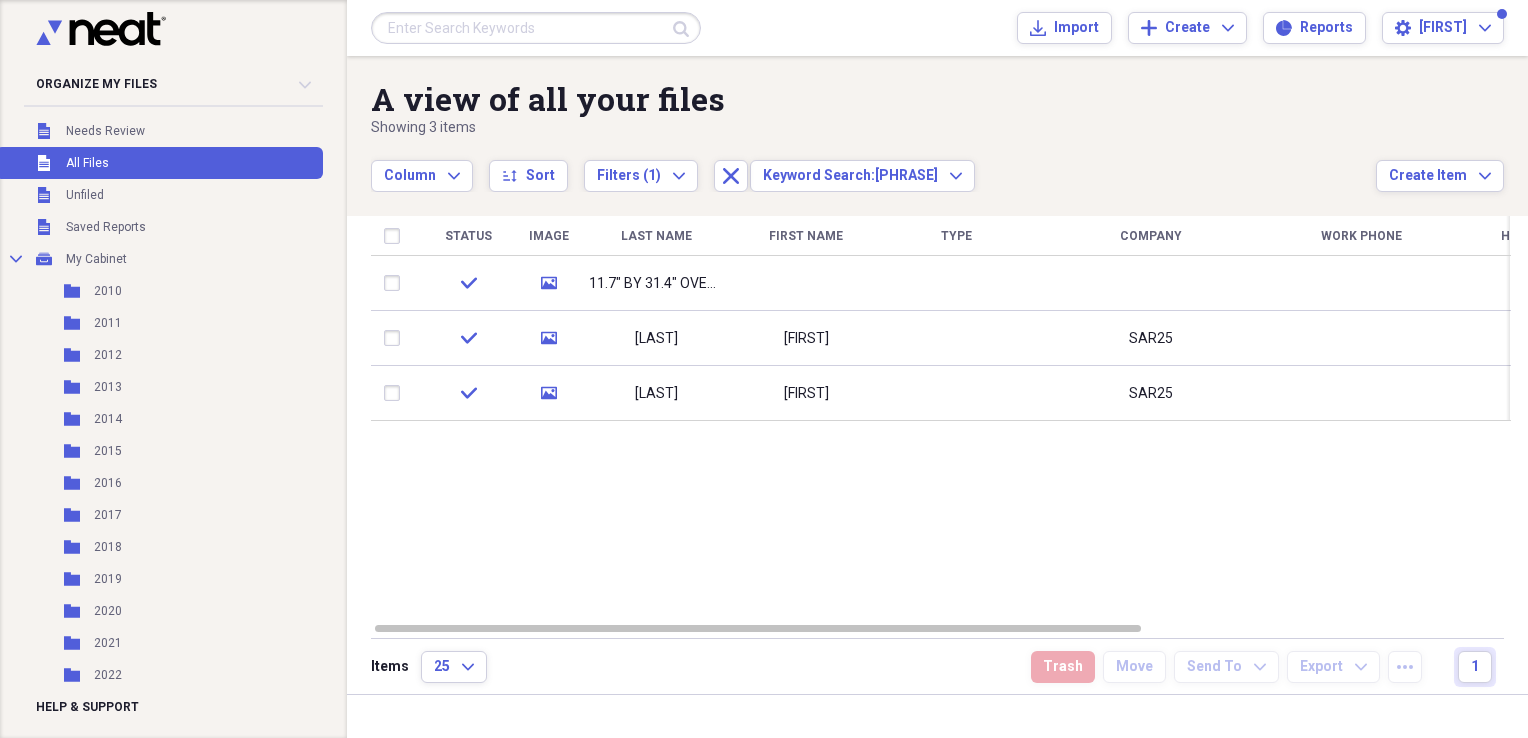 click at bounding box center [536, 28] 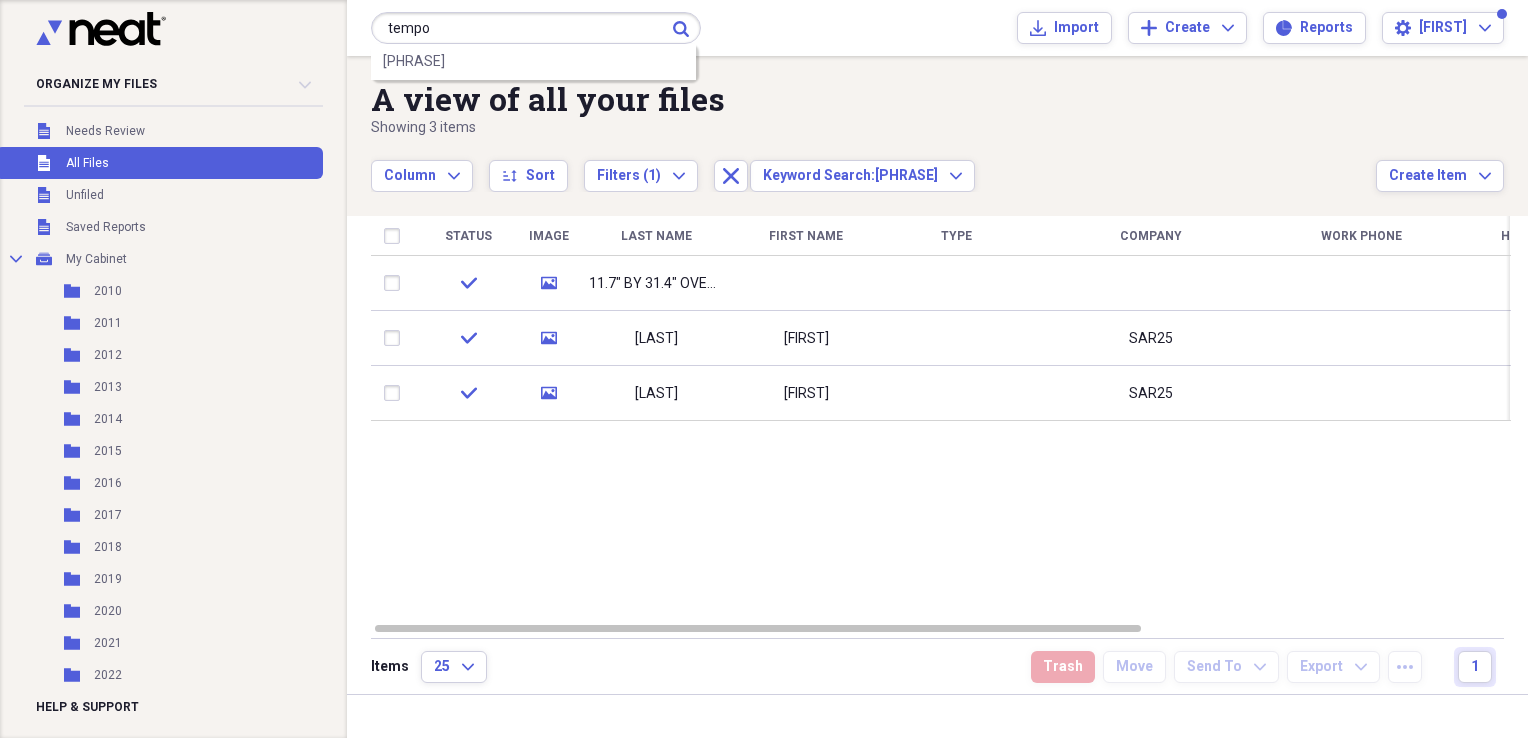 type on "tempo" 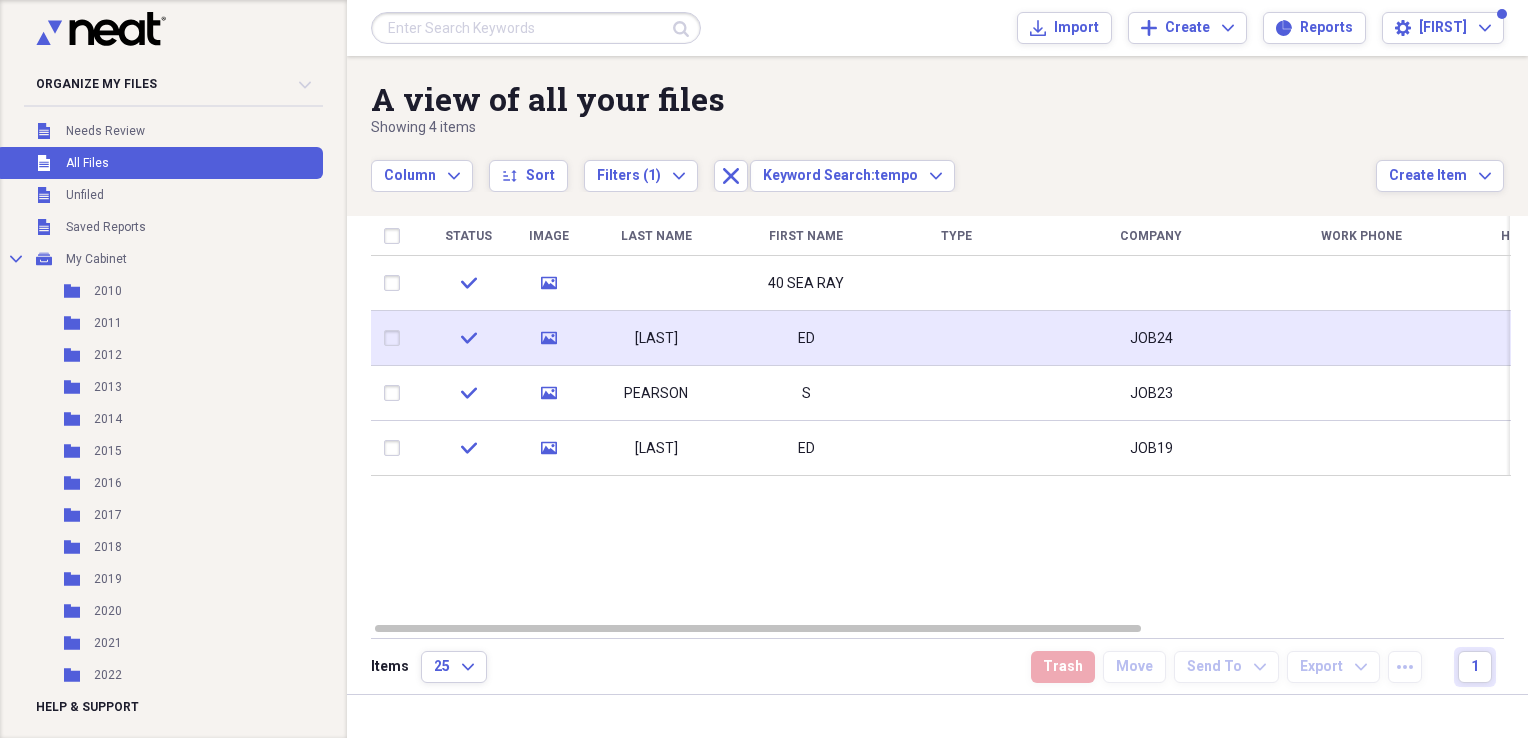 click on "ED" at bounding box center [806, 339] 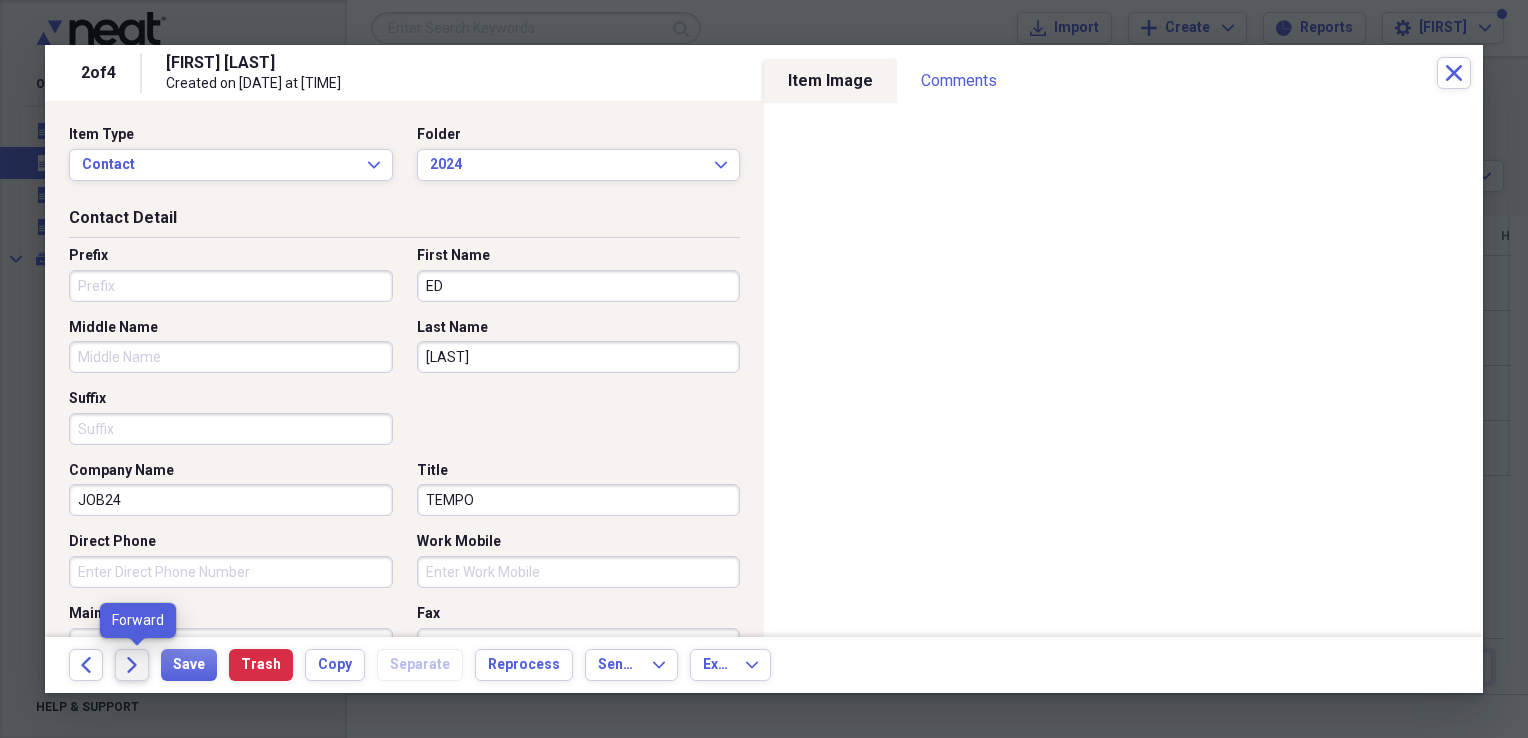 click on "Forward" at bounding box center [132, 665] 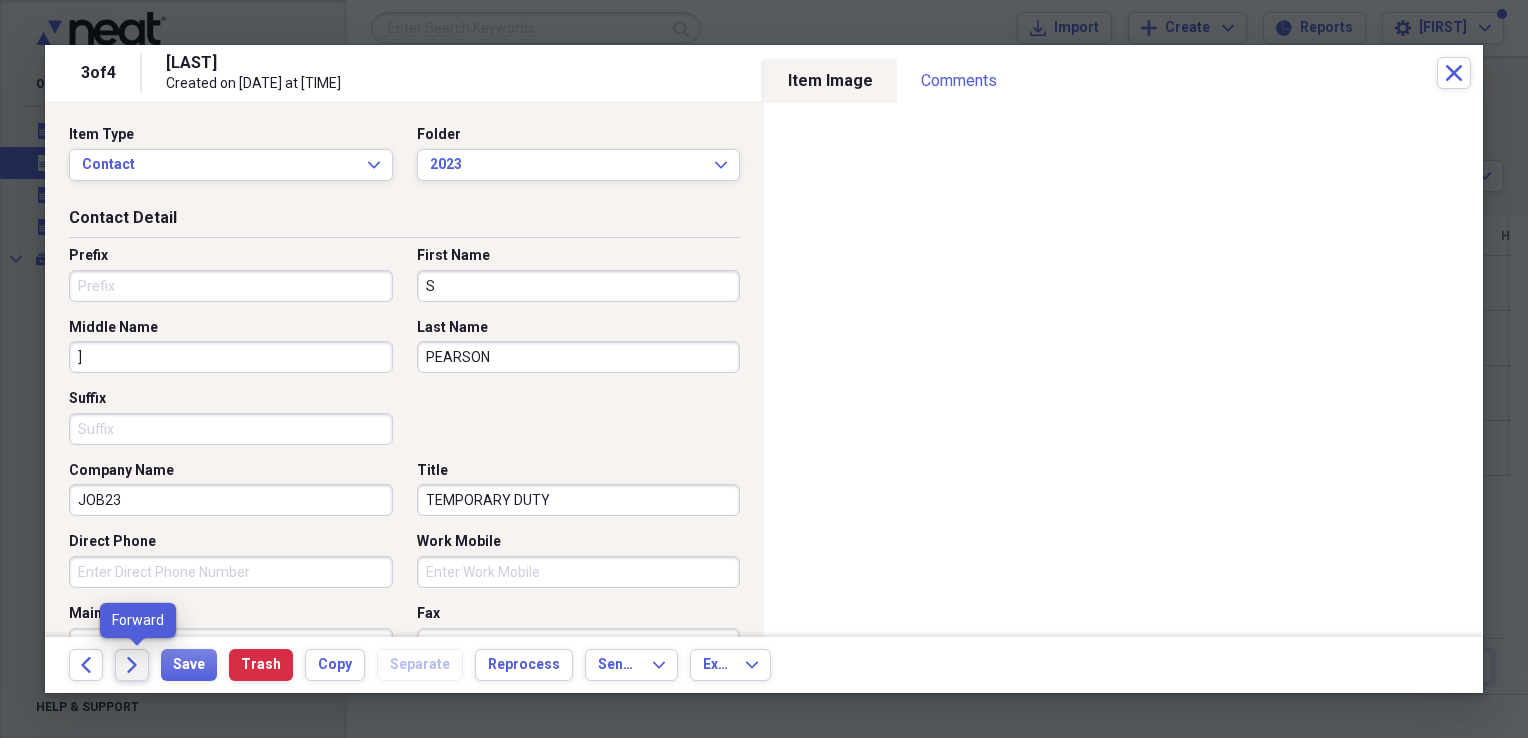 click on "Forward" at bounding box center [132, 665] 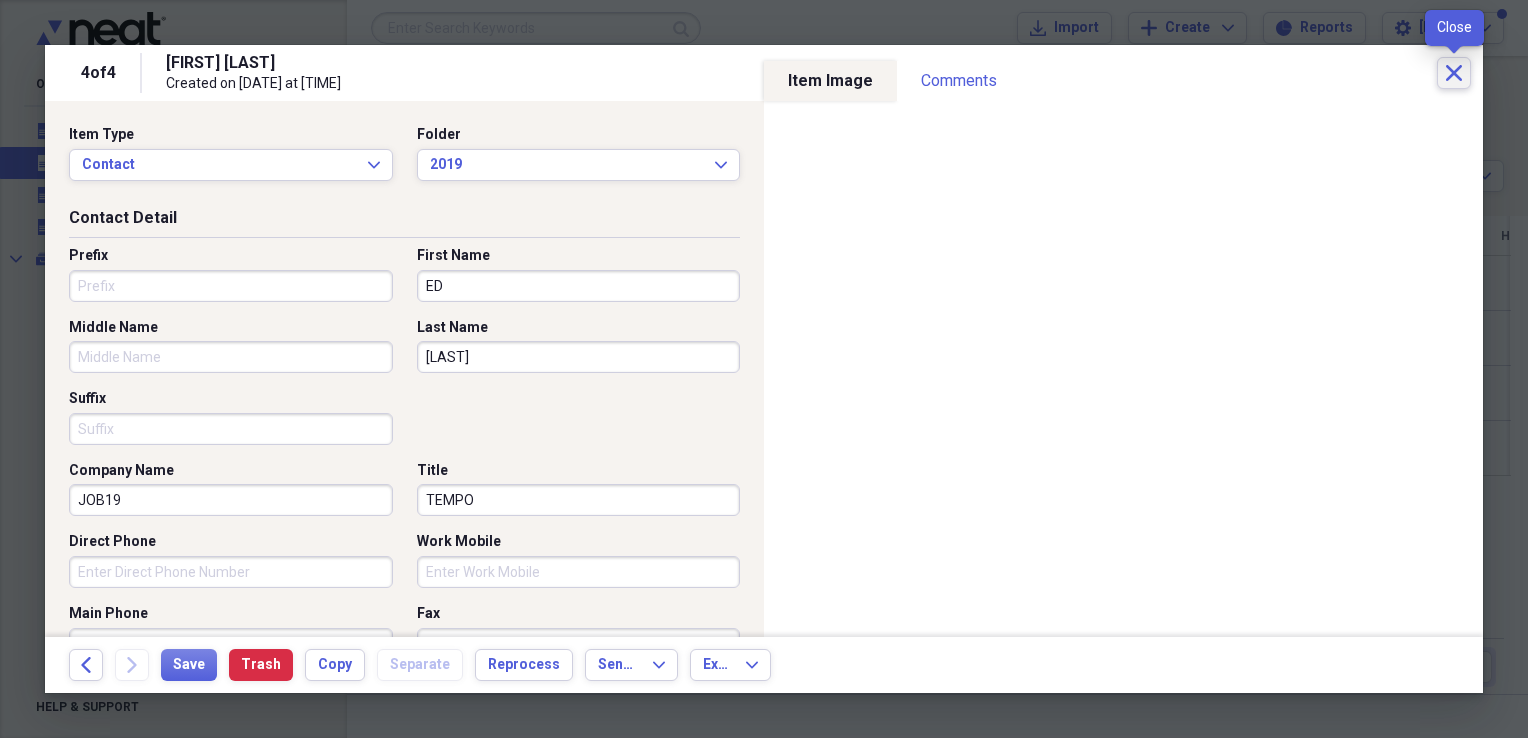 click 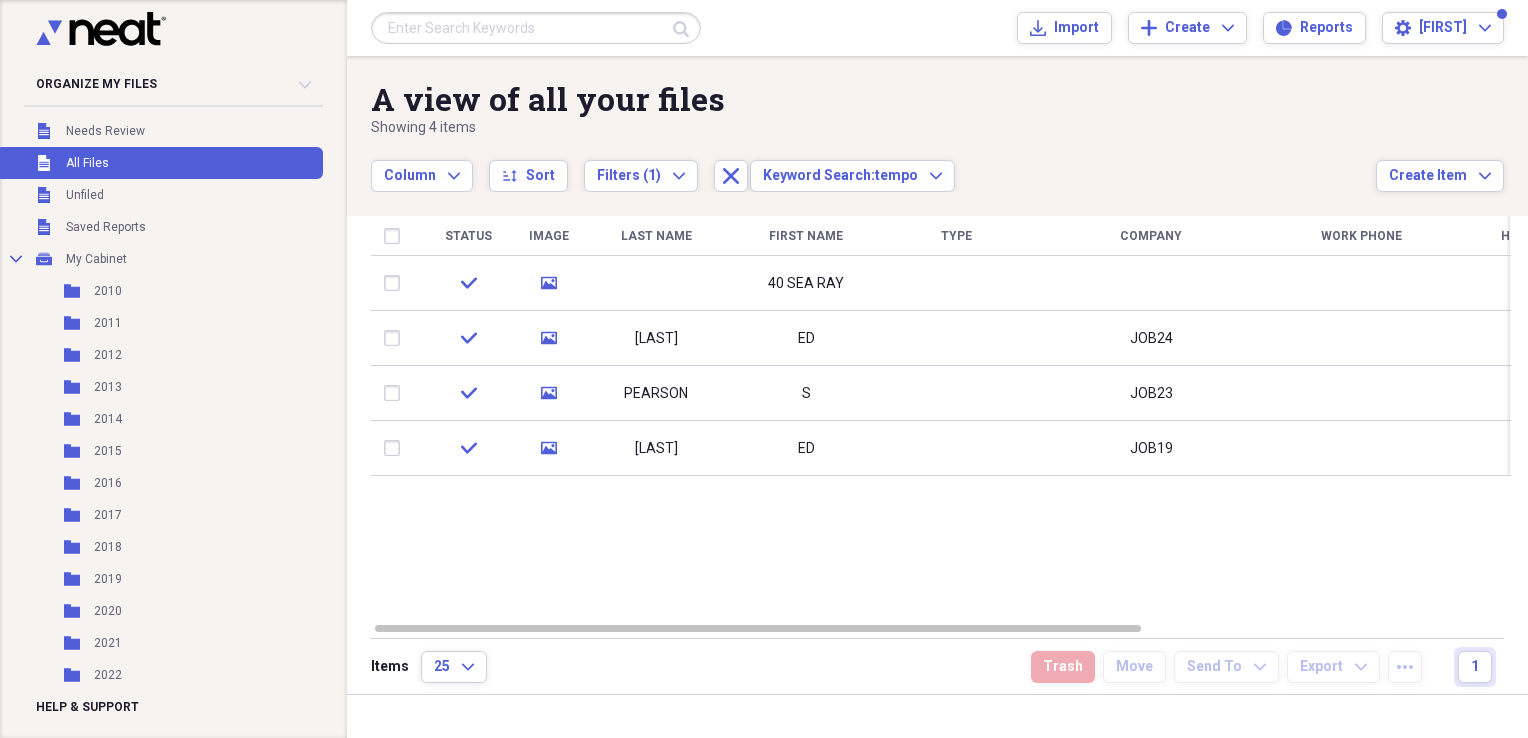 click at bounding box center (536, 28) 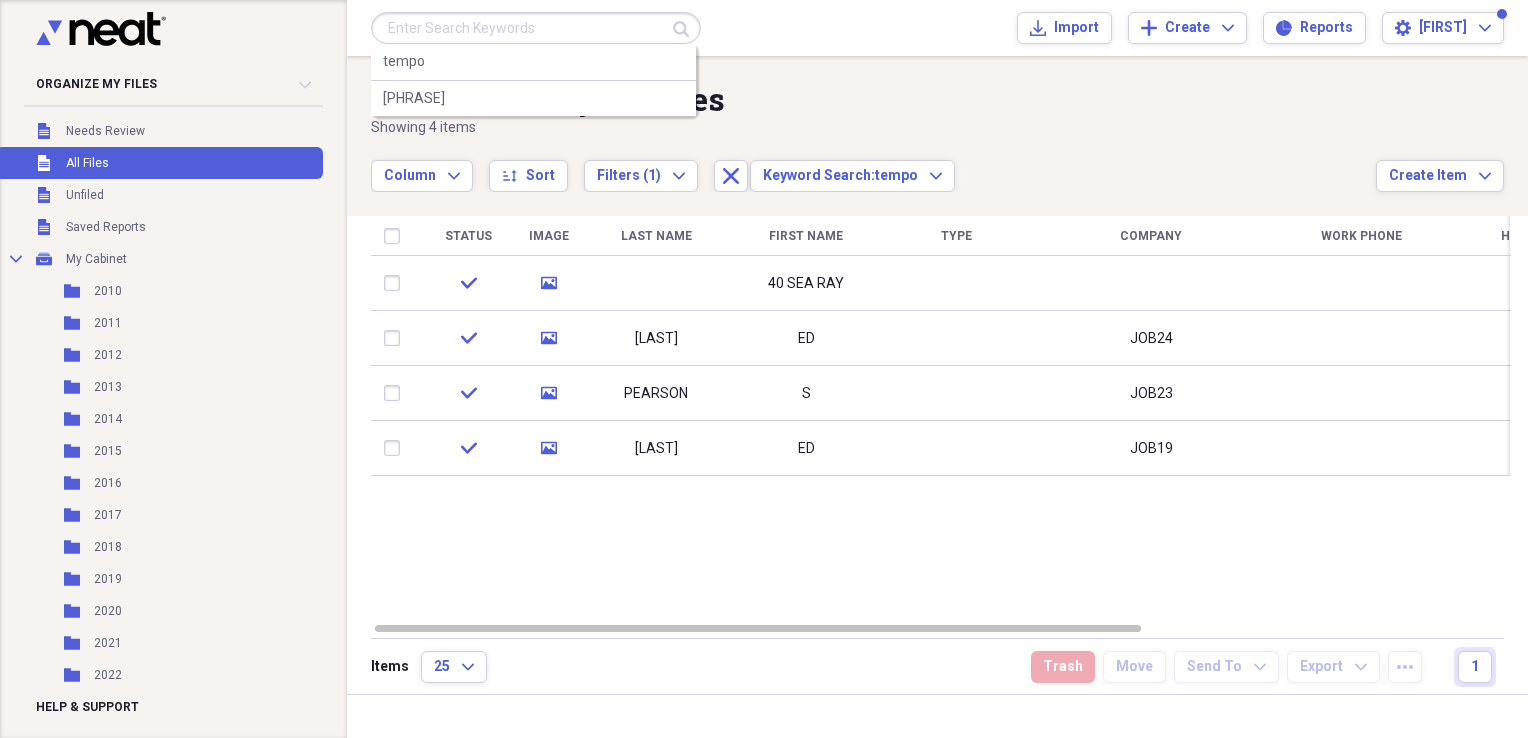 click at bounding box center [536, 28] 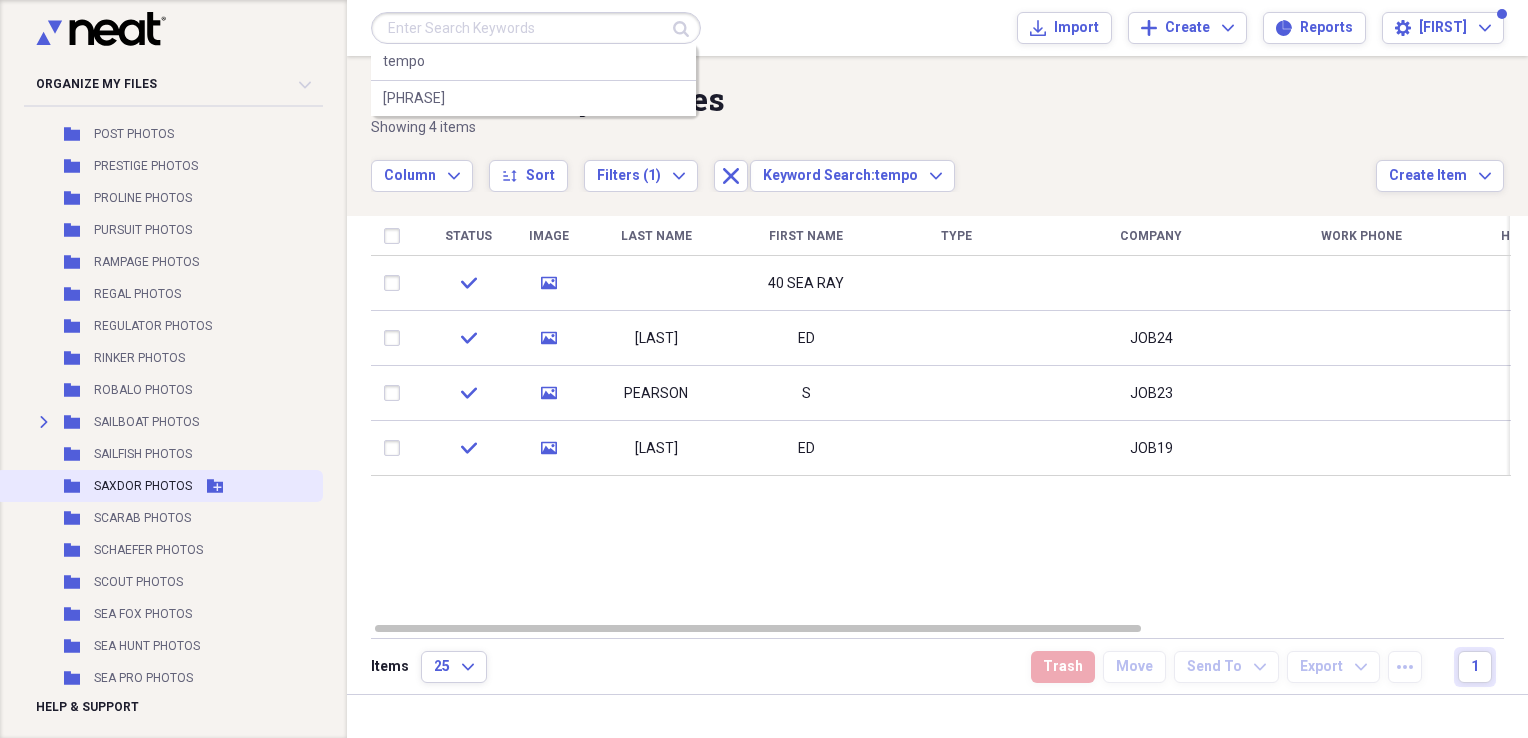 scroll, scrollTop: 3600, scrollLeft: 0, axis: vertical 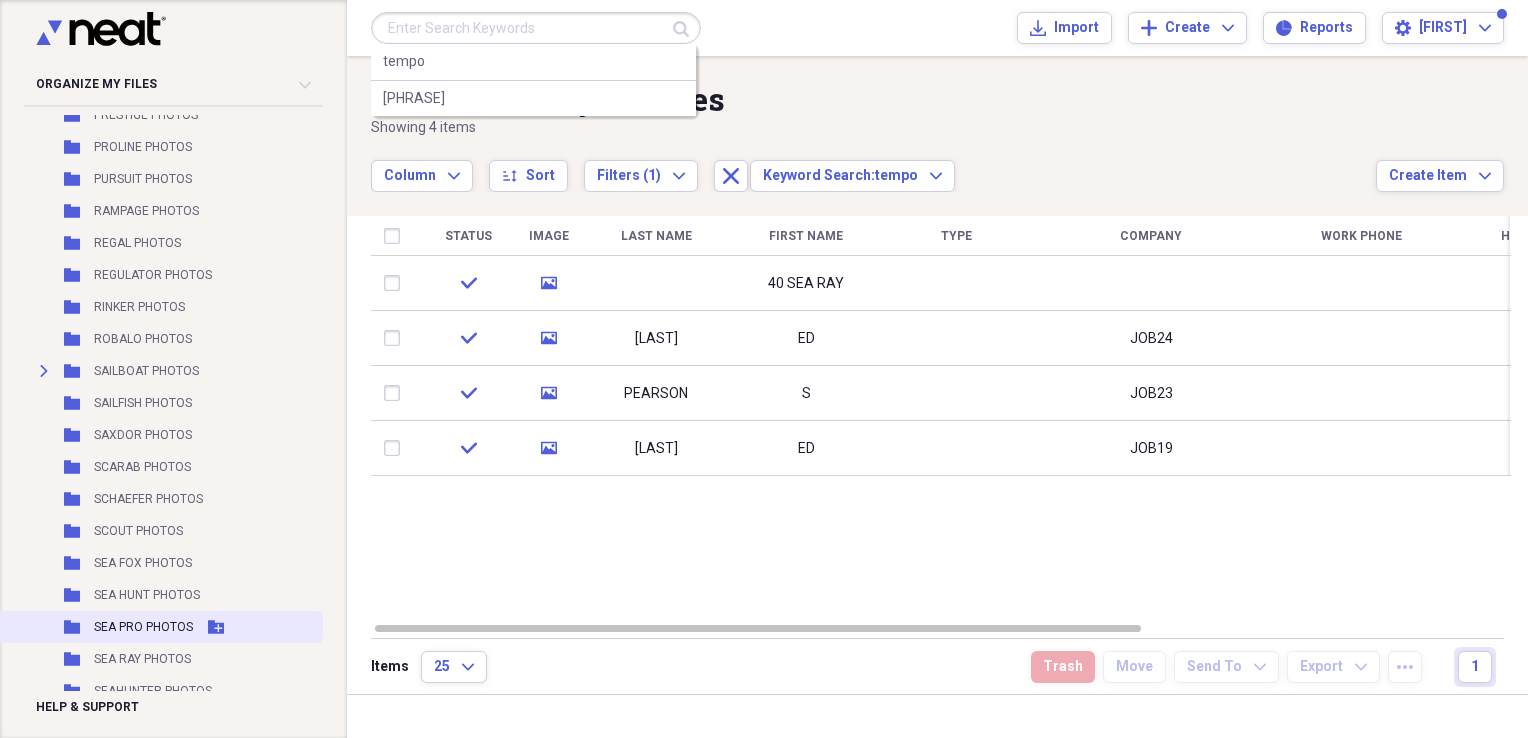 click on "SEA PRO PHOTOS" at bounding box center [143, 627] 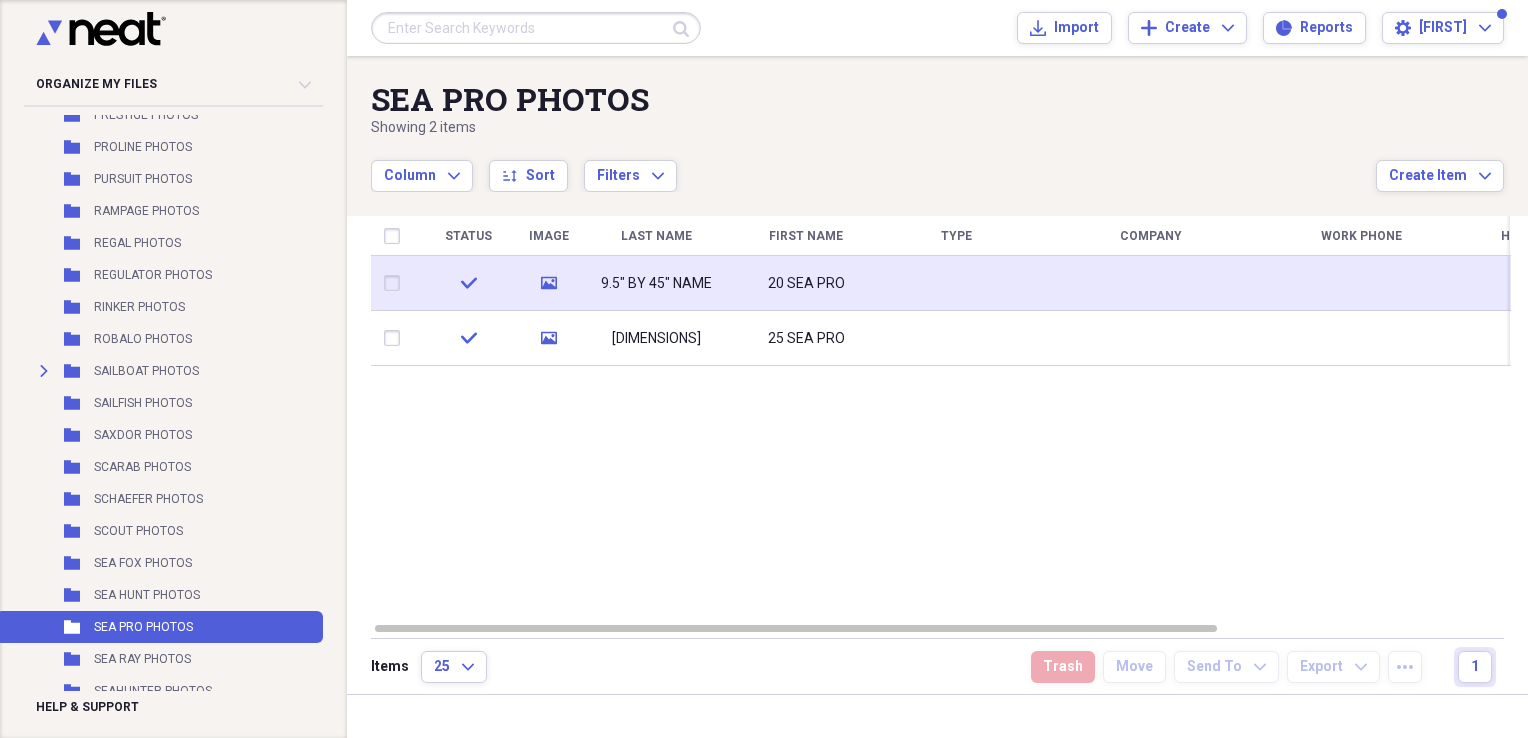 click on "20 SEA PRO" at bounding box center [806, 283] 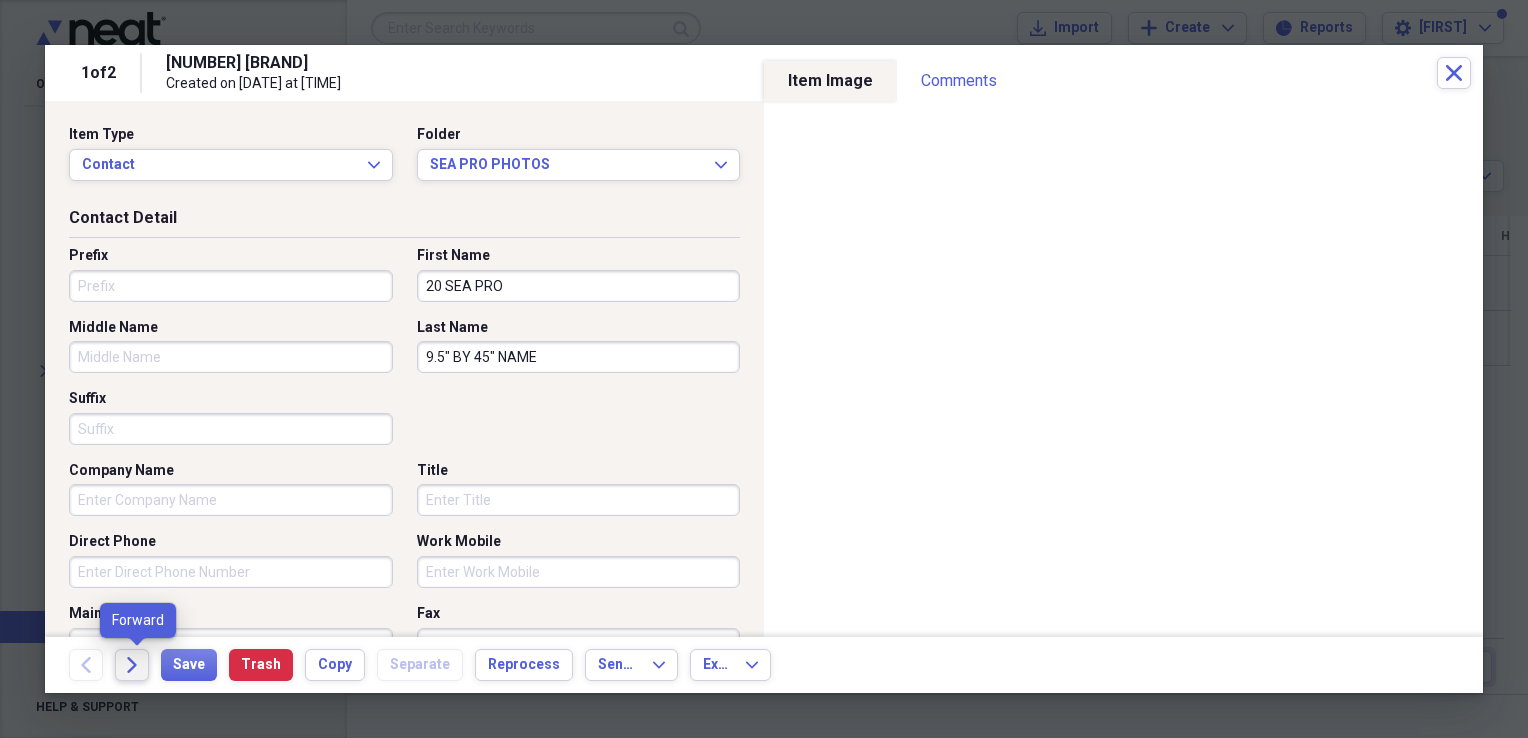 click on "Forward" at bounding box center [132, 665] 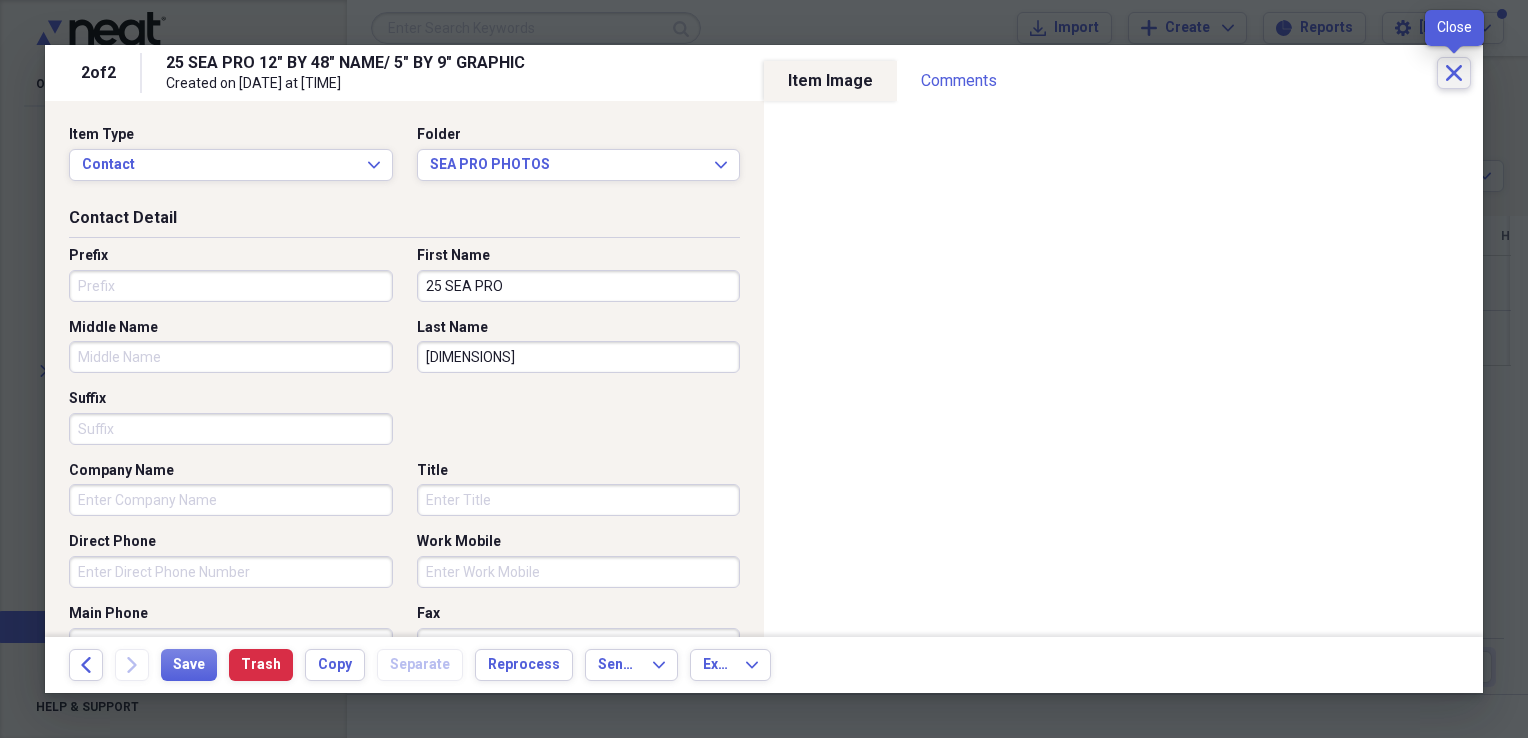 click 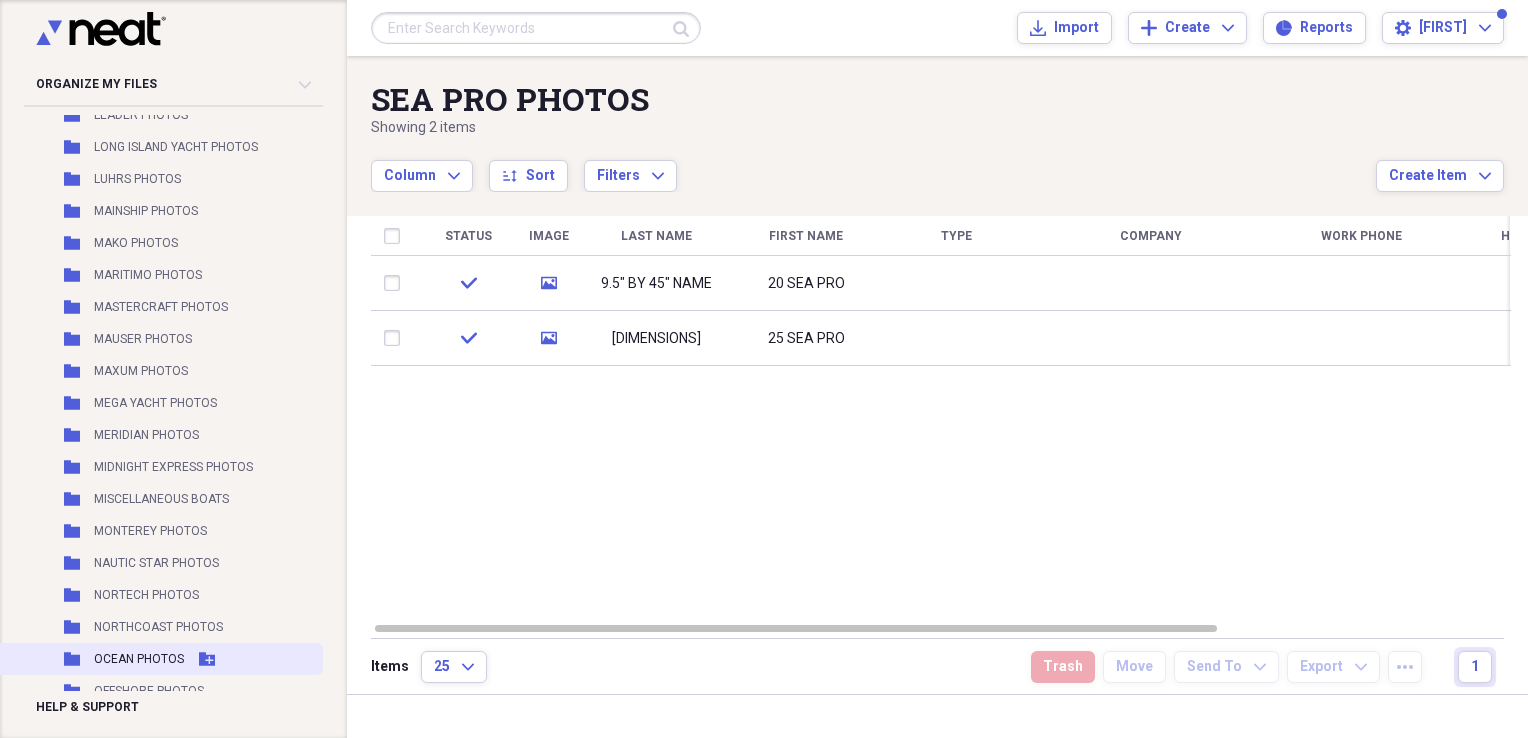 scroll, scrollTop: 2800, scrollLeft: 0, axis: vertical 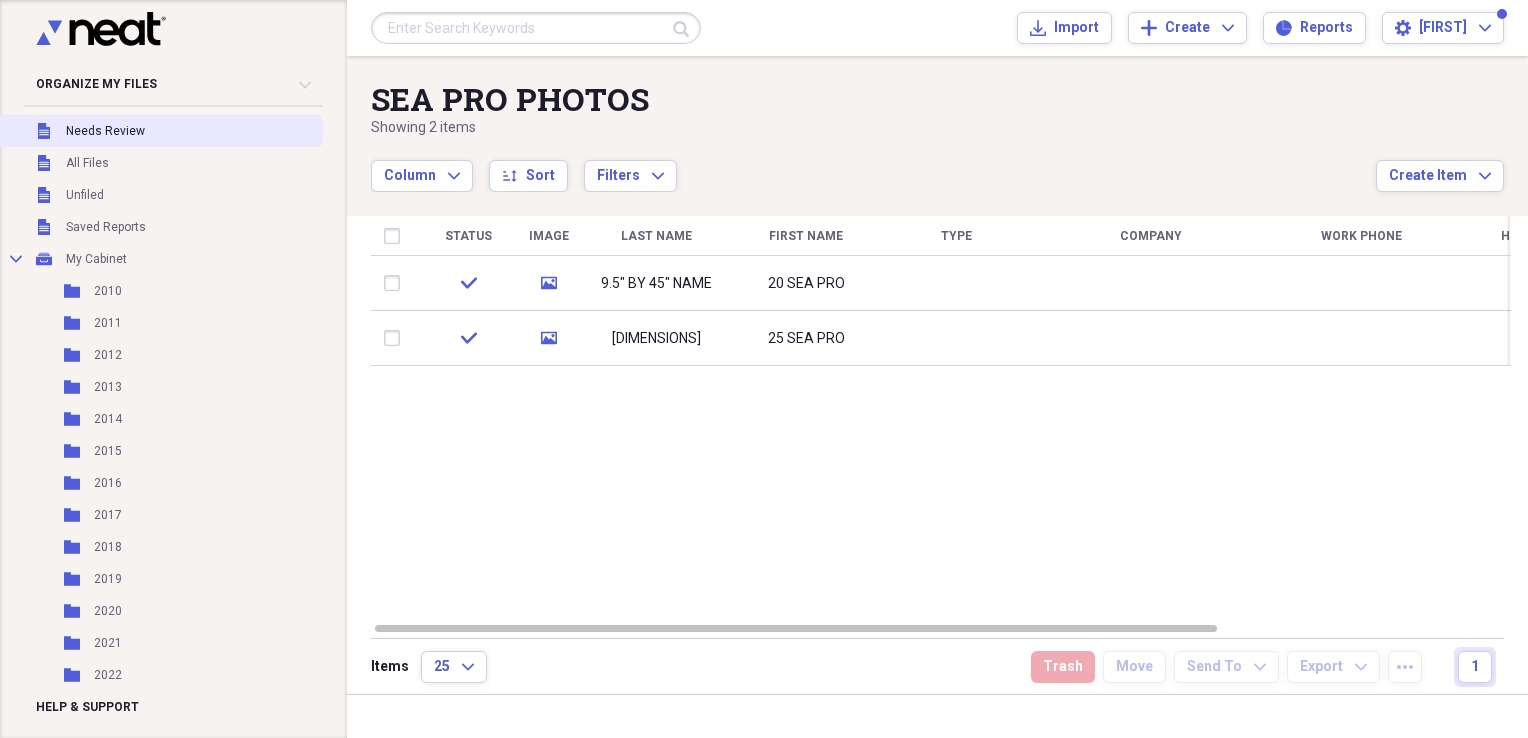 click on "Unfiled Needs Review" at bounding box center (159, 131) 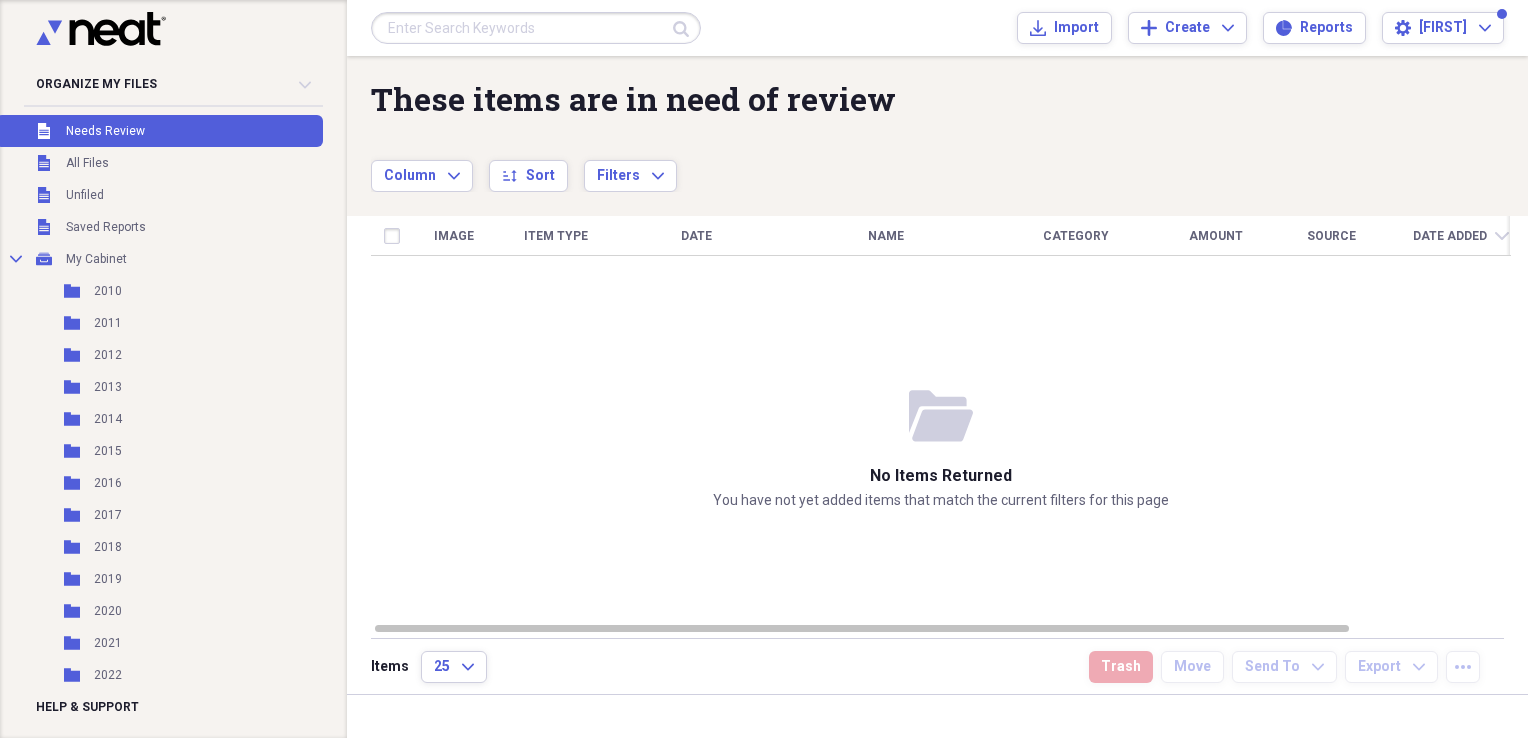 click at bounding box center (536, 28) 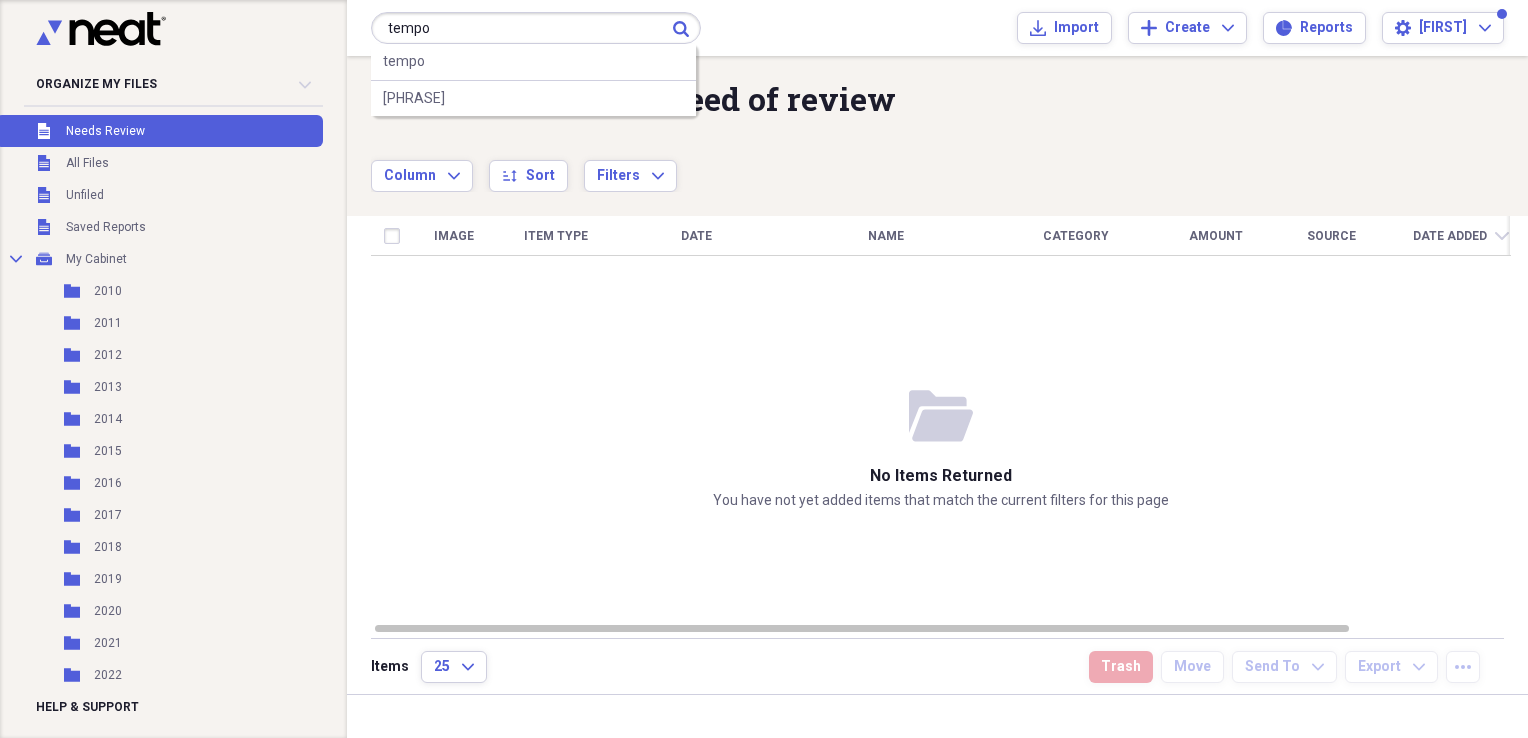 type on "tempo" 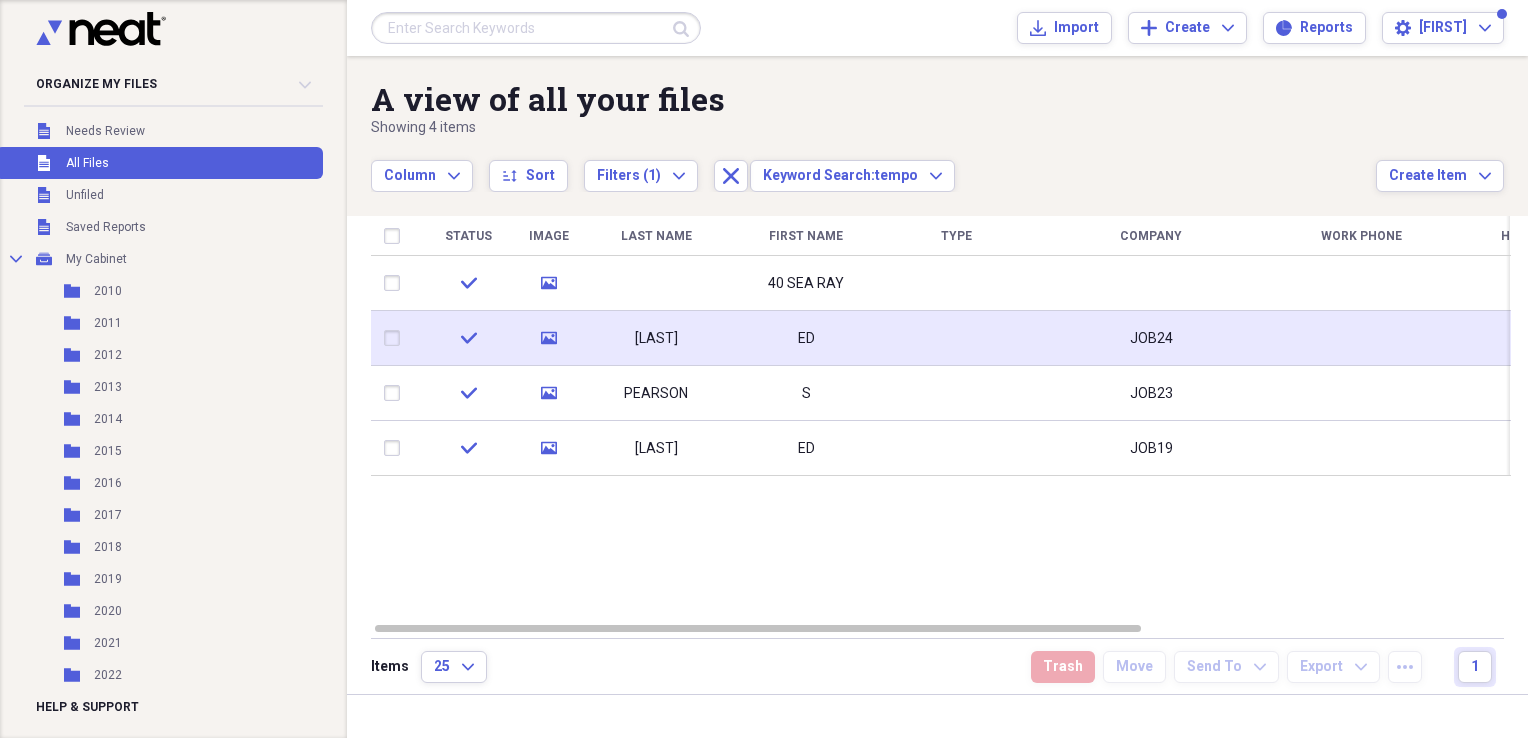 click on "ED" at bounding box center (806, 338) 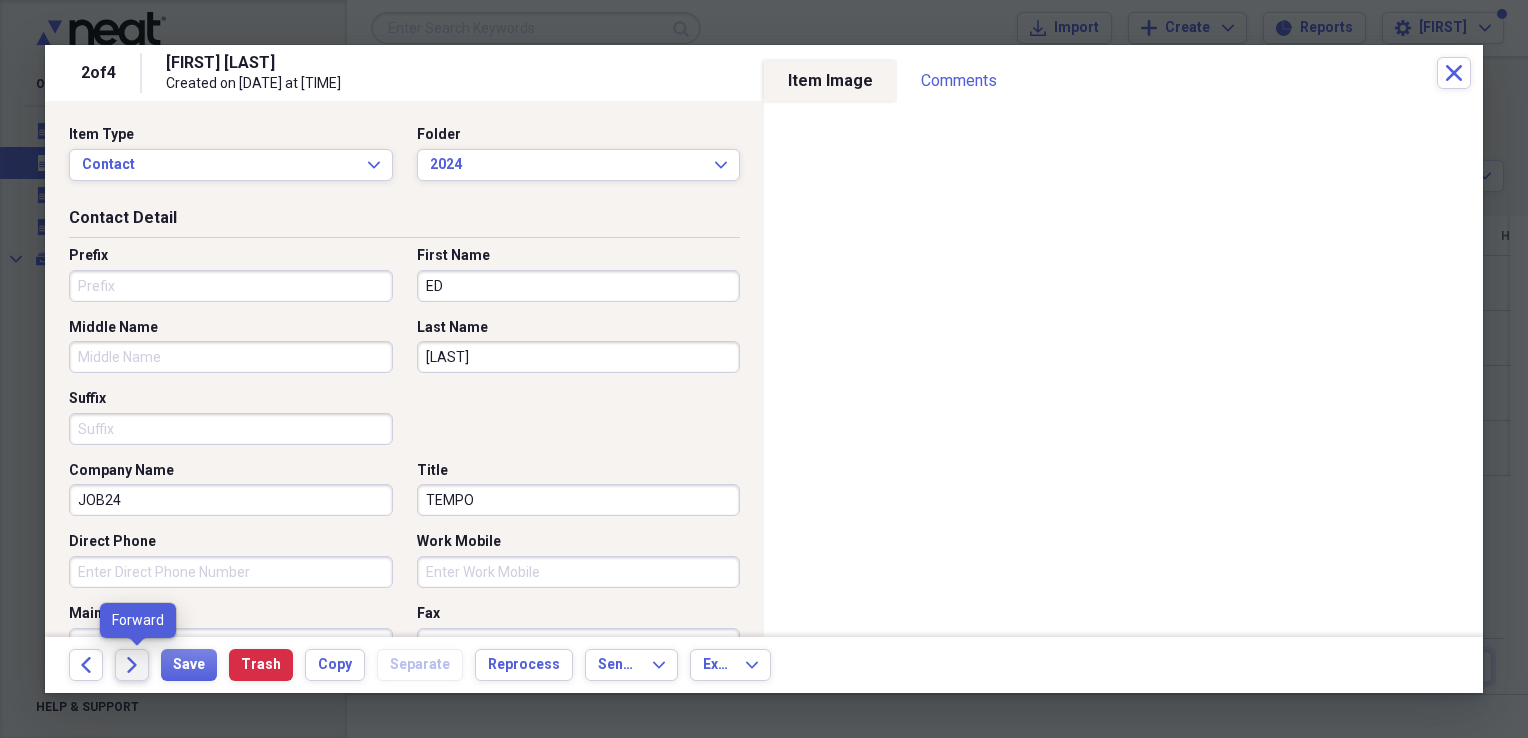 click on "Forward" at bounding box center (132, 665) 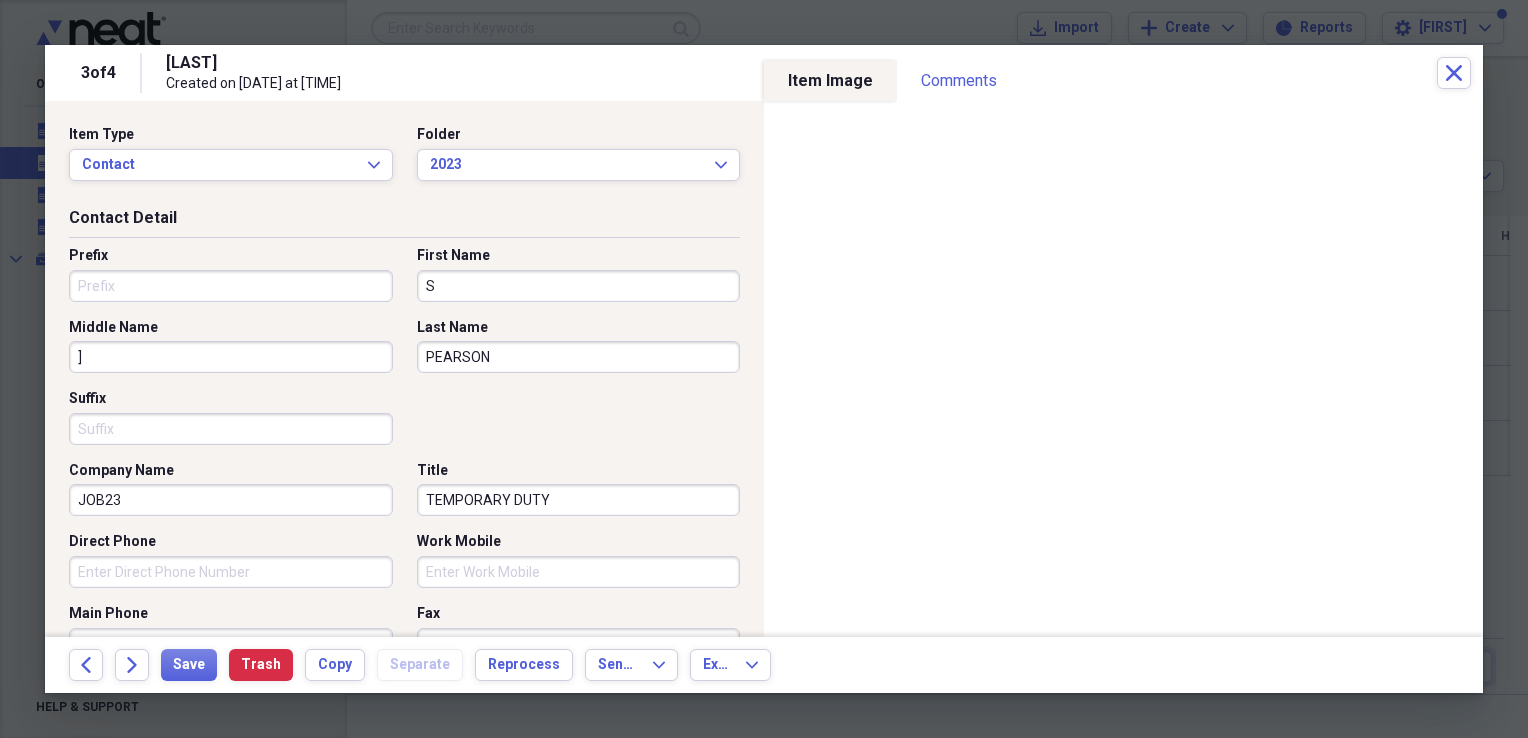 click on "]" at bounding box center (231, 357) 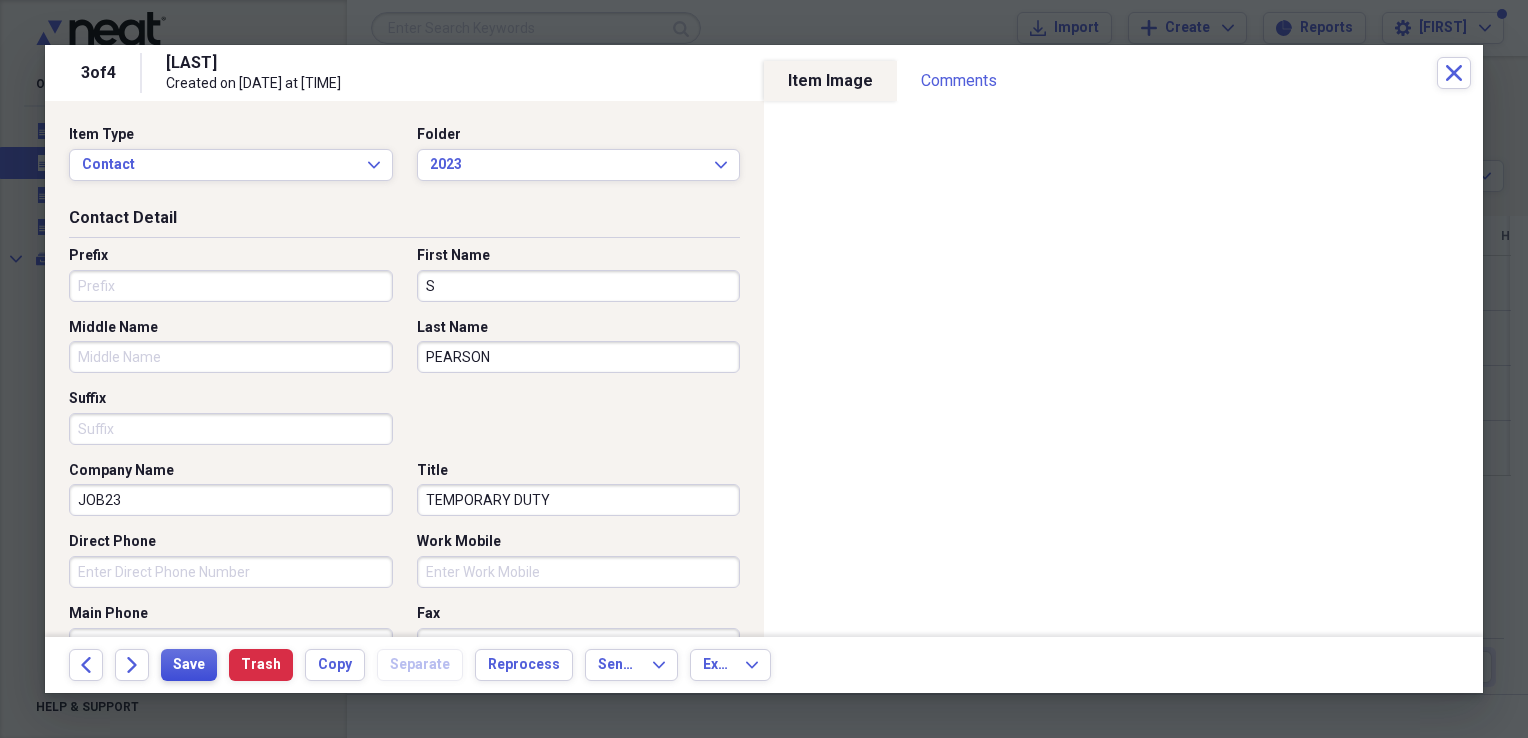 type 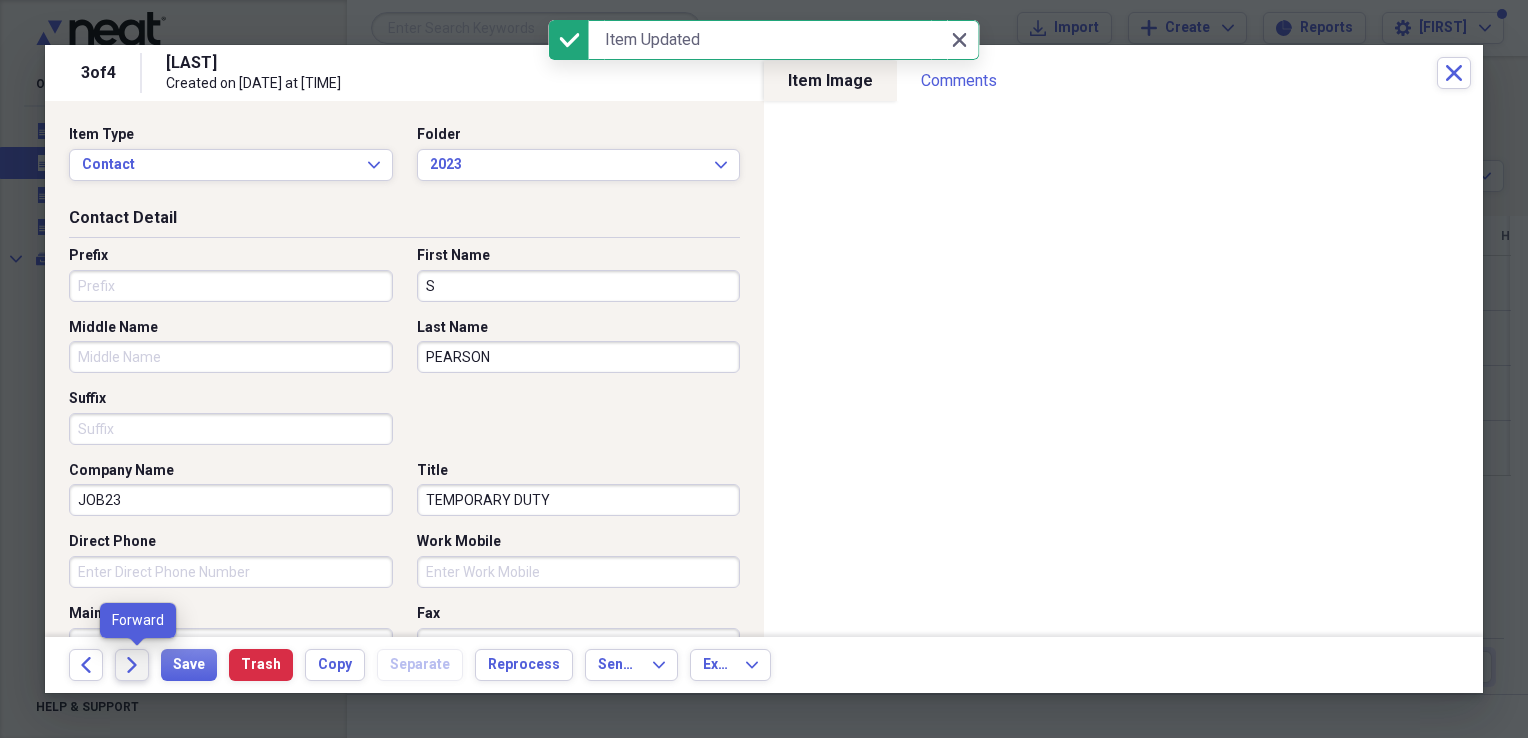click on "Forward" at bounding box center [132, 665] 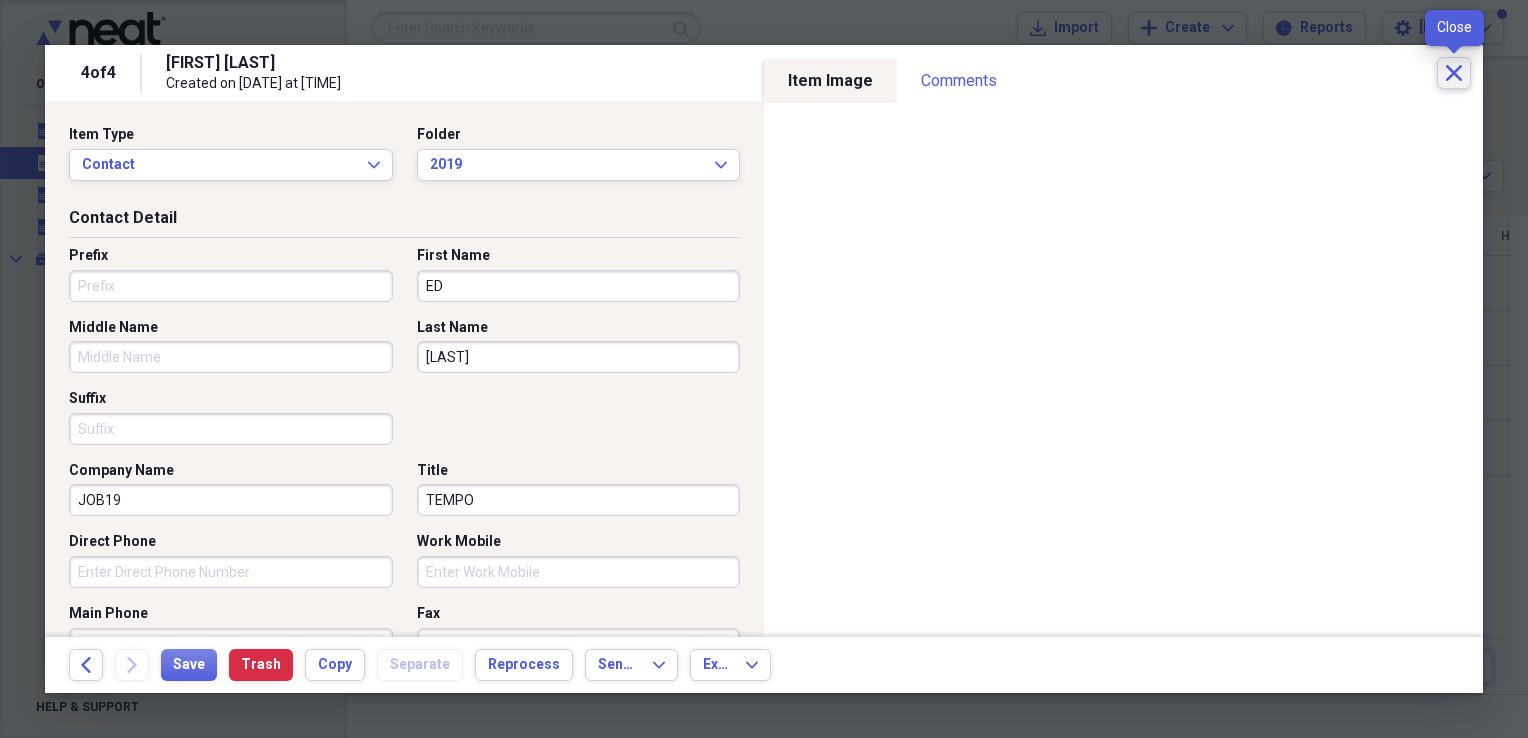 click on "Close" at bounding box center [1454, 73] 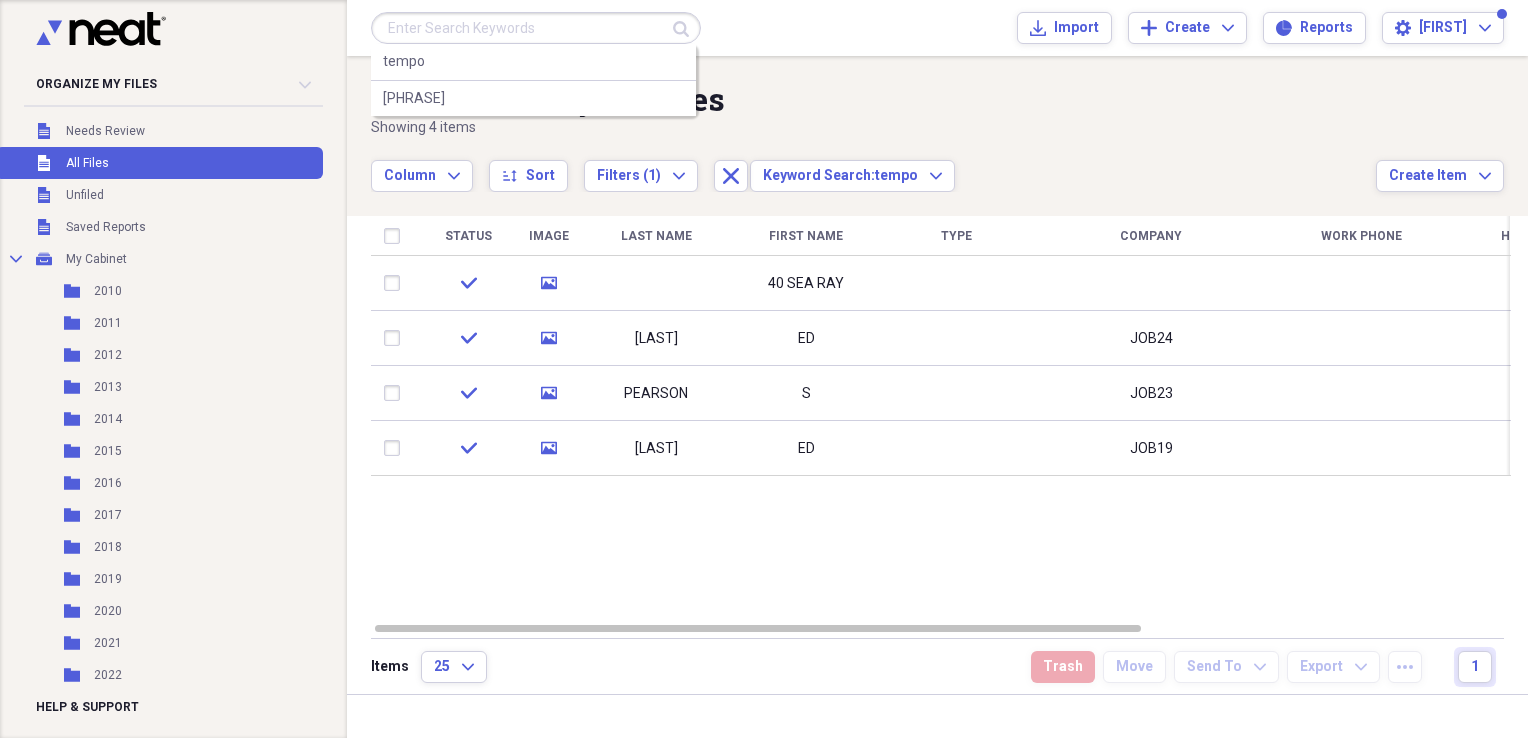 click at bounding box center [536, 28] 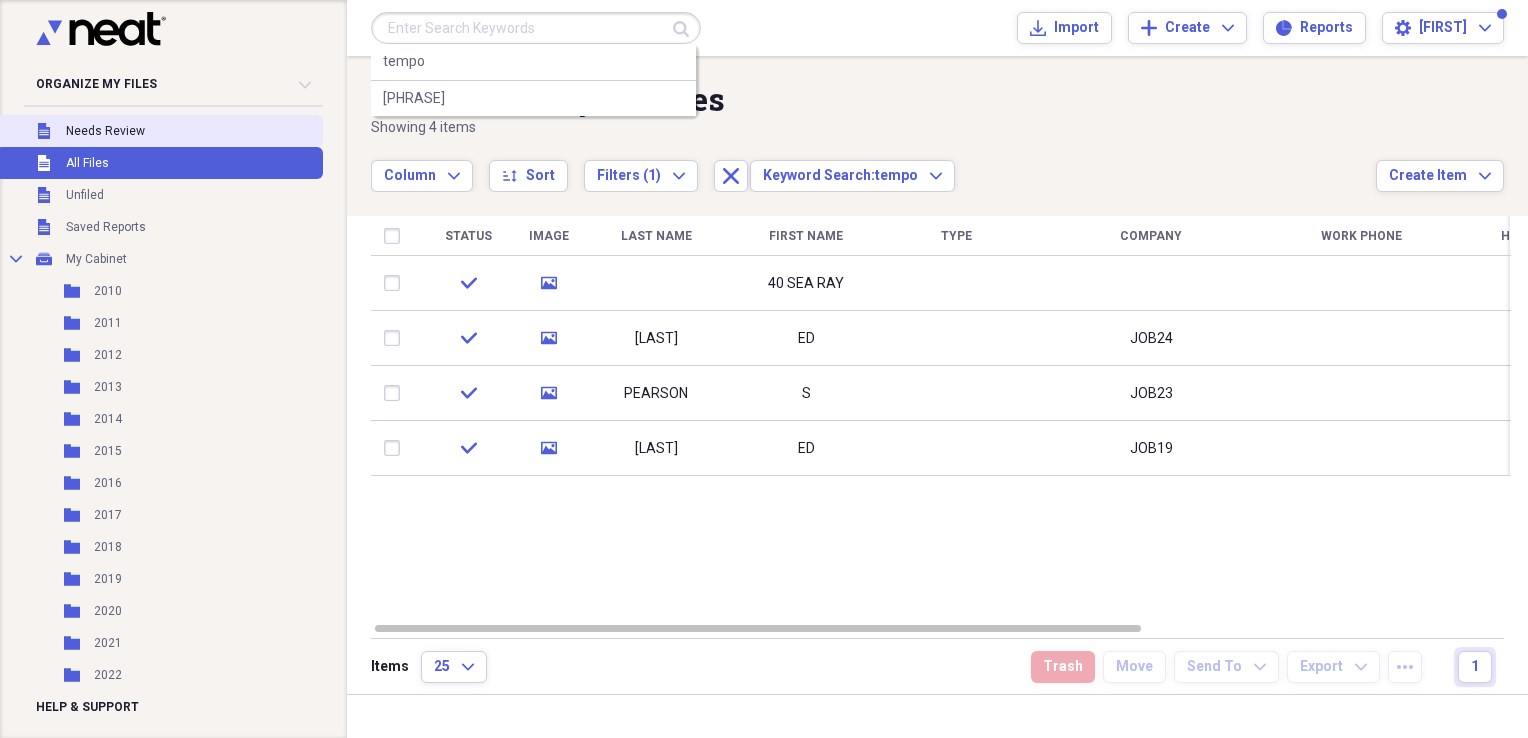 click on "Unfiled Needs Review" at bounding box center [159, 131] 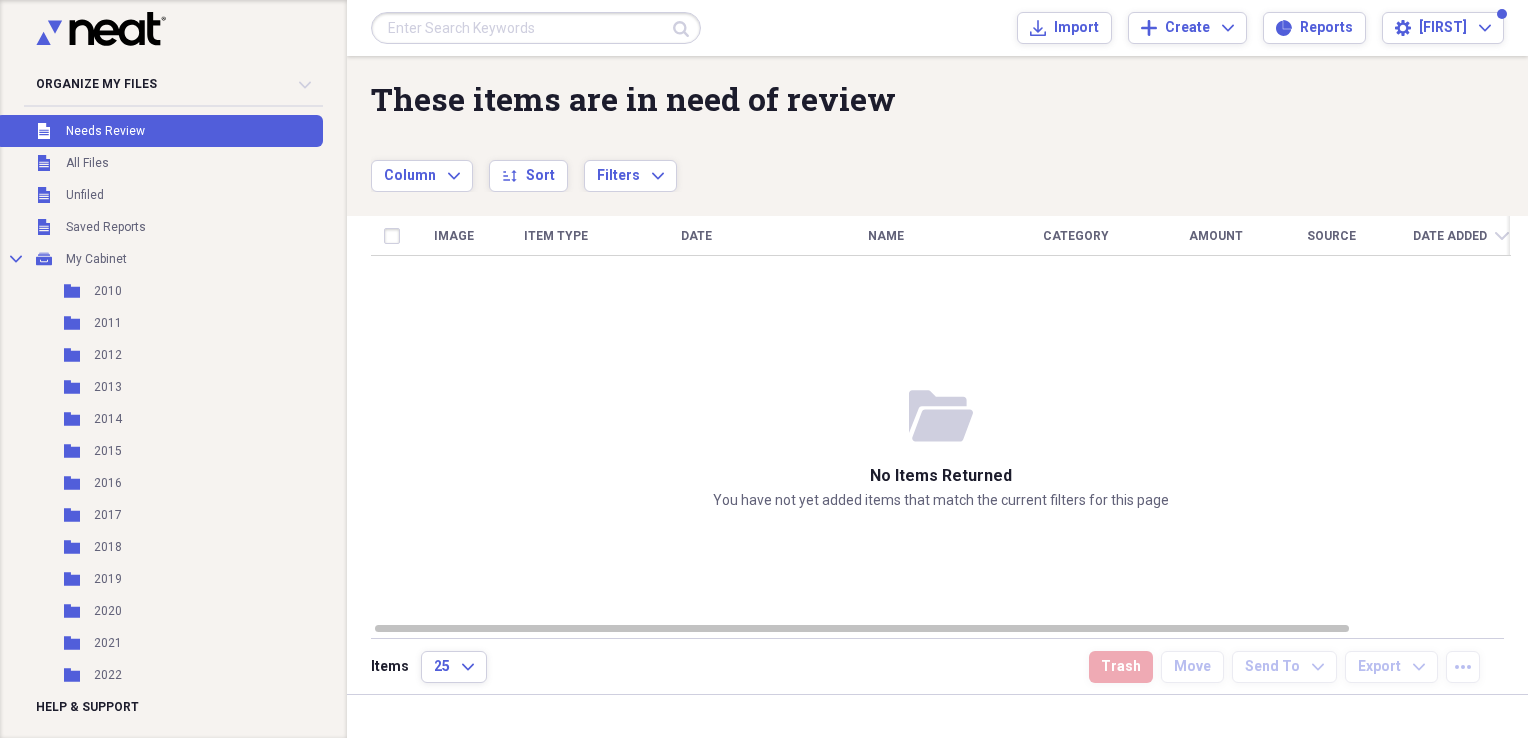 click at bounding box center (536, 28) 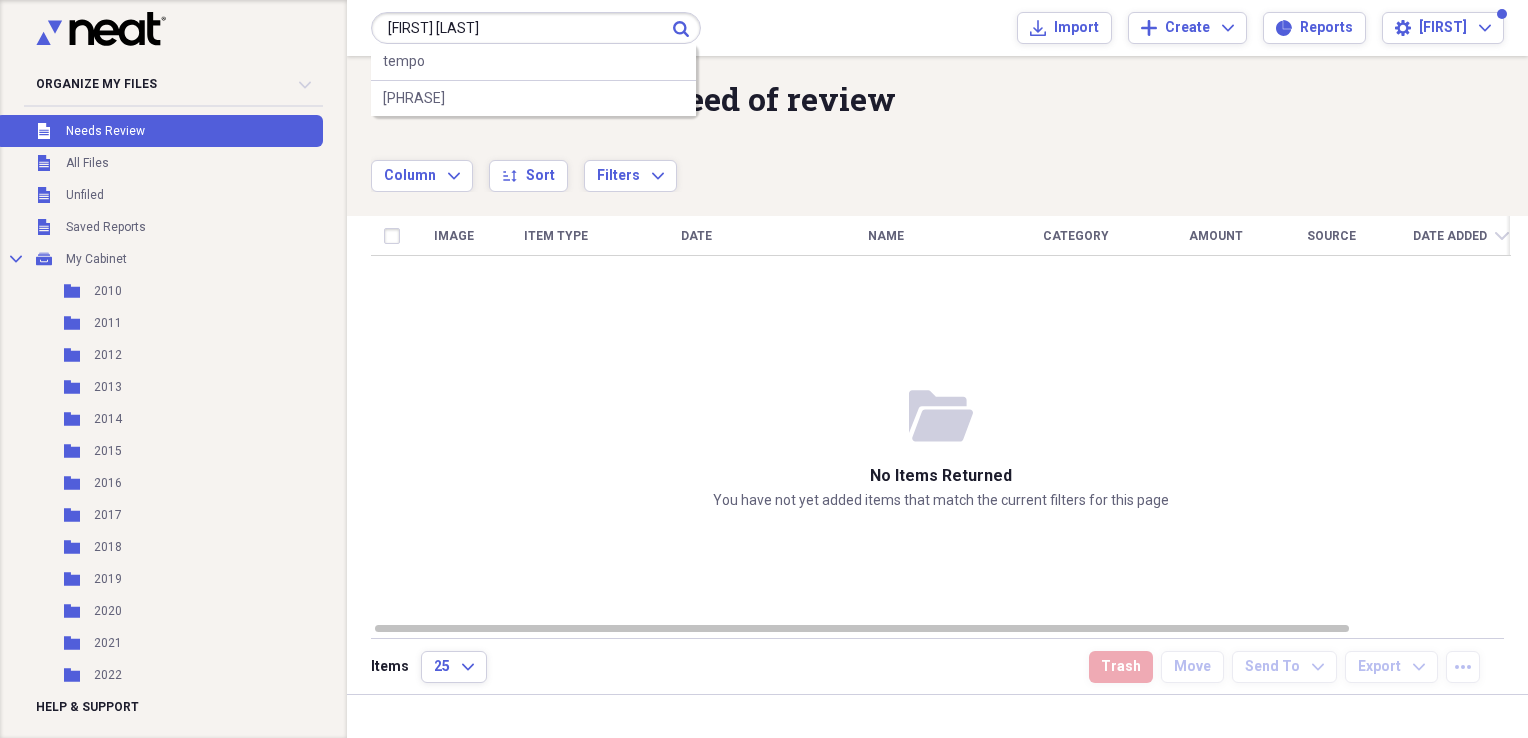 type on "mary waters" 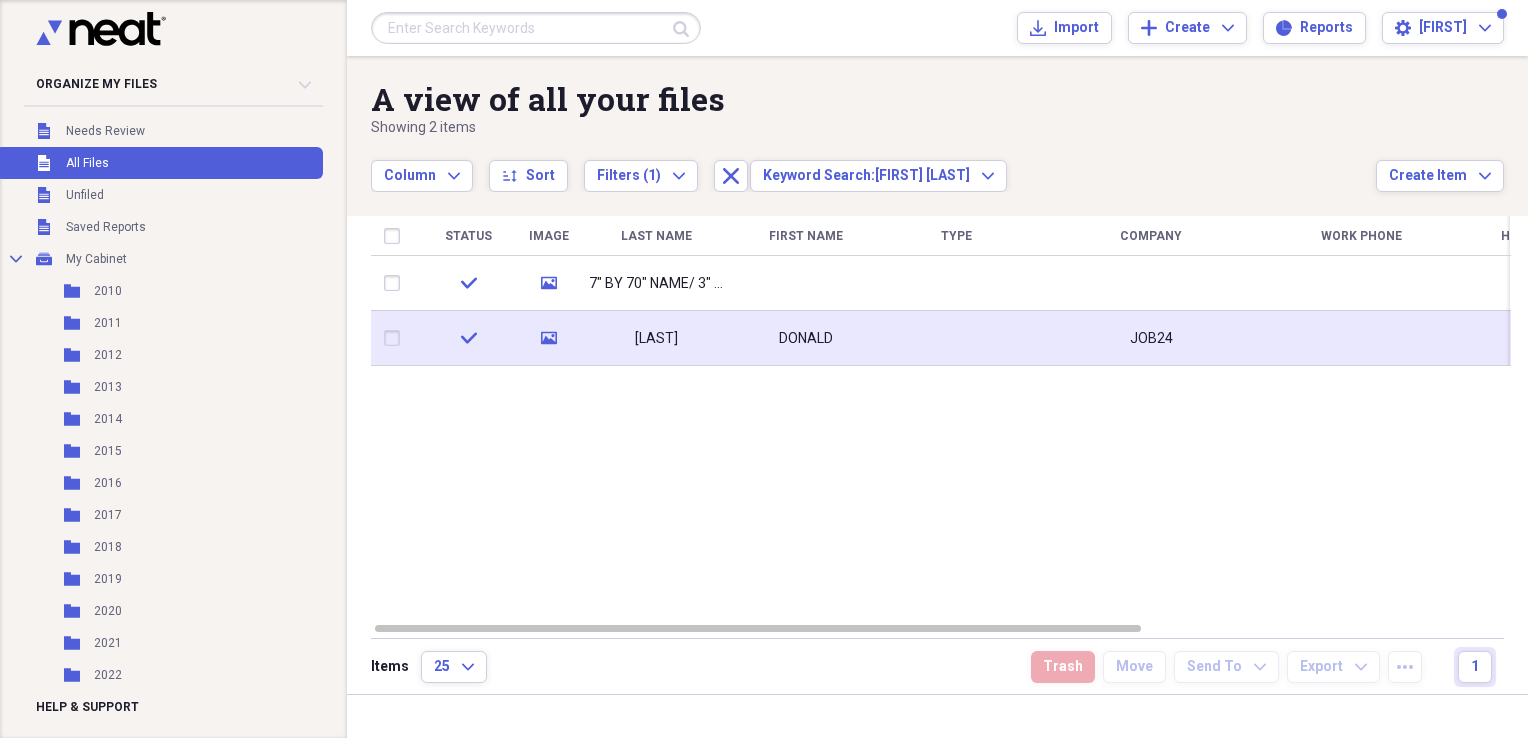 click at bounding box center (956, 338) 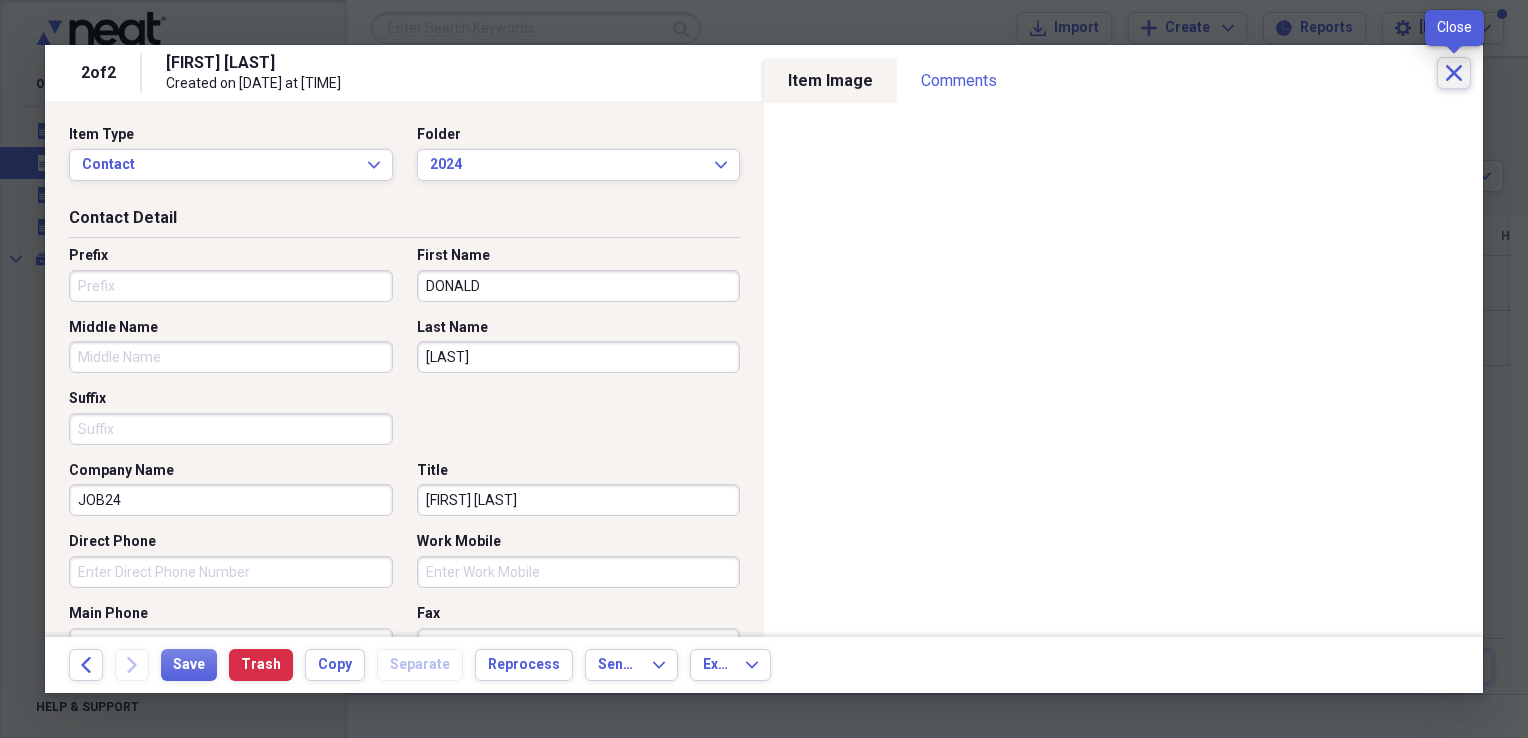 click on "Close" at bounding box center (1454, 73) 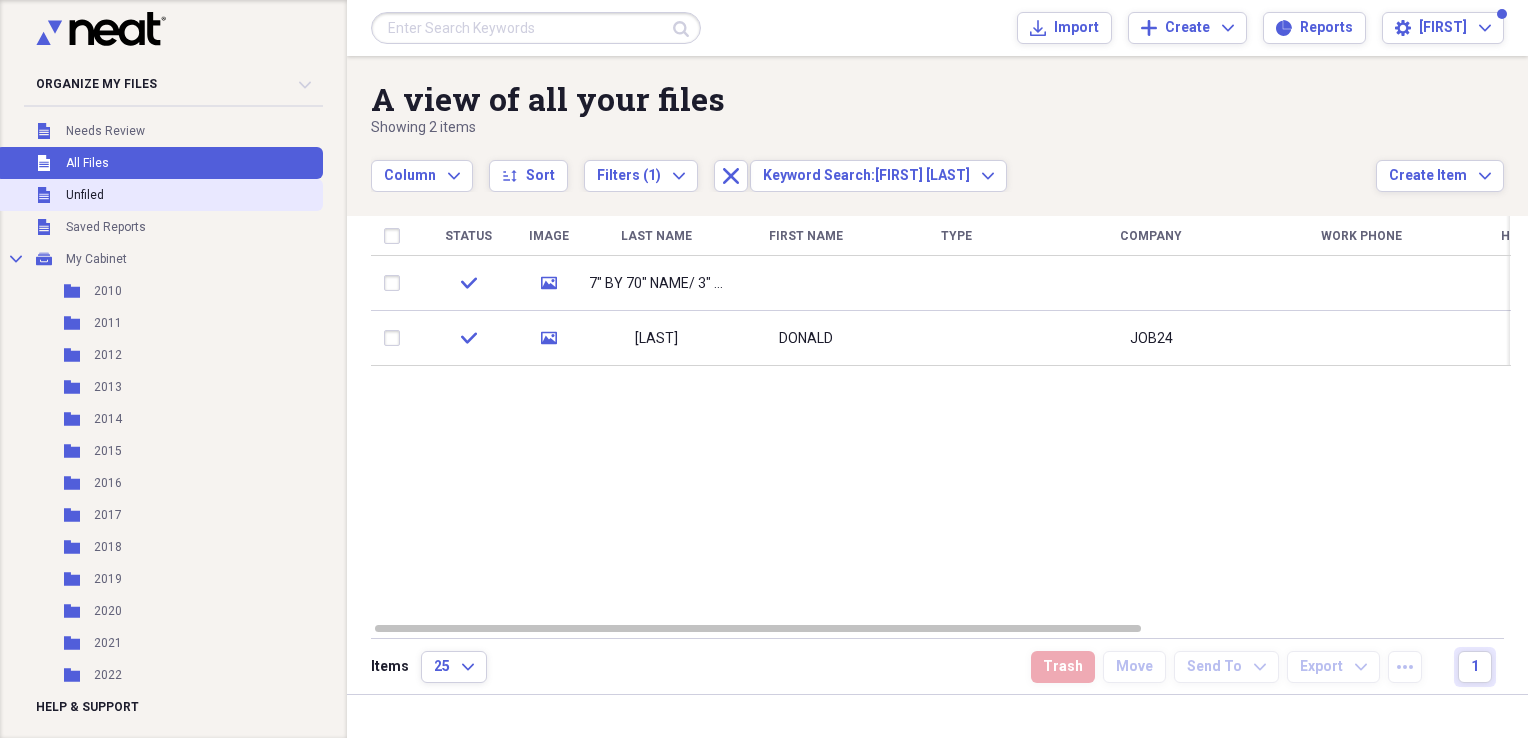 click on "Unfiled Unfiled" at bounding box center [159, 195] 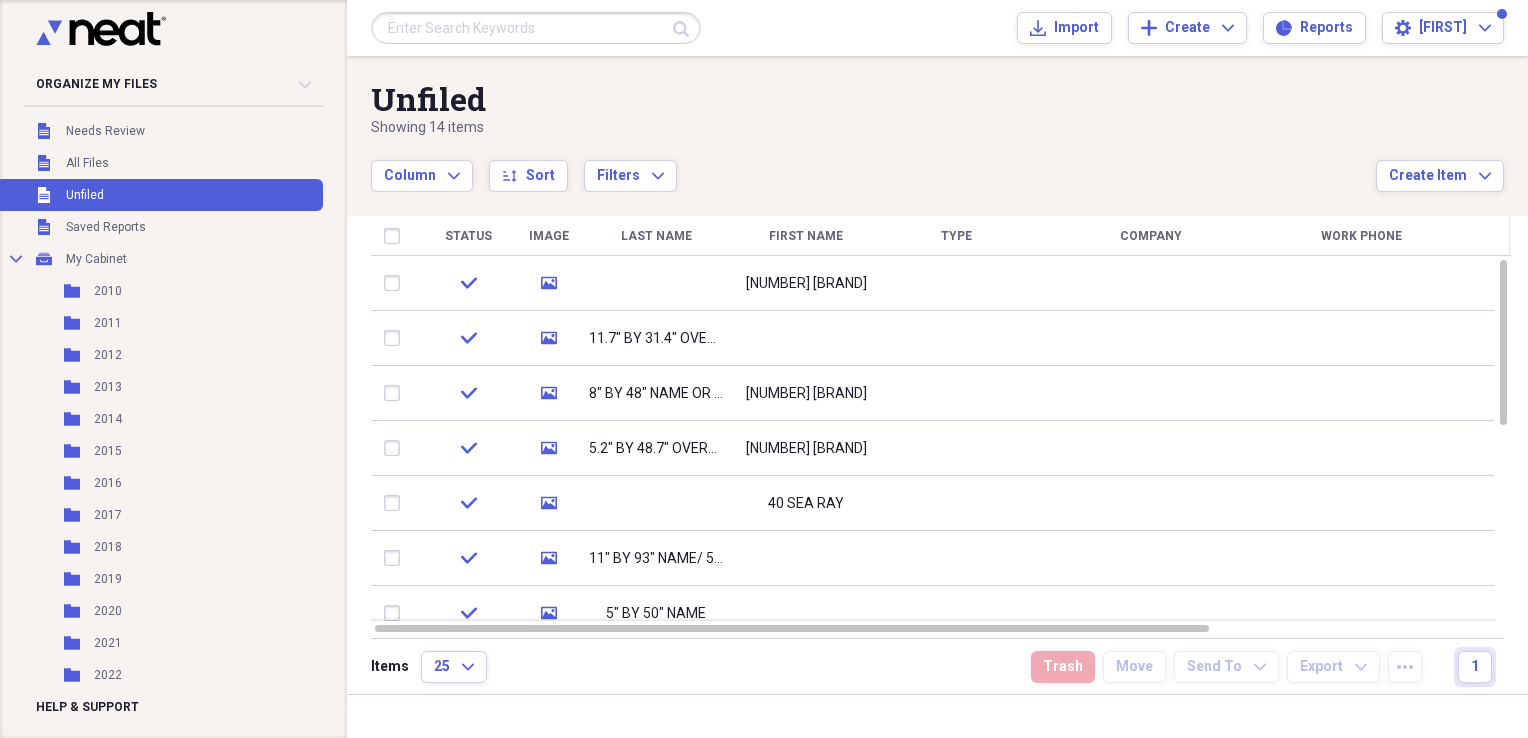 click at bounding box center [536, 28] 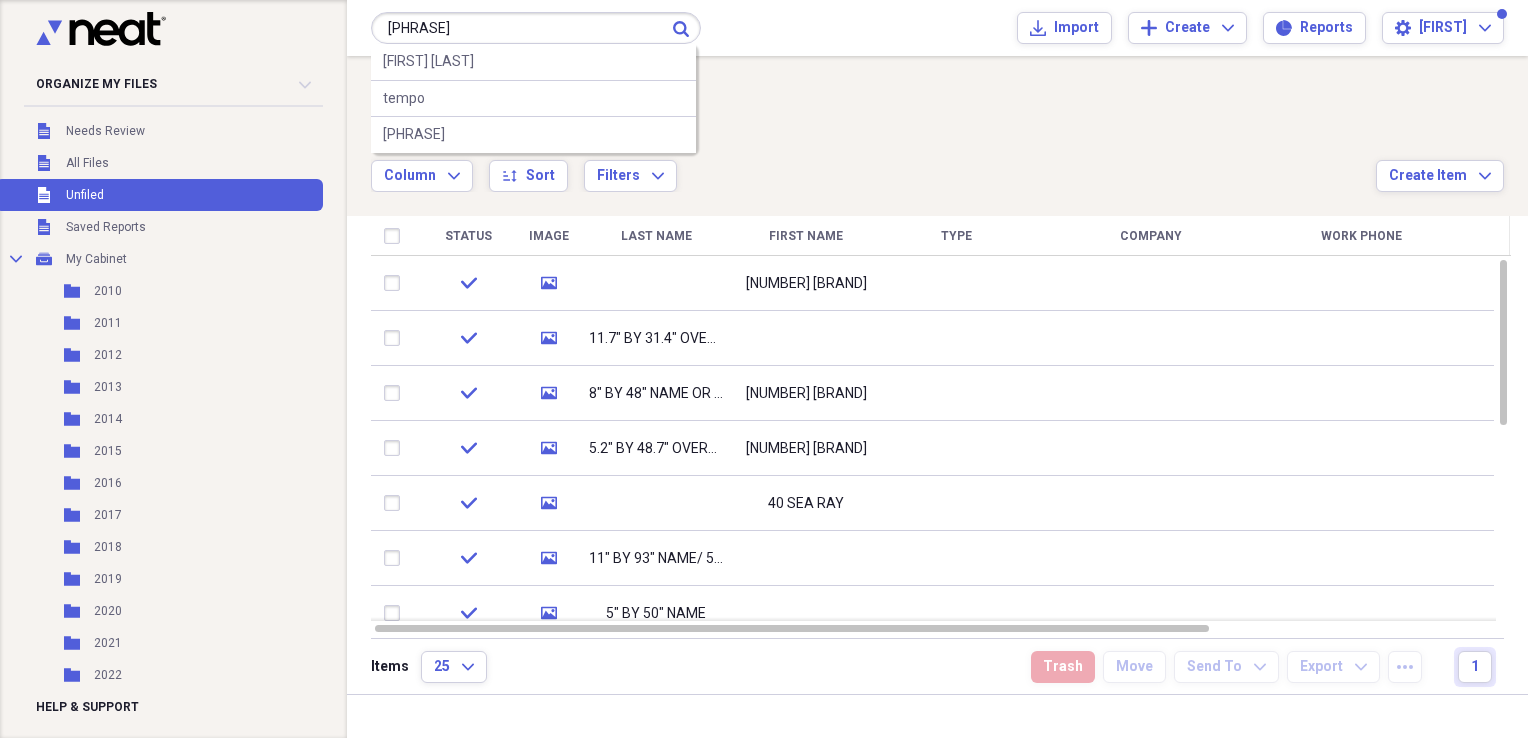 type on "happy hooker" 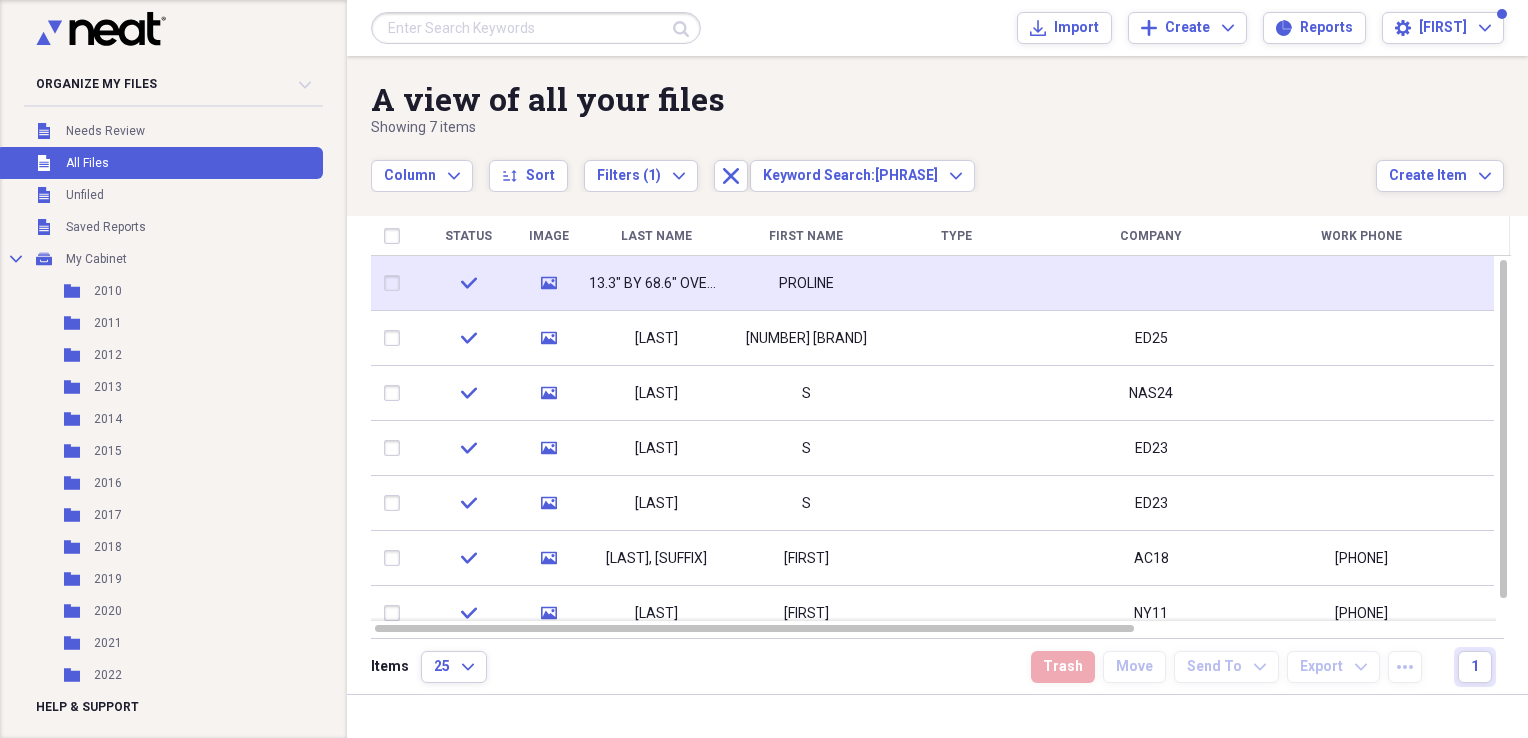 click at bounding box center (956, 283) 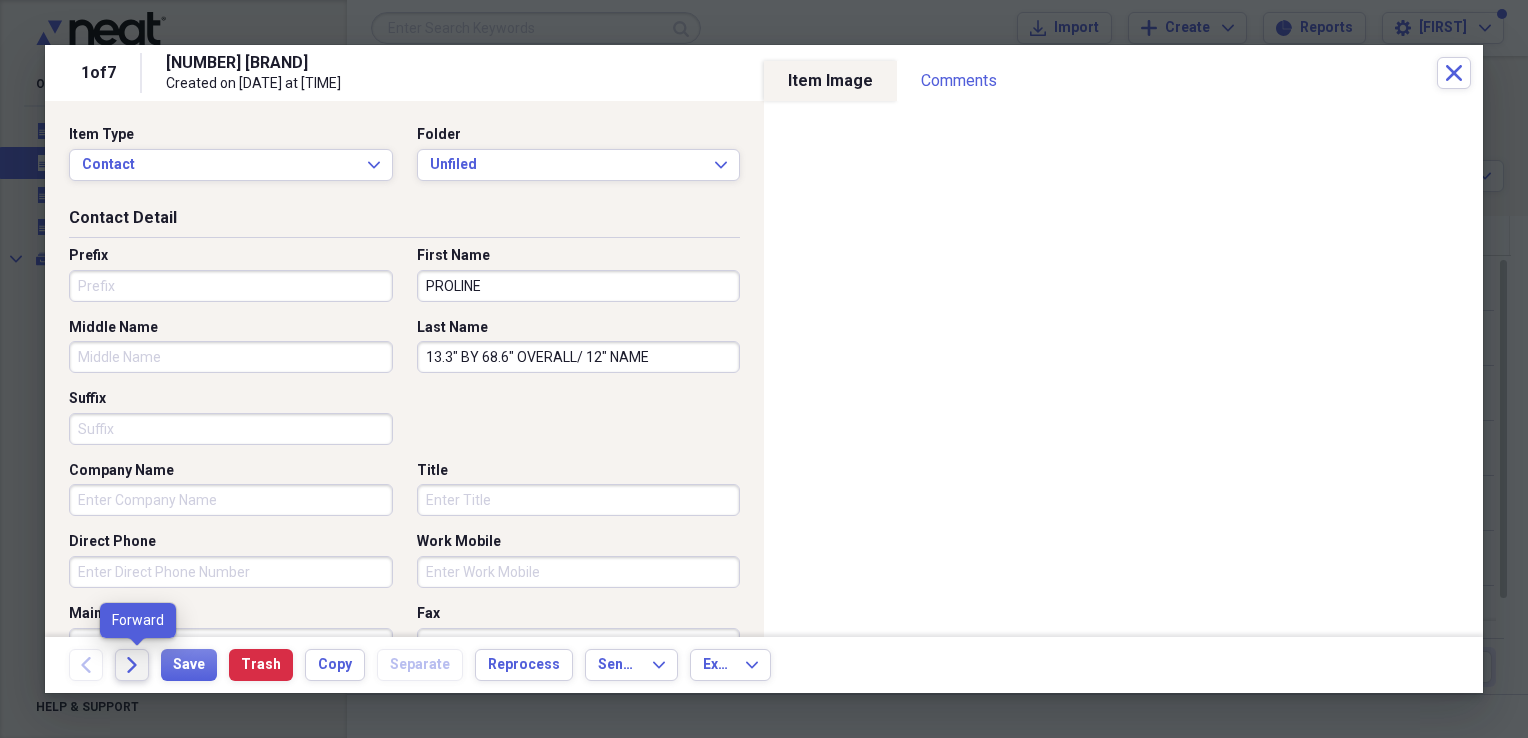 click on "Forward" 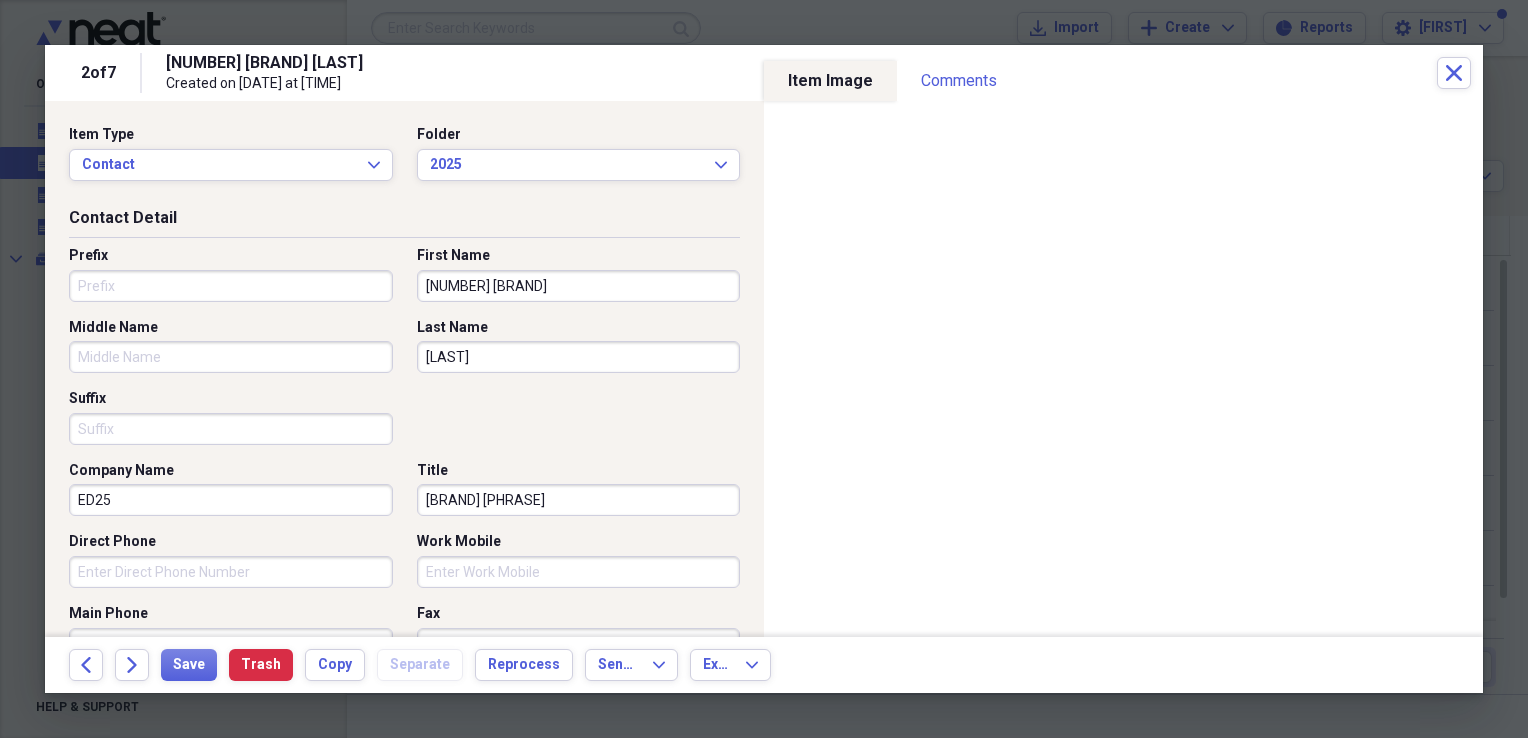 click on "29 PROLINE MANCINI Created on 03/16/2025 at 10:10 am" at bounding box center [801, 73] 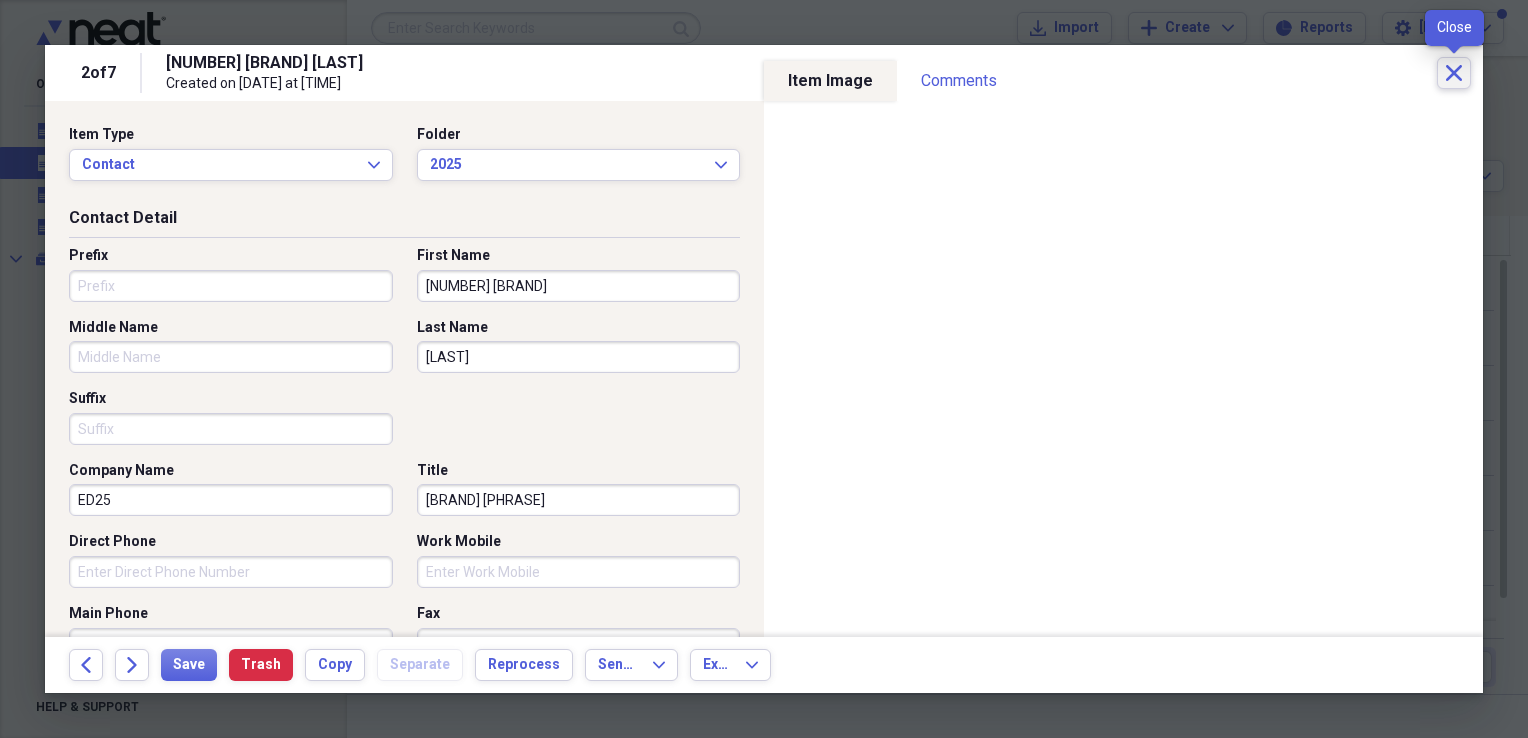 click on "Close" at bounding box center (1454, 73) 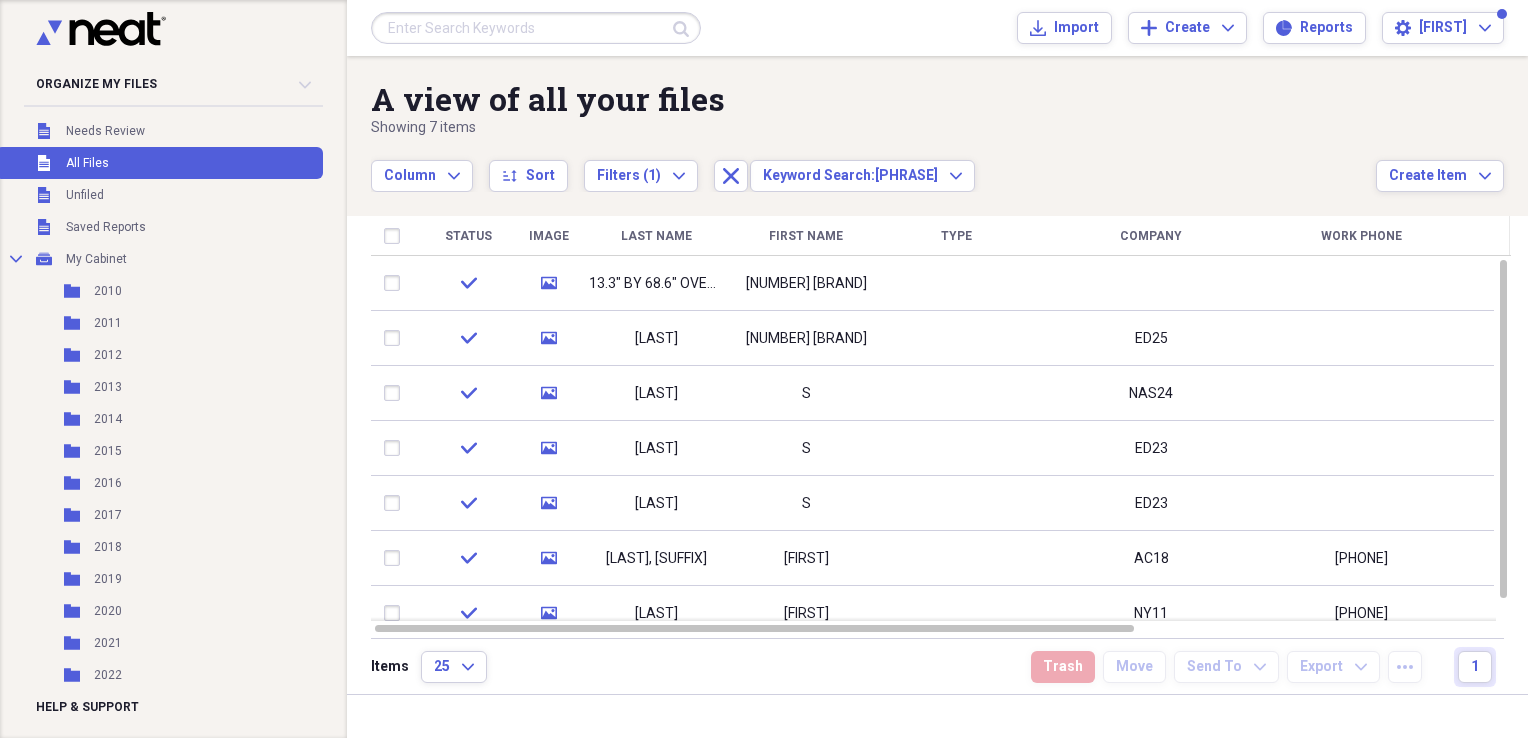 click at bounding box center (536, 28) 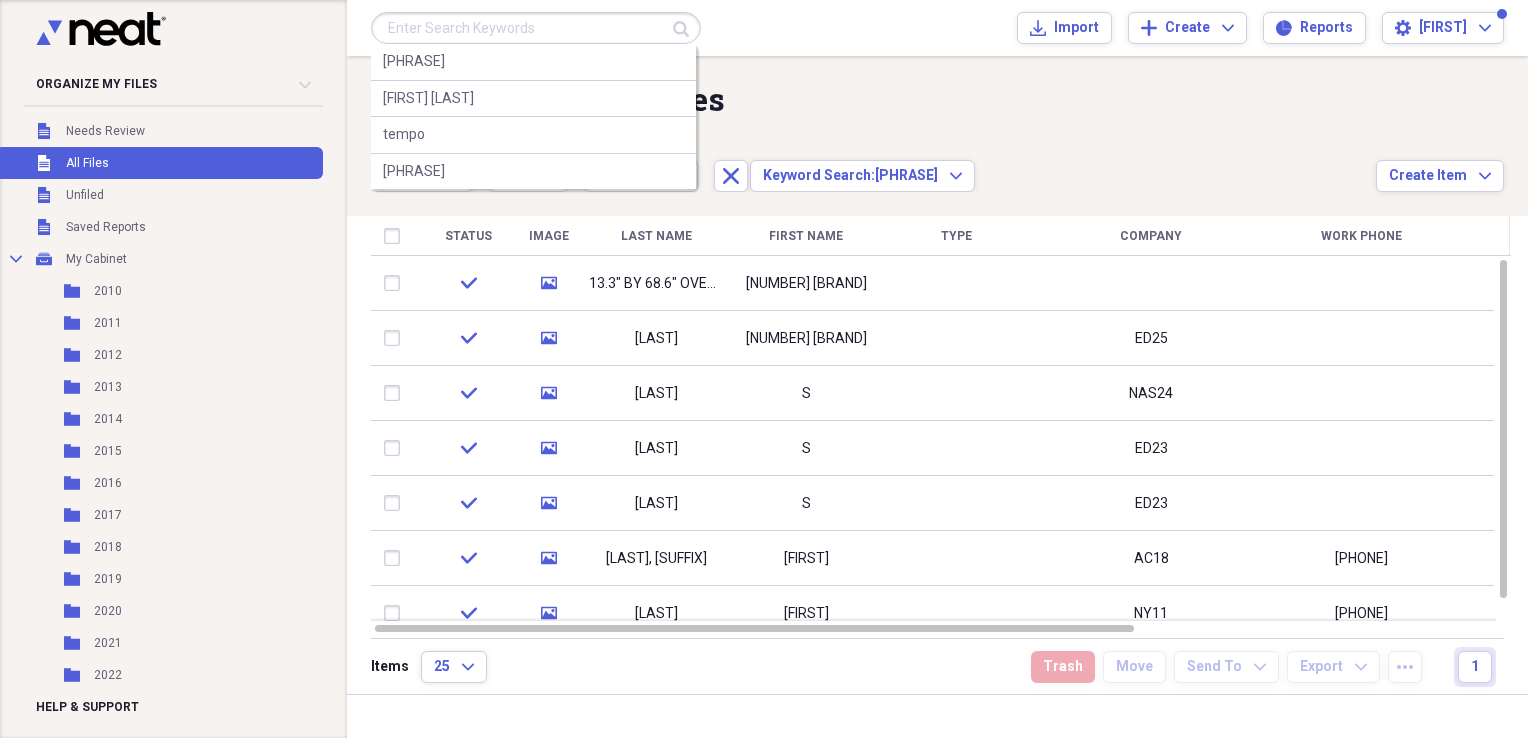 click at bounding box center (536, 28) 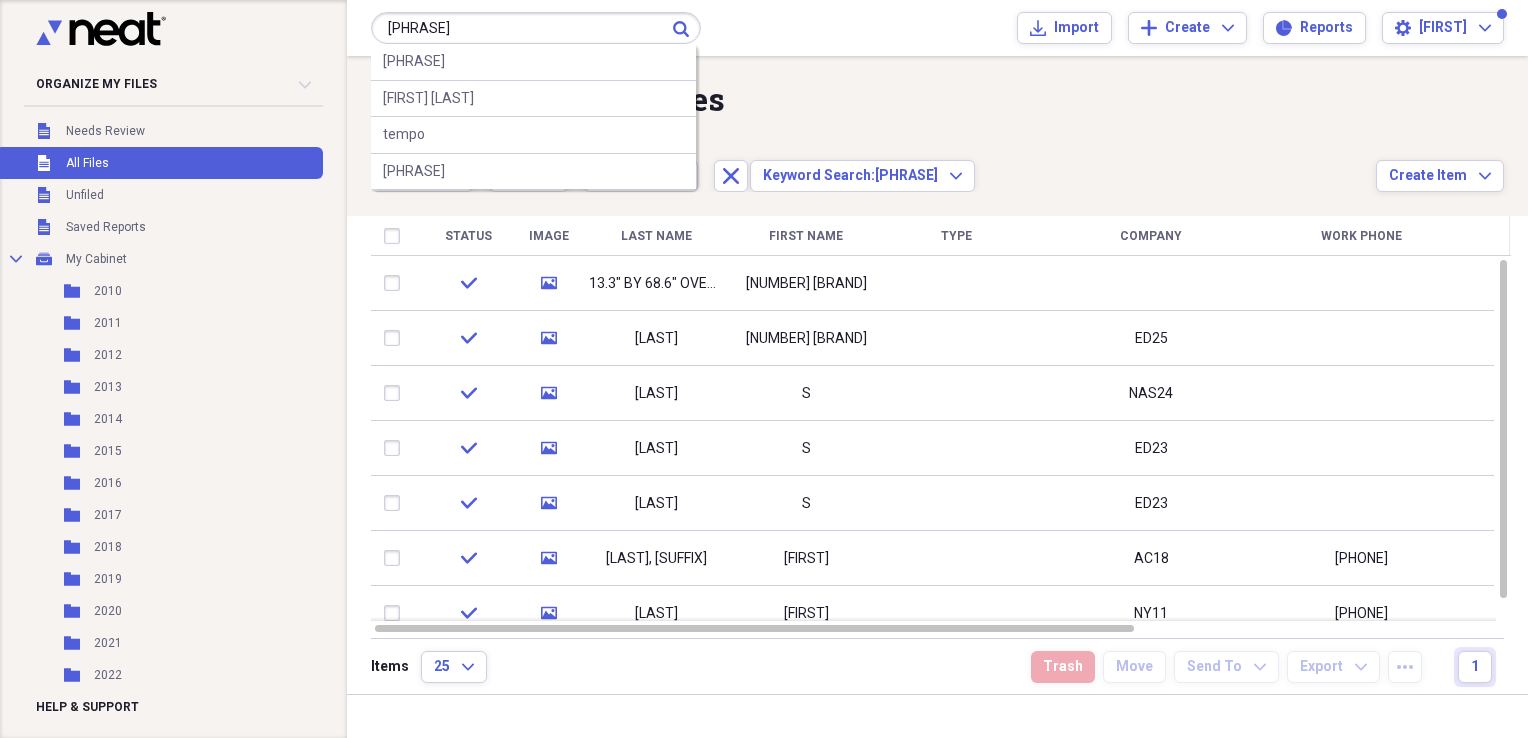 type on "lights out" 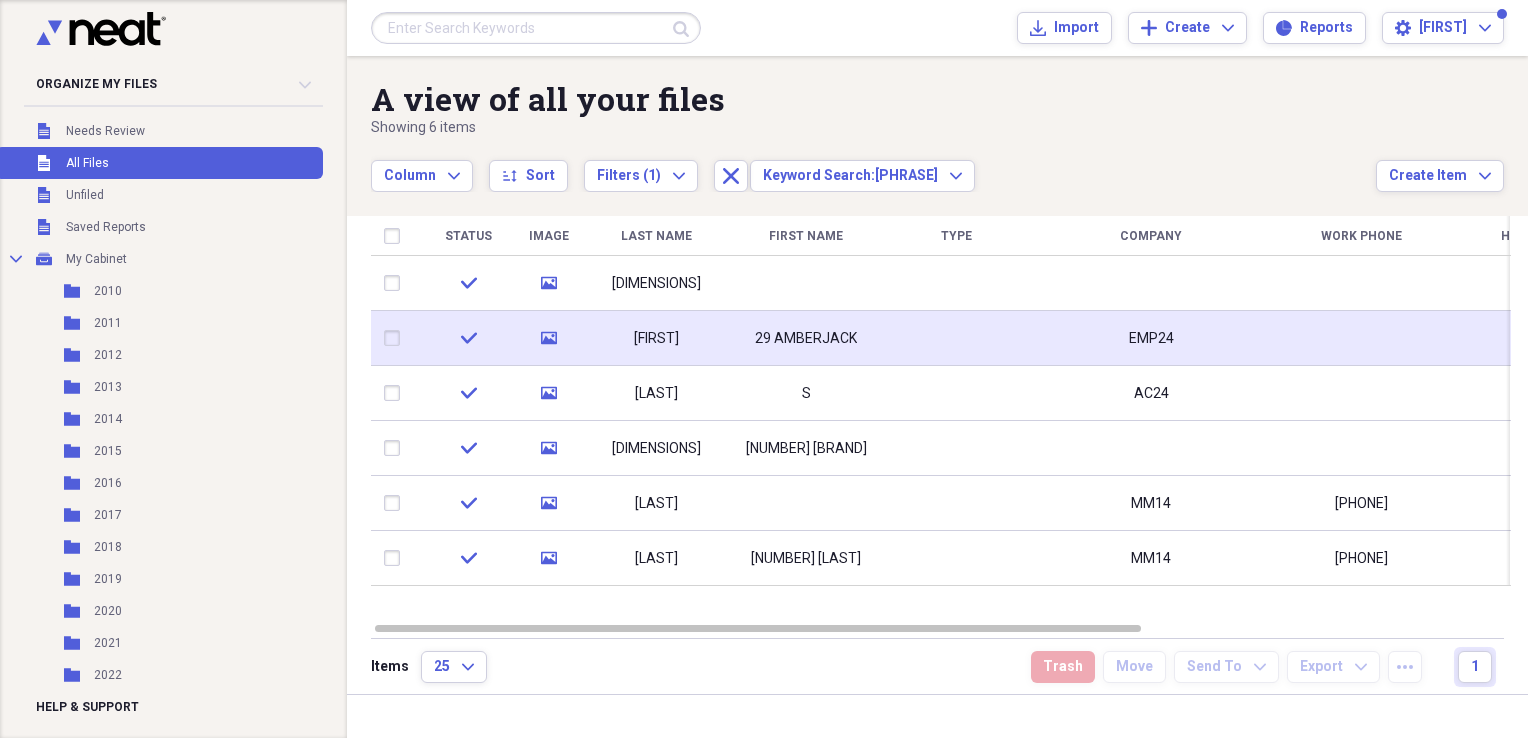 click on "29 AMBERJACK" at bounding box center (806, 339) 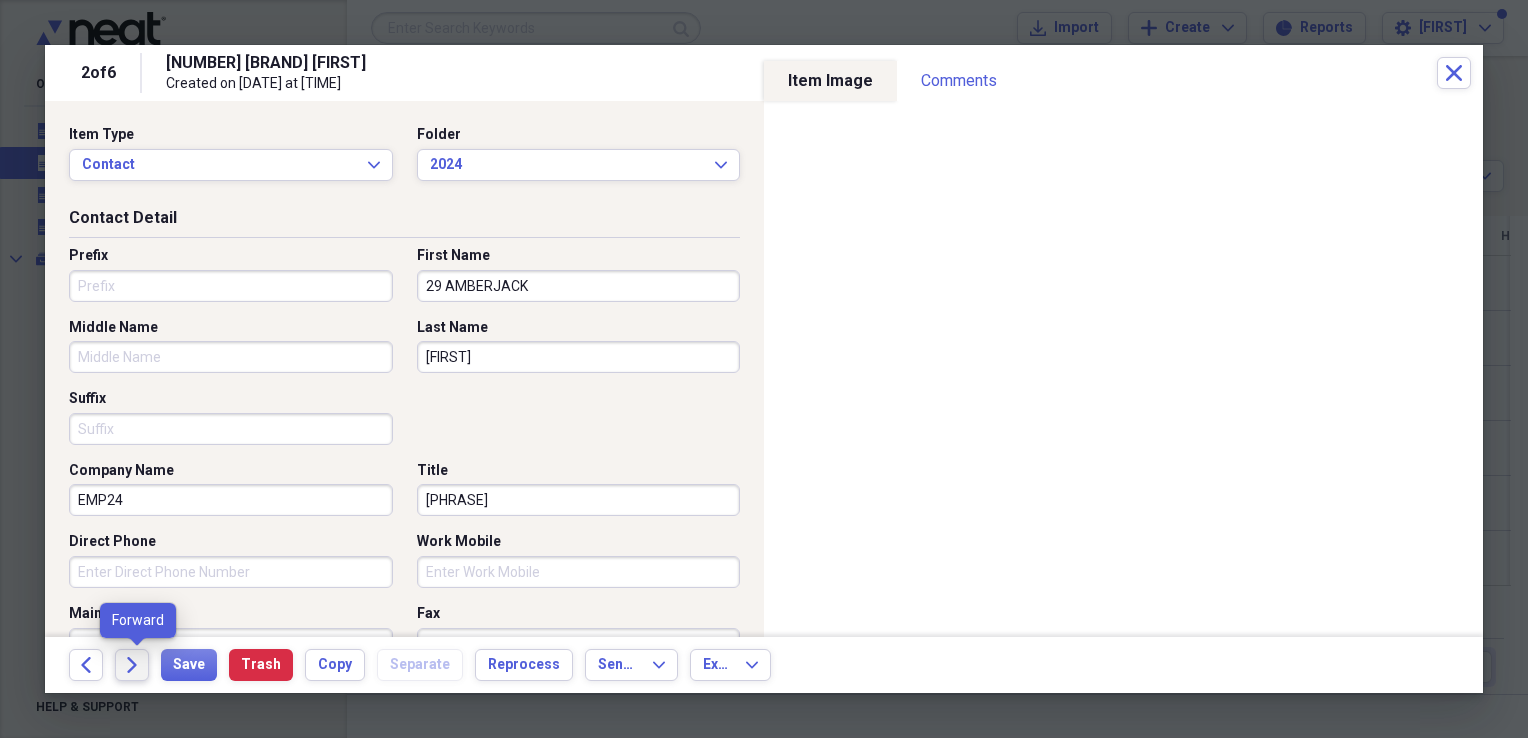 click on "Forward" 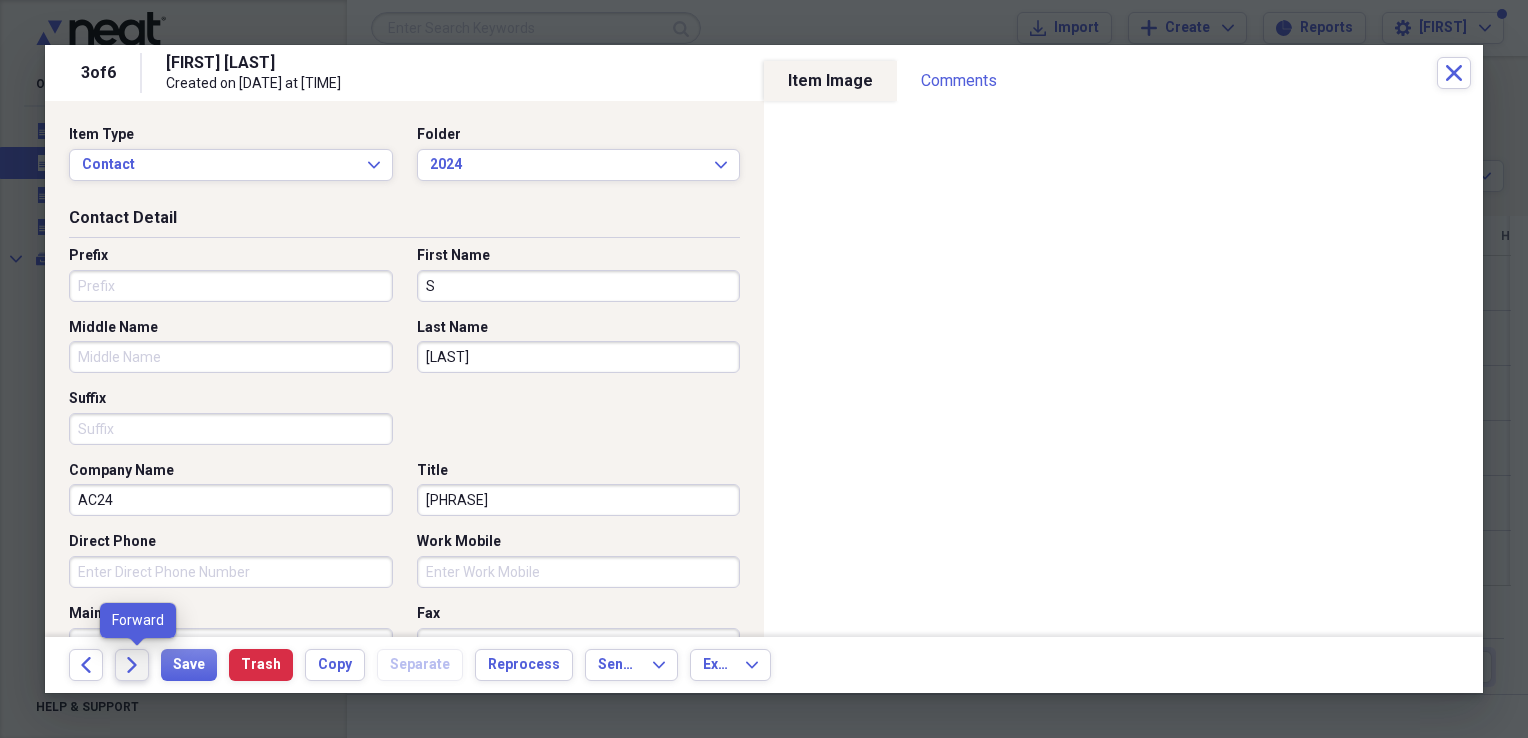 click on "Forward" 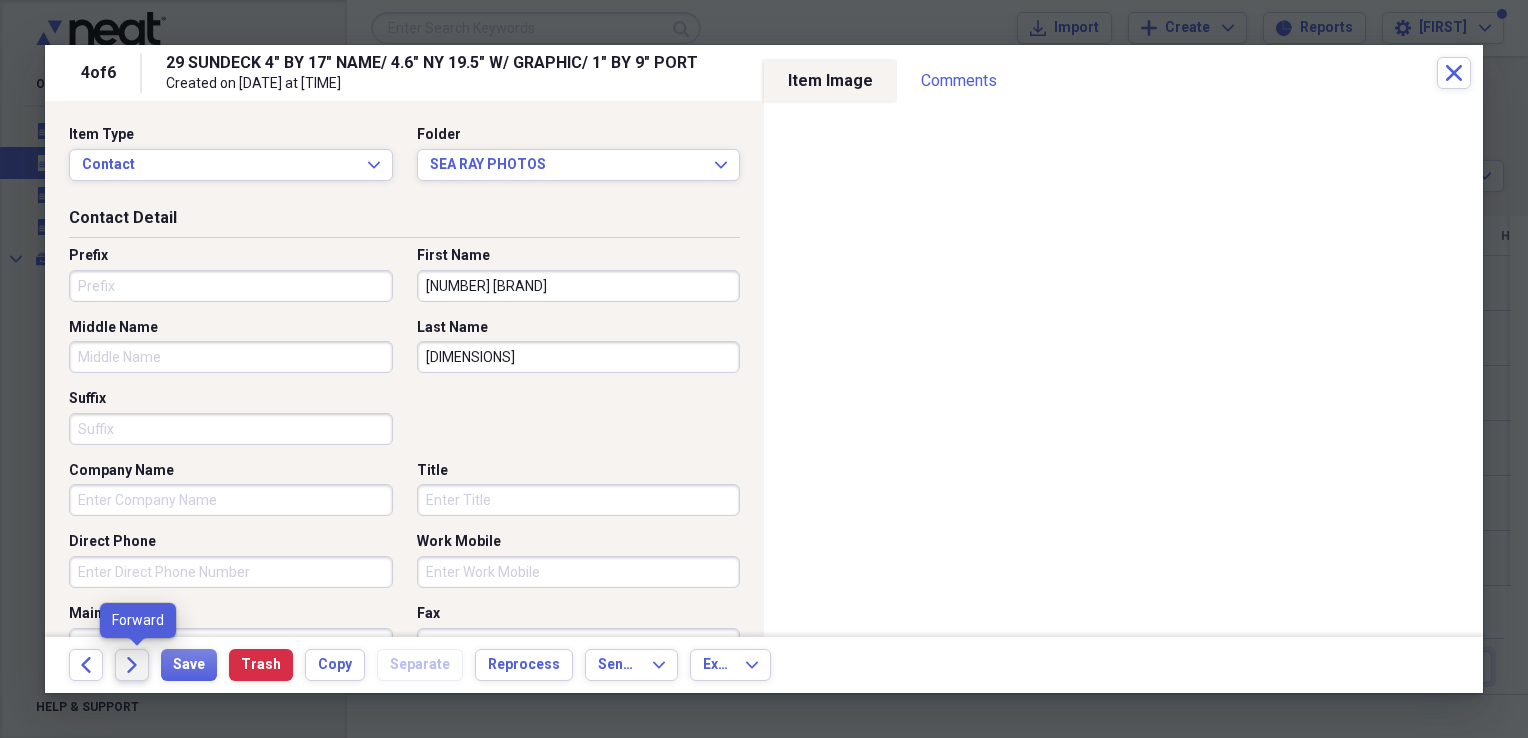 click on "Forward" 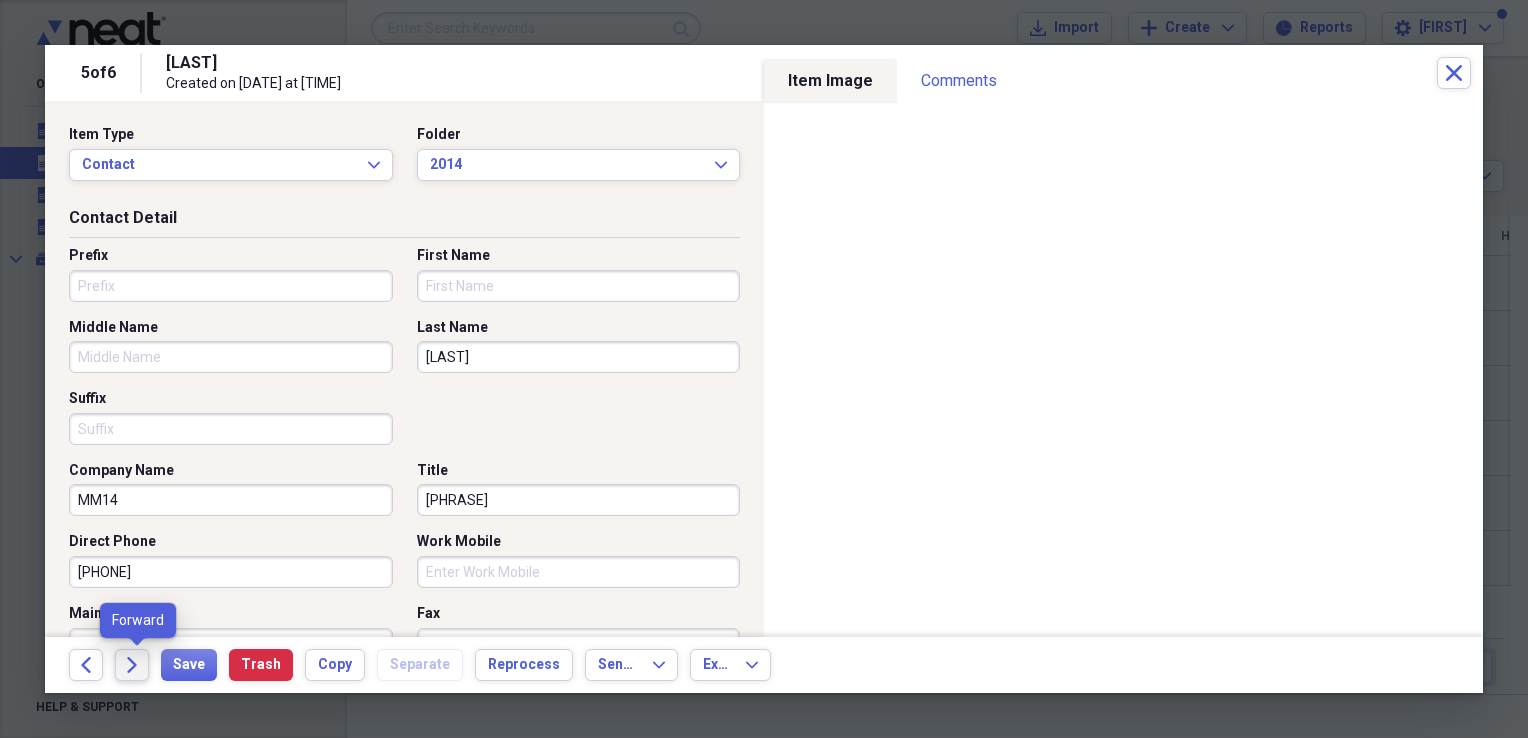 click on "Forward" 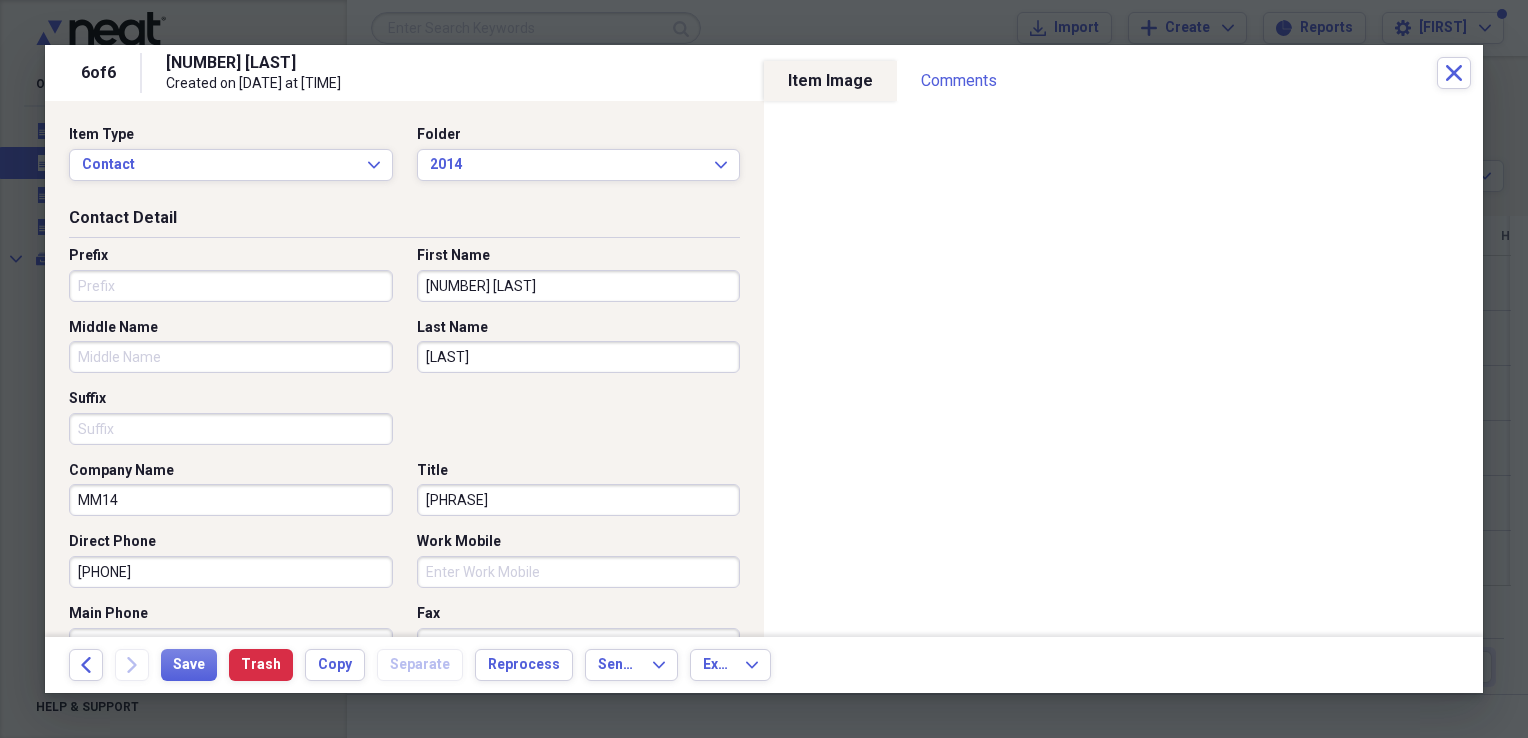 drag, startPoint x: 211, startPoint y: 571, endPoint x: 3, endPoint y: 564, distance: 208.11775 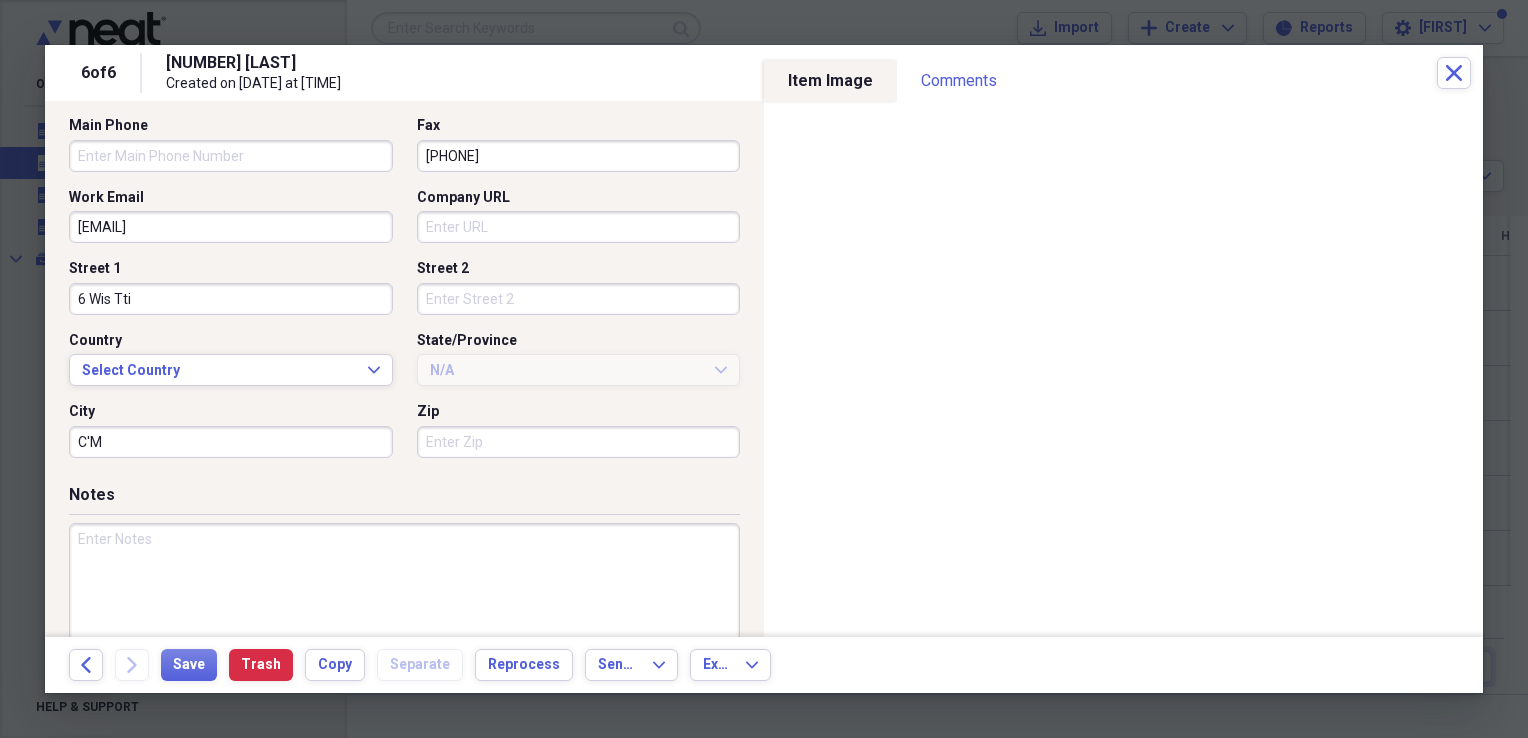 scroll, scrollTop: 500, scrollLeft: 0, axis: vertical 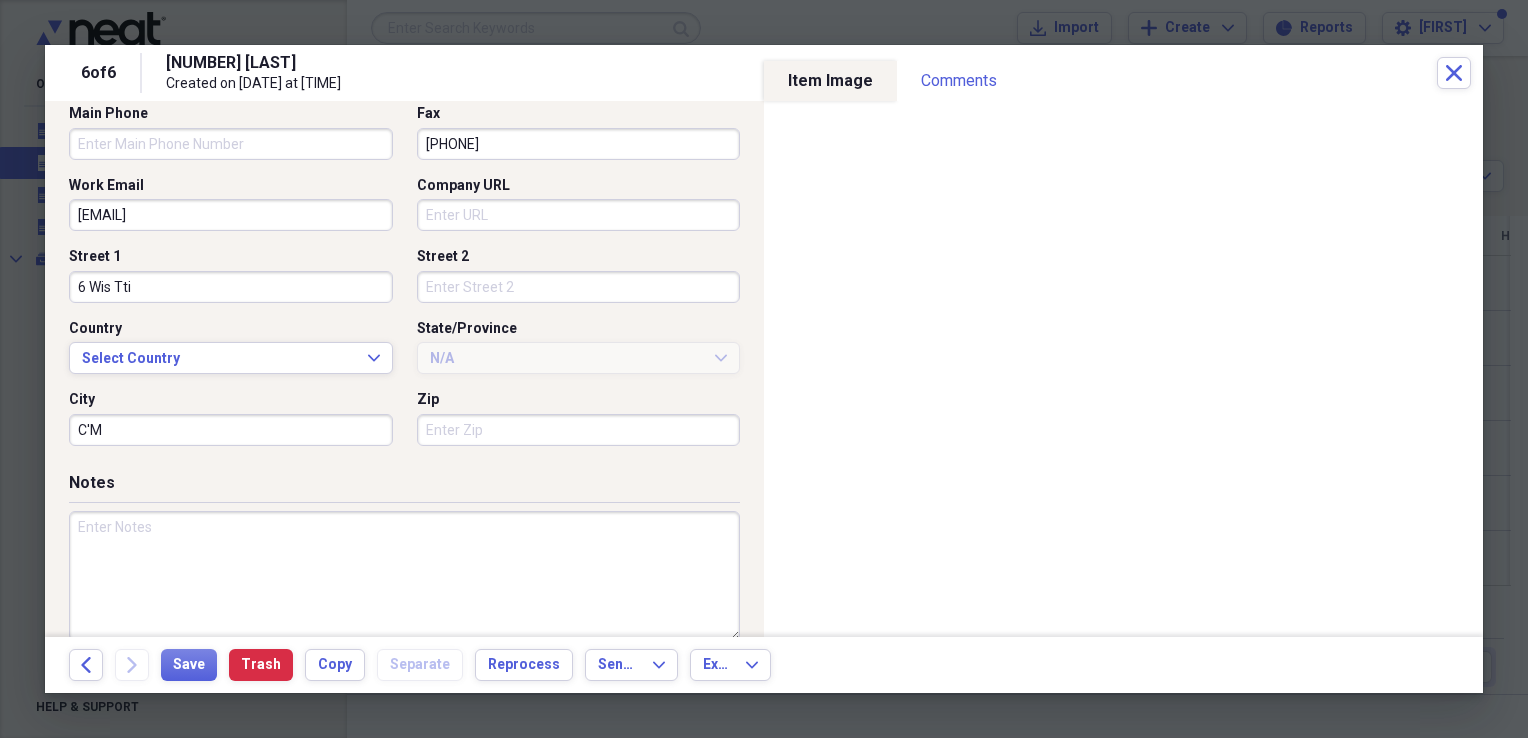 type 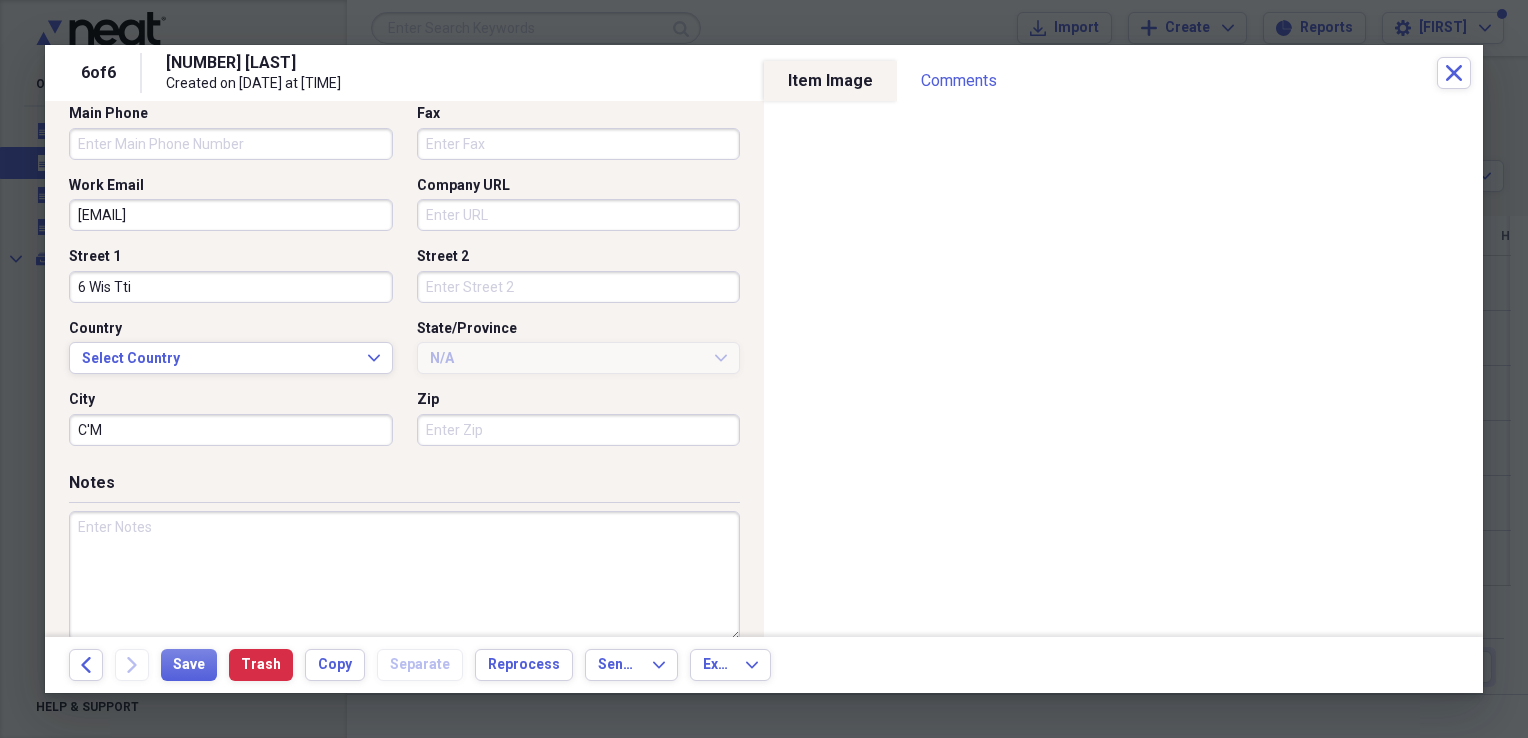 type 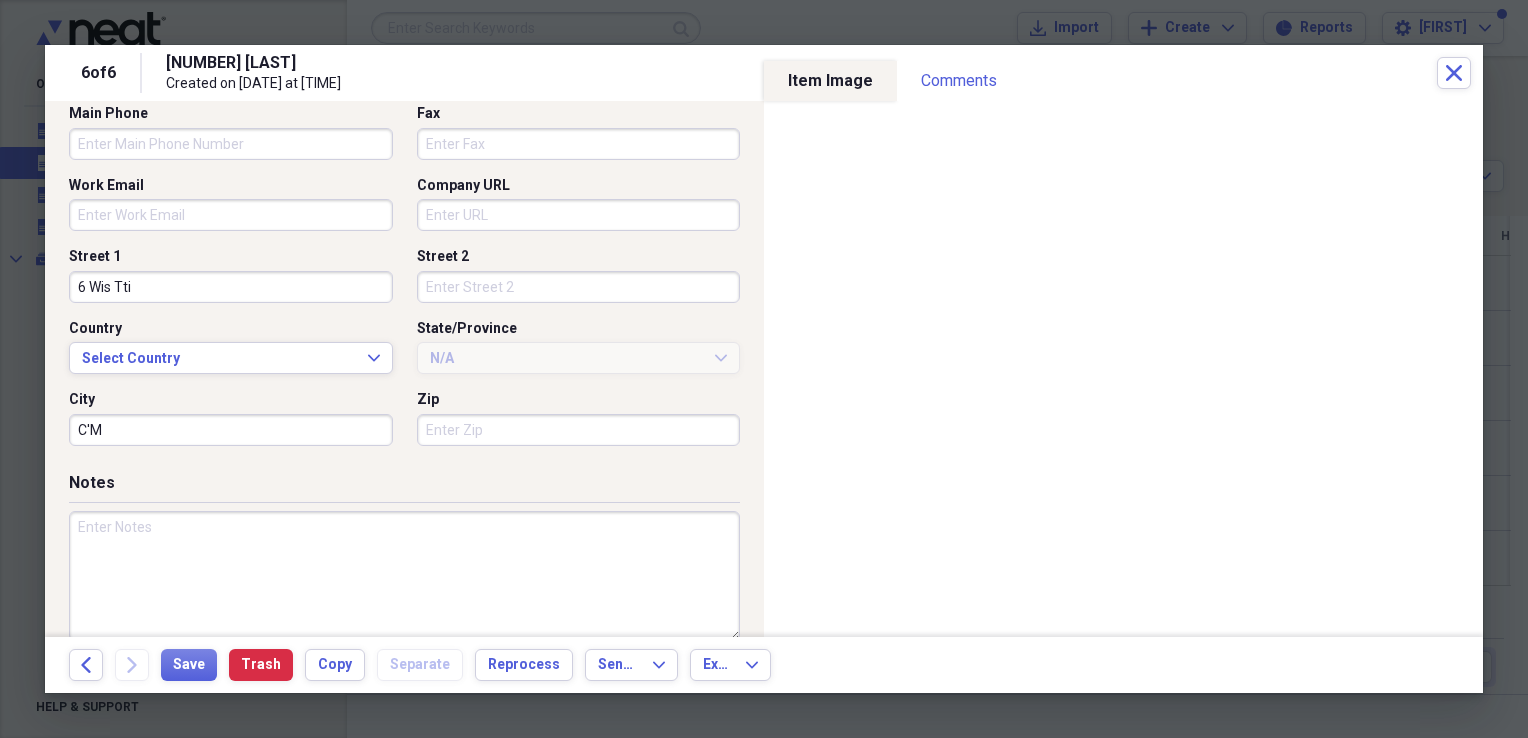 type 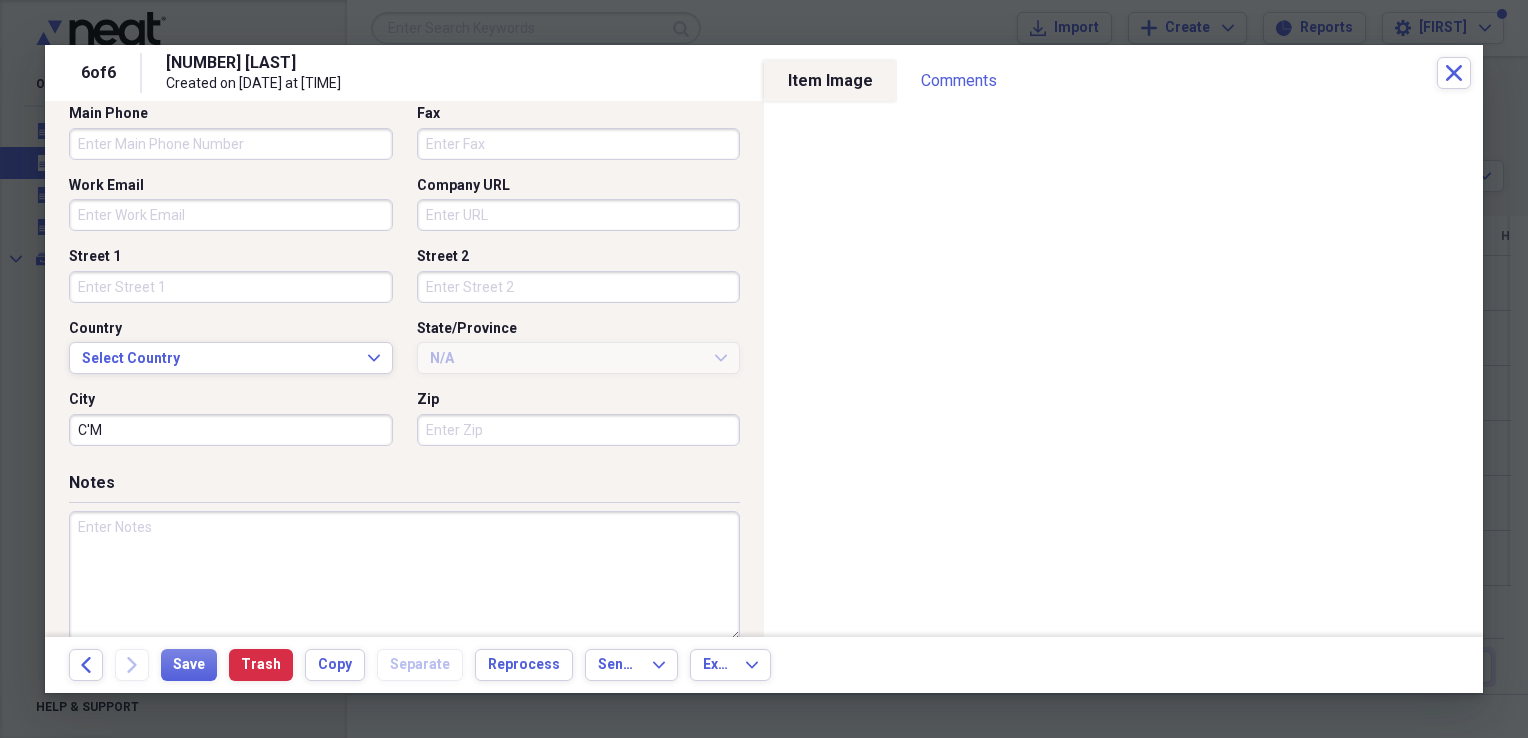 type 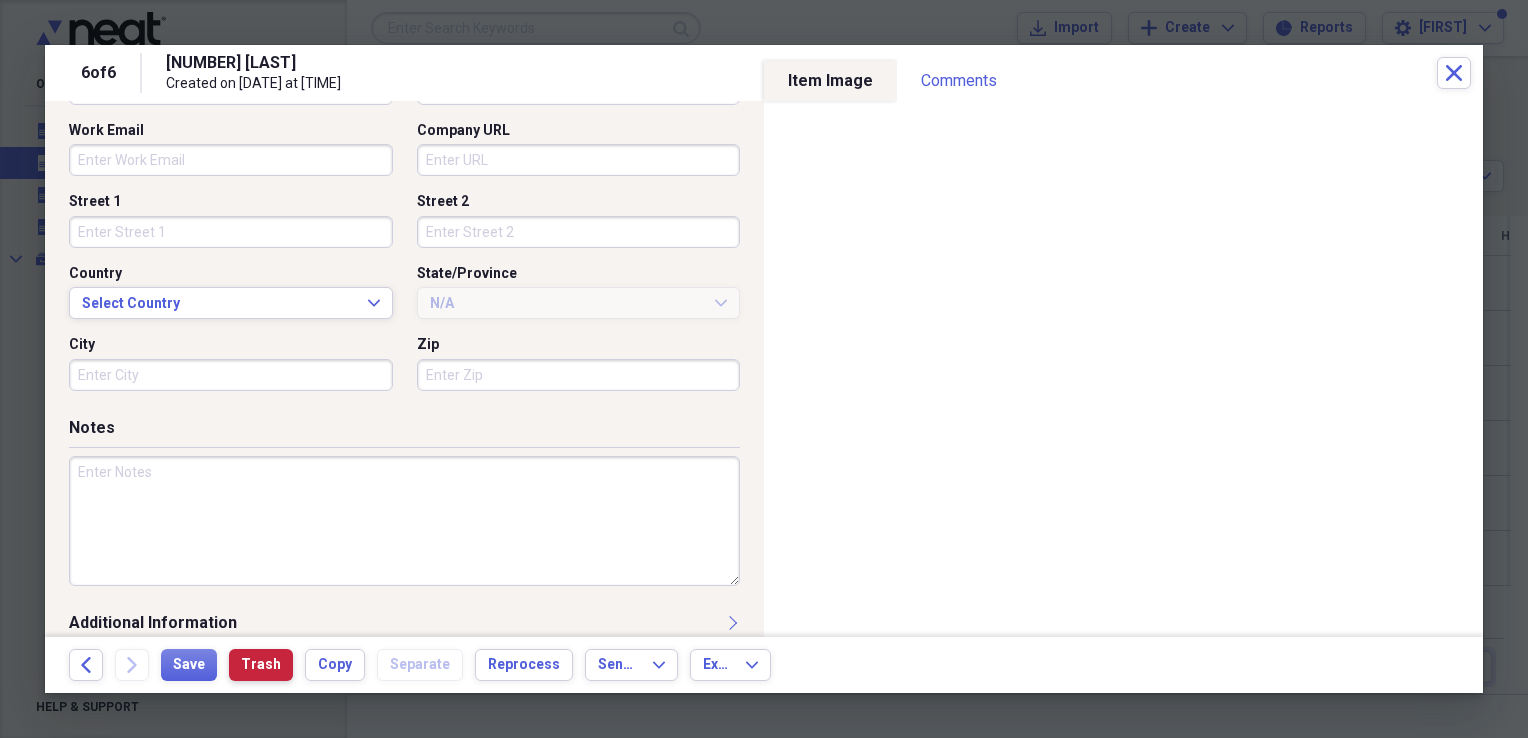 scroll, scrollTop: 578, scrollLeft: 0, axis: vertical 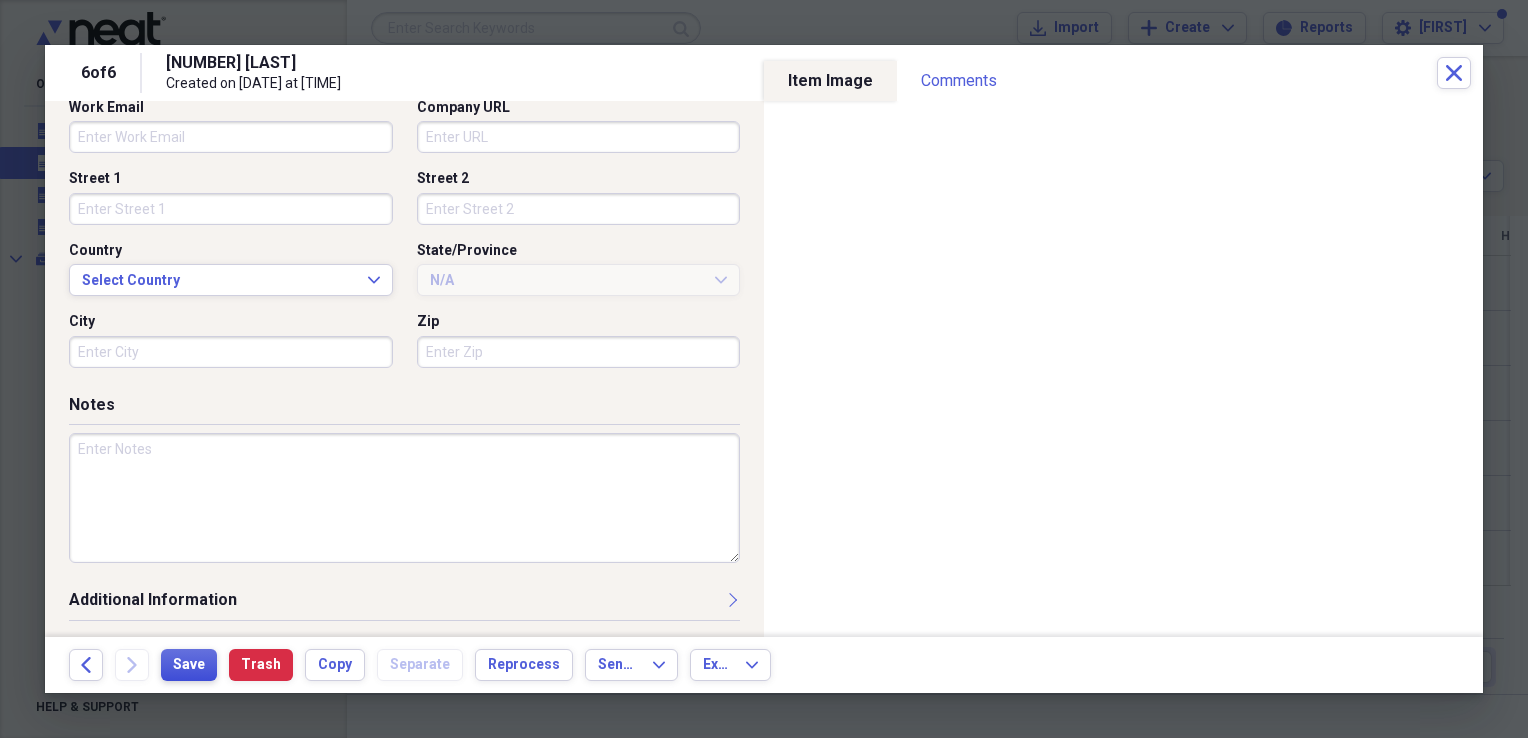 type 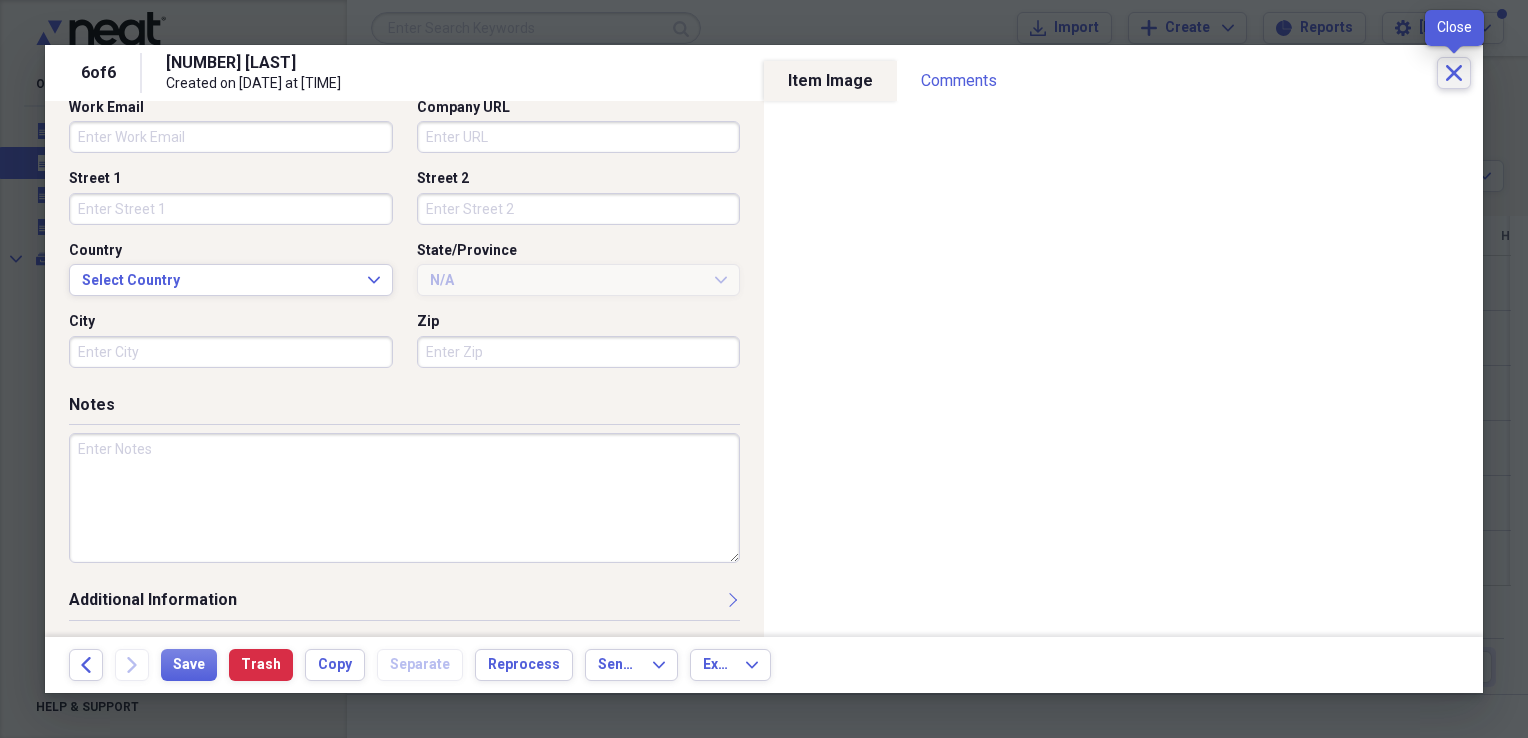 click on "Close" 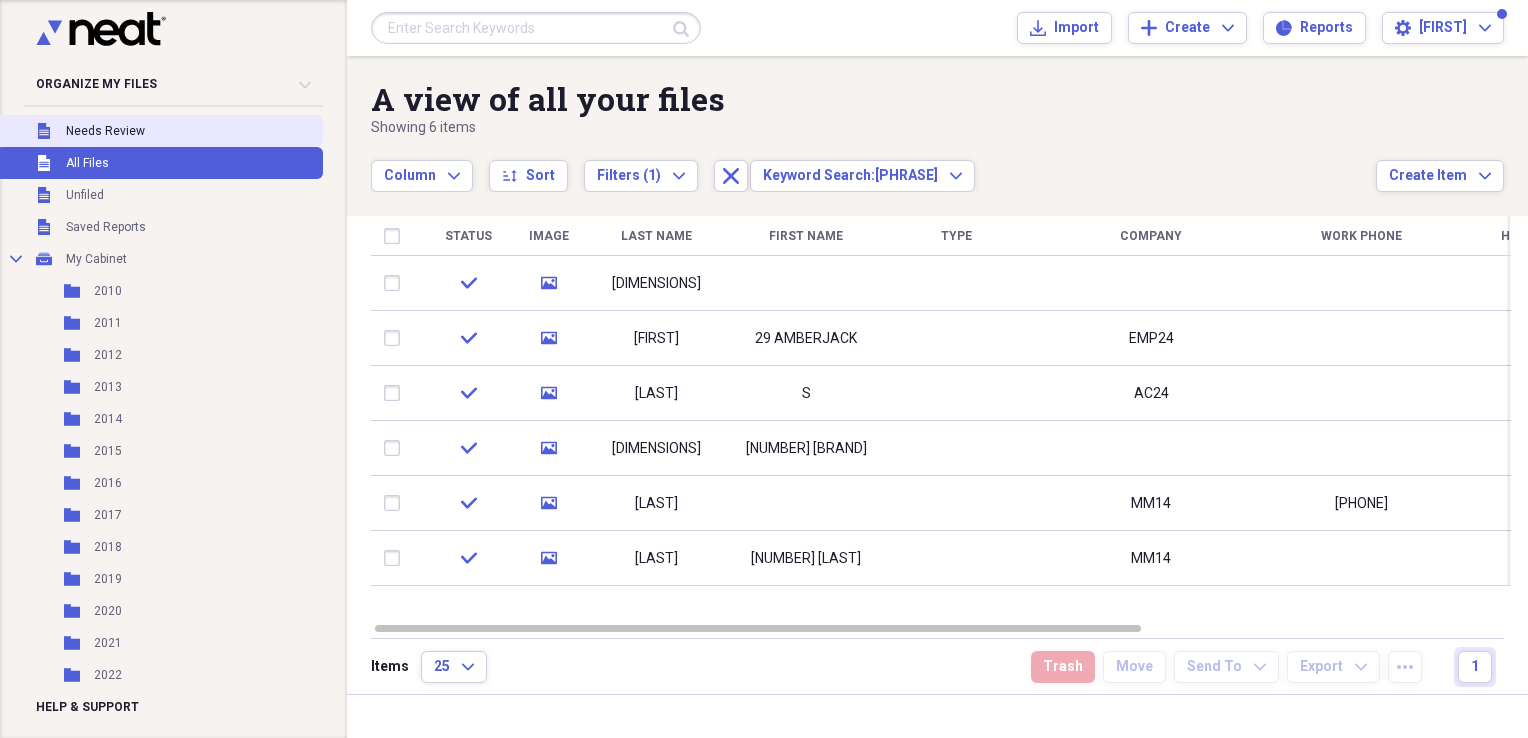 click on "Unfiled Needs Review" at bounding box center [159, 131] 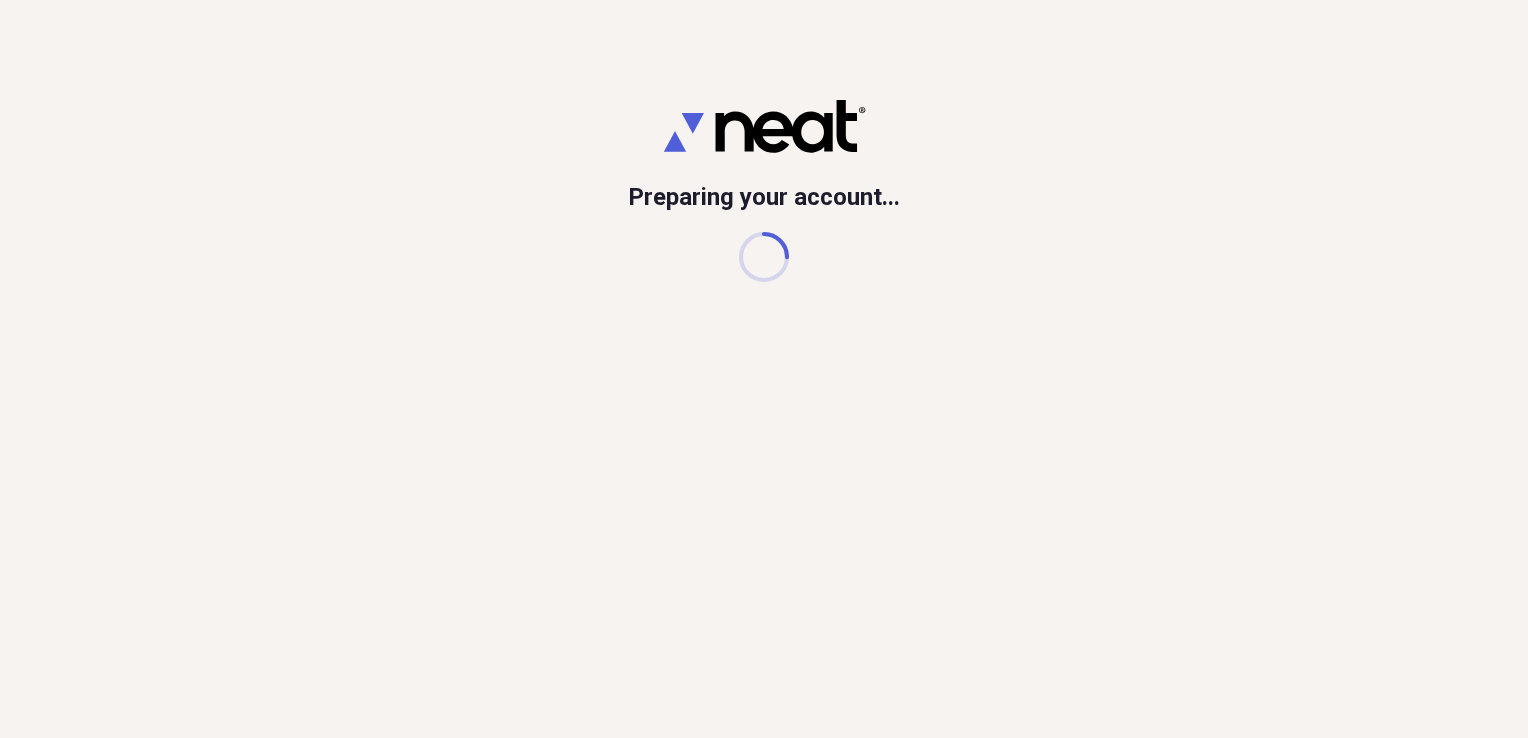 scroll, scrollTop: 0, scrollLeft: 0, axis: both 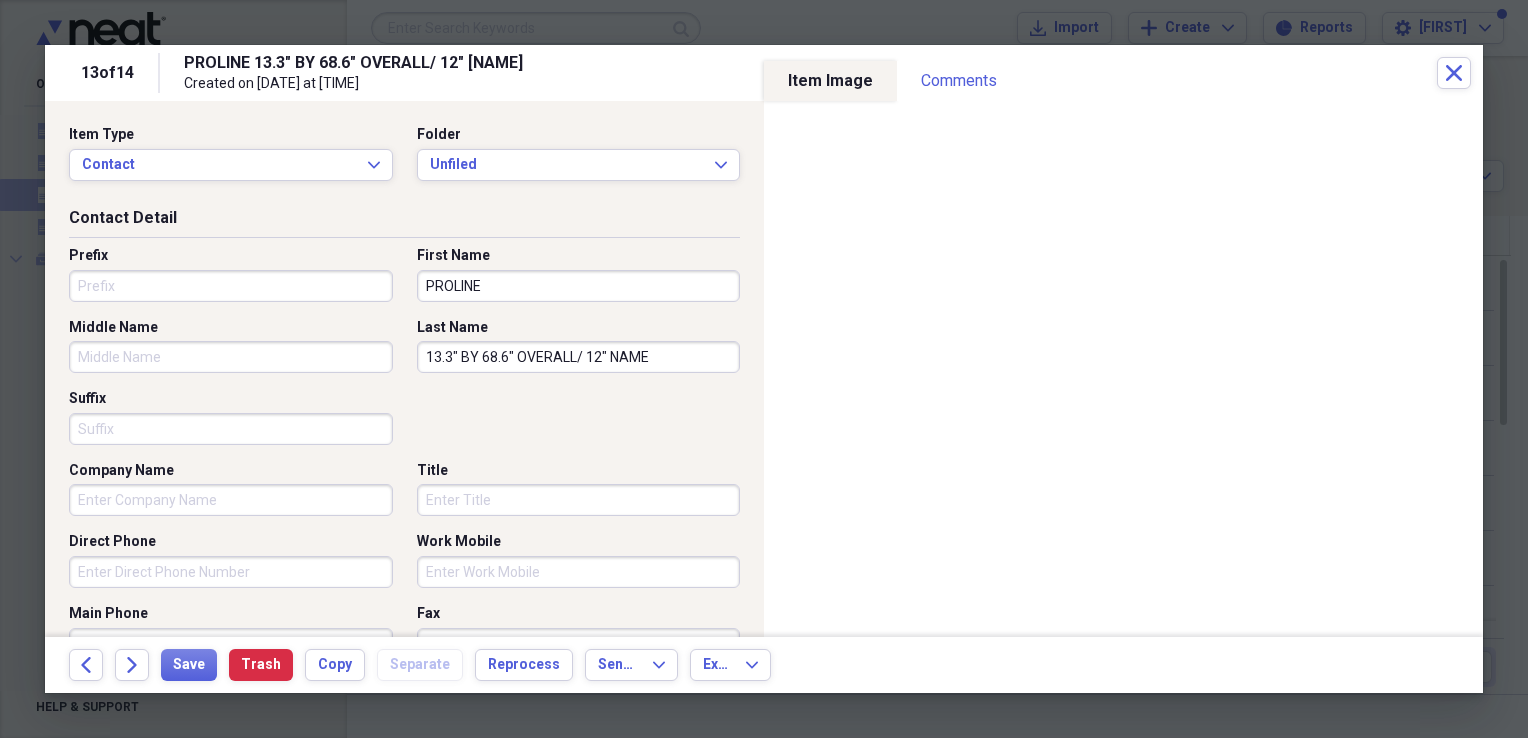 click on "PROLINE" at bounding box center [579, 286] 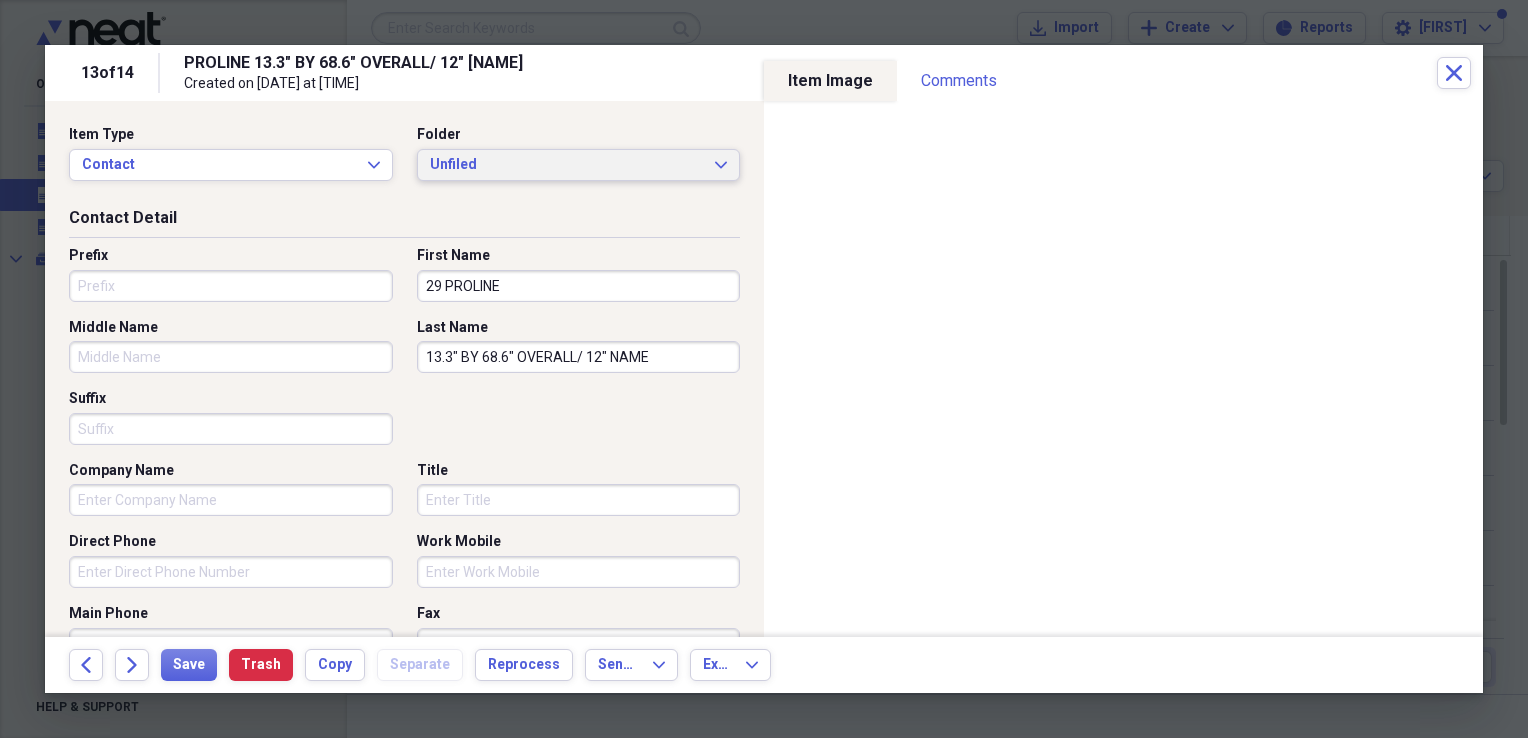 type on "[NUMBER] [BRAND]" 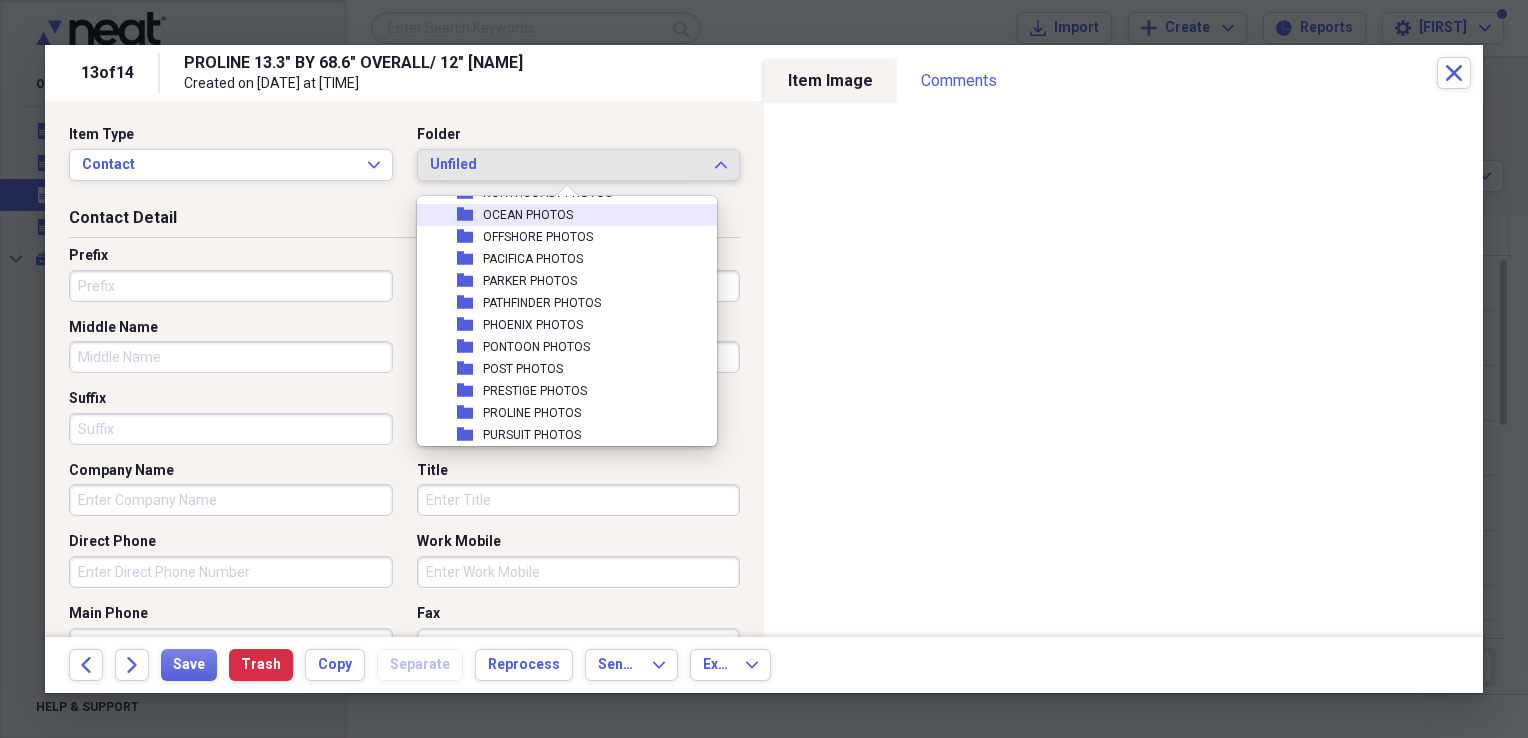 scroll, scrollTop: 2400, scrollLeft: 0, axis: vertical 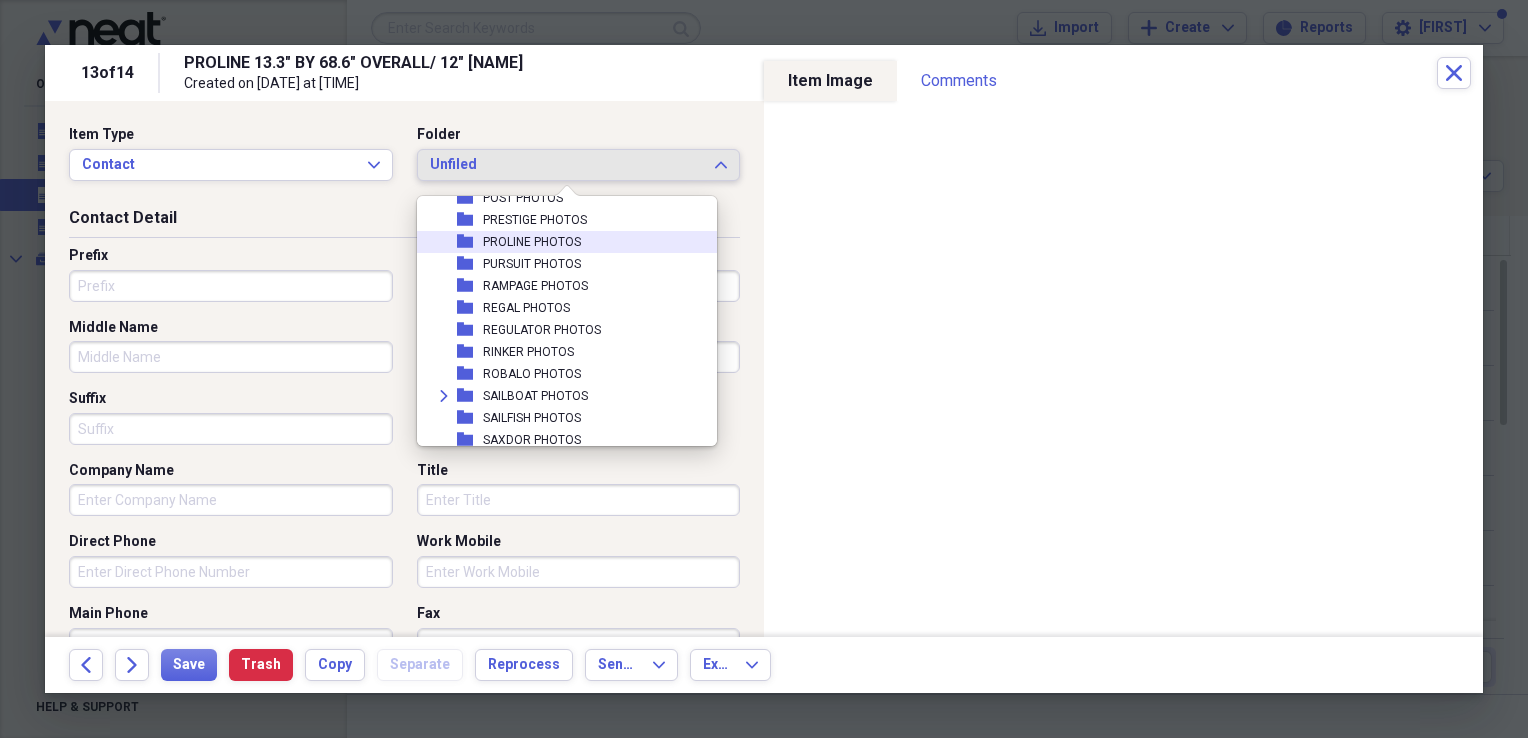 click on "PROLINE PHOTOS" at bounding box center (532, 242) 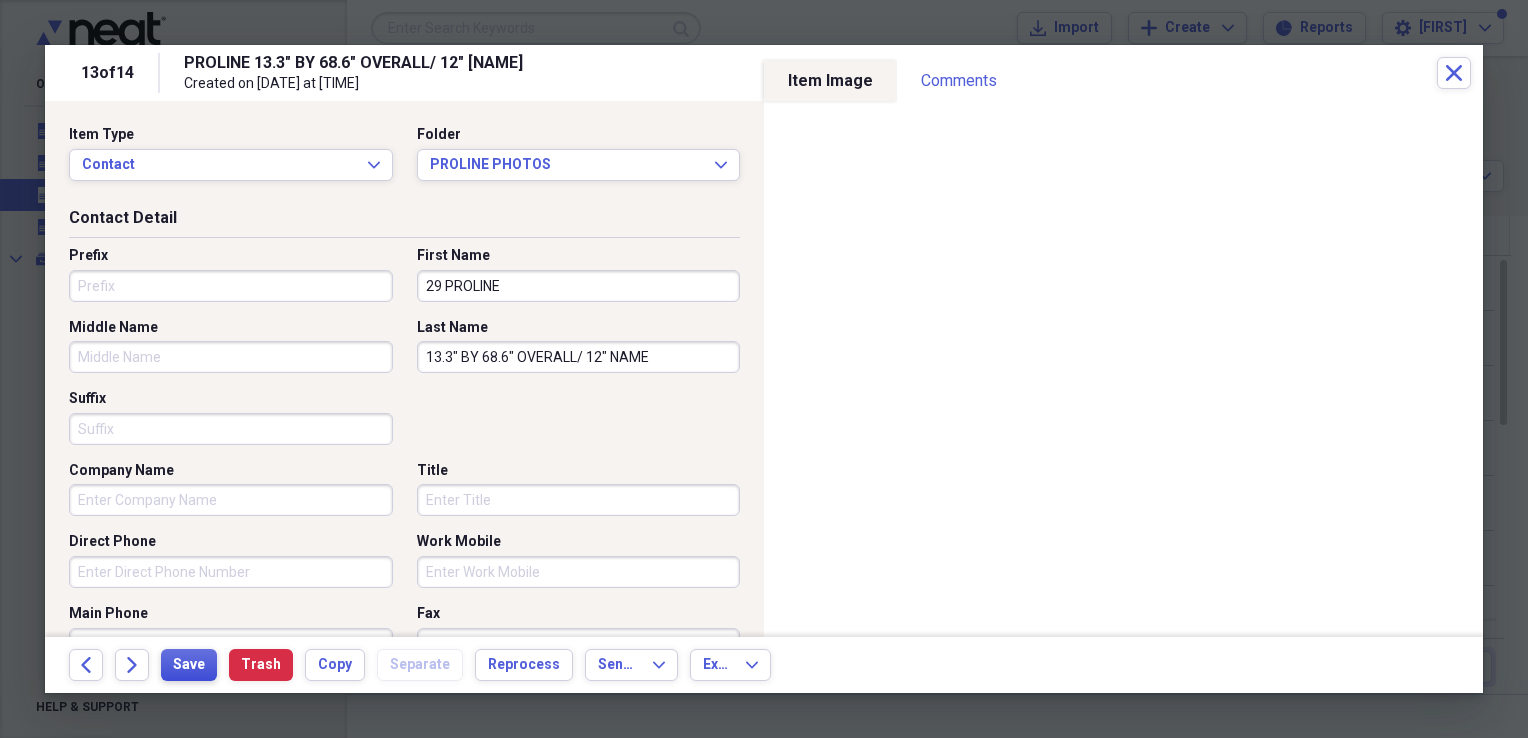click on "Save" at bounding box center (189, 665) 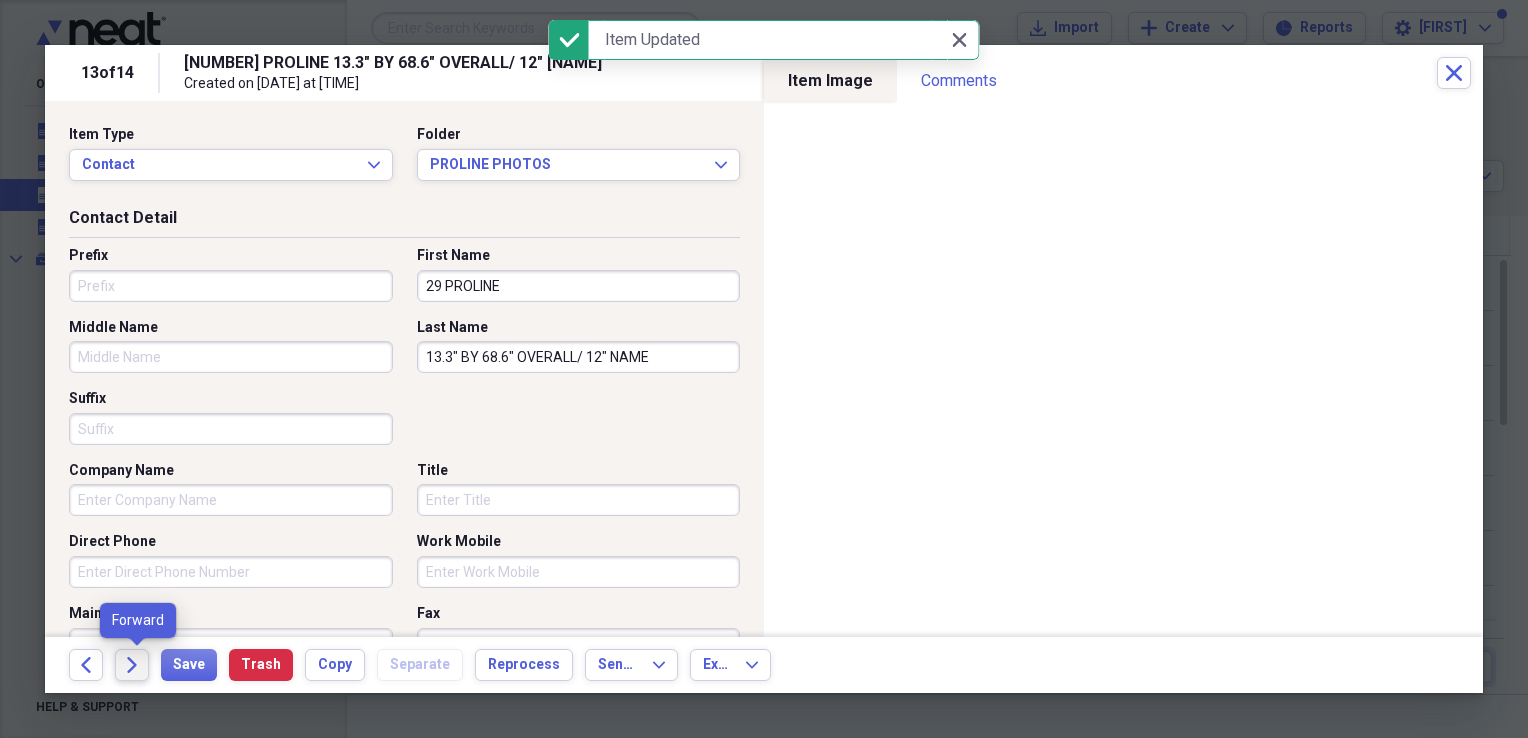 click on "Forward" at bounding box center (132, 665) 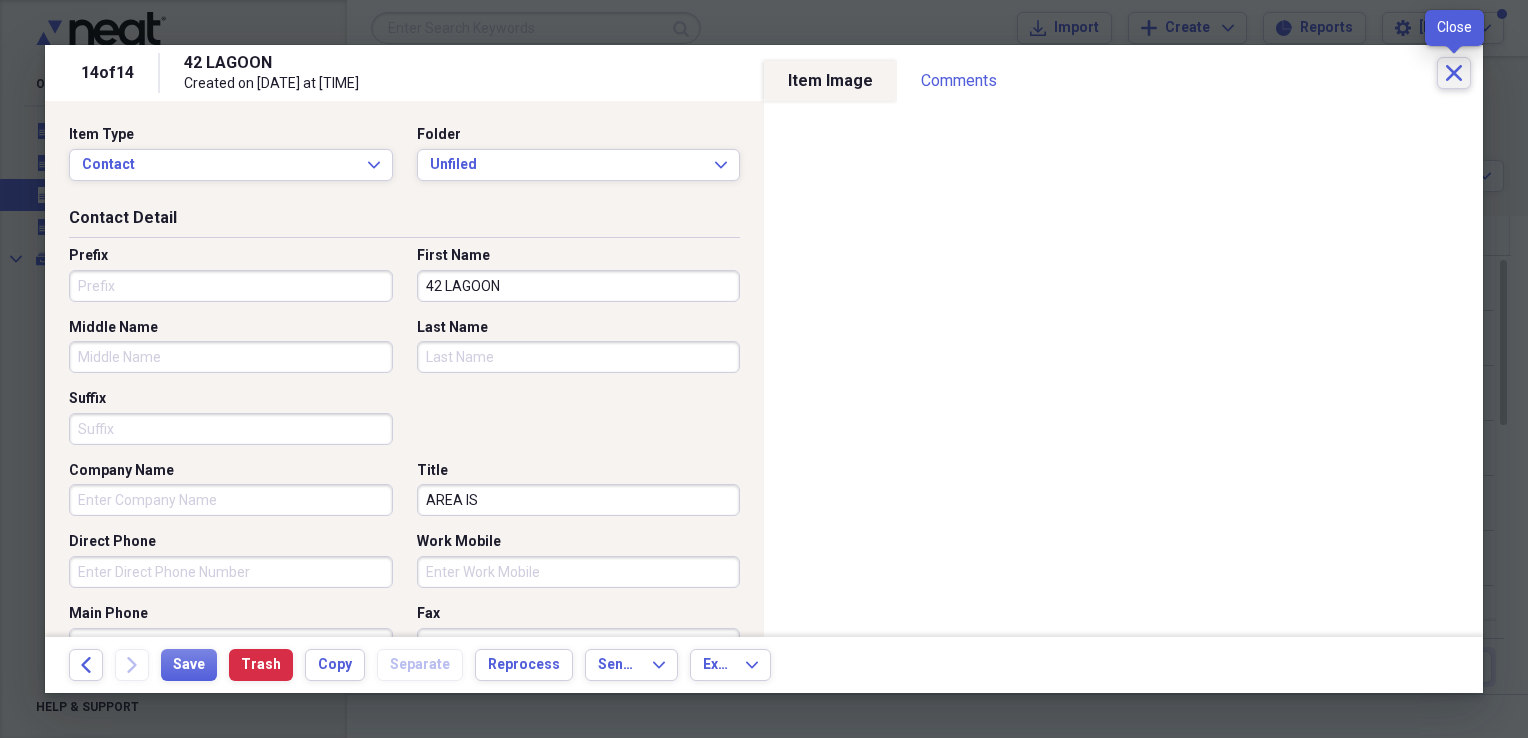 click 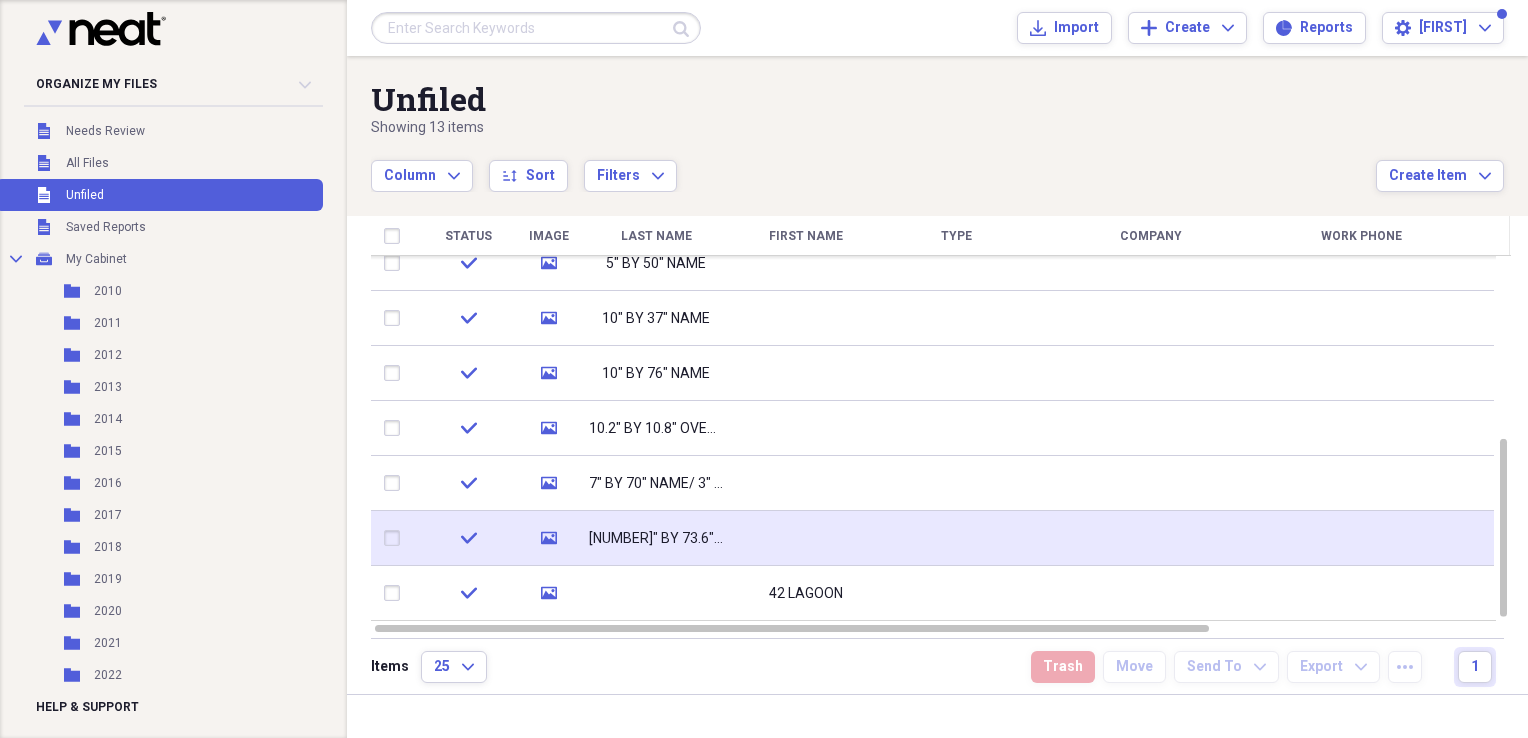 click at bounding box center [806, 538] 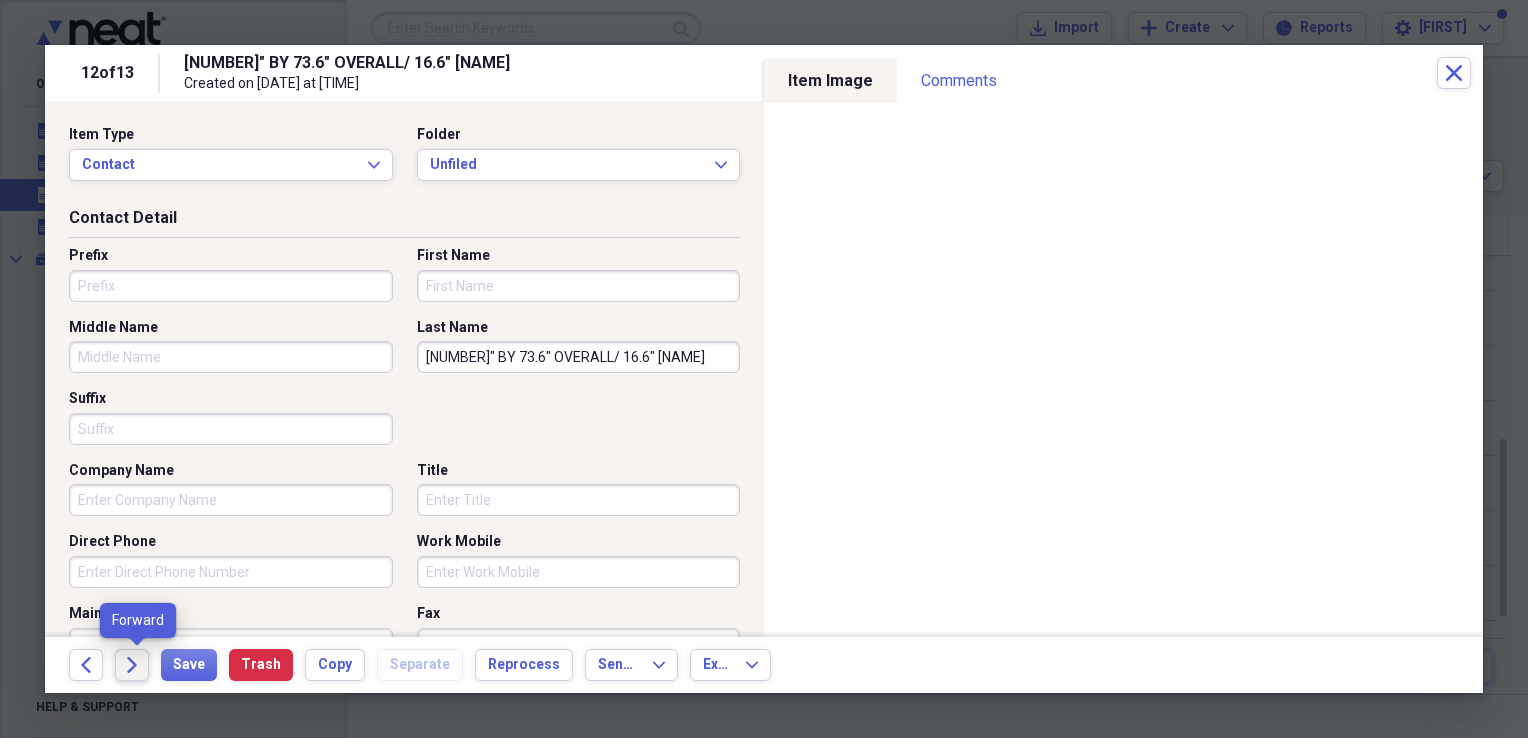 click on "Forward" at bounding box center (132, 665) 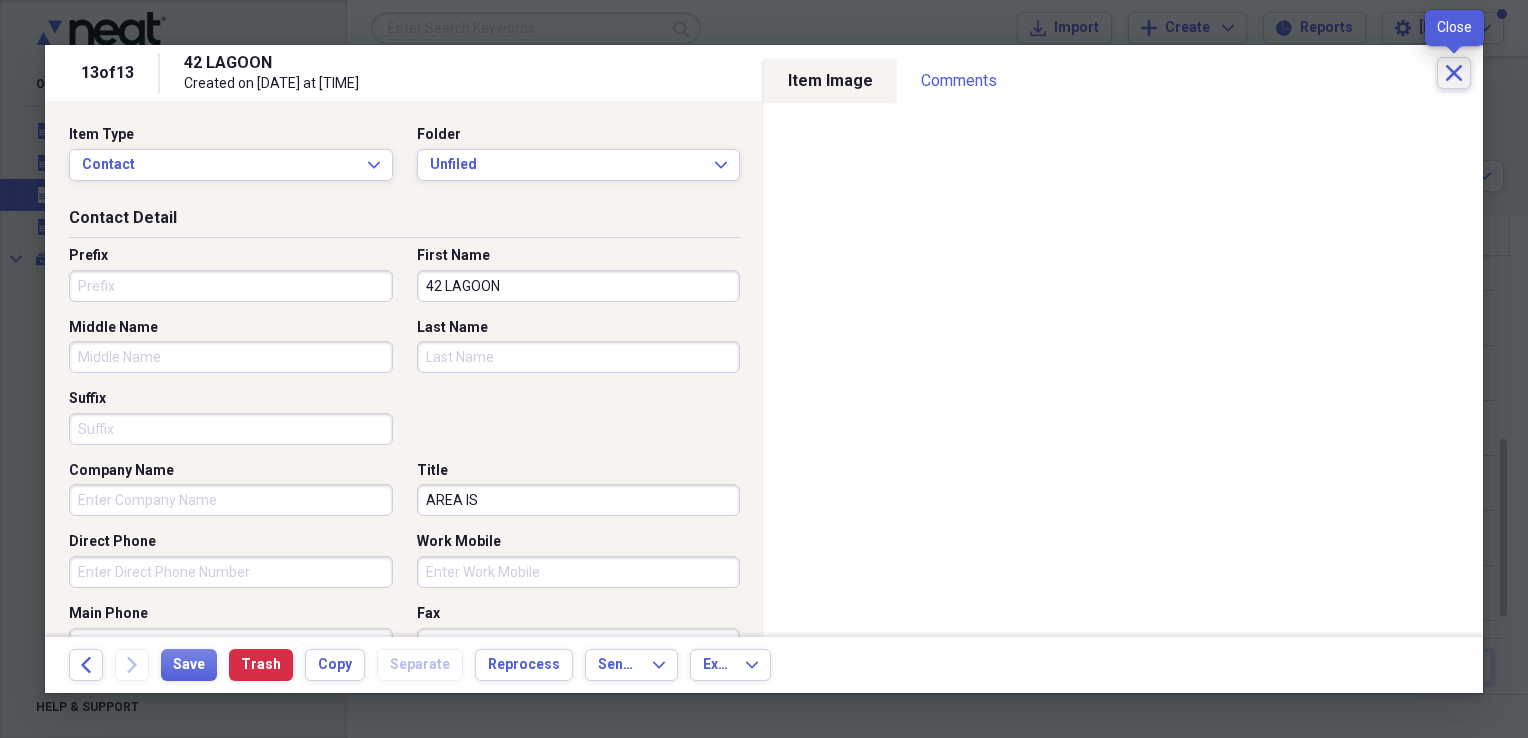 click on "Close" at bounding box center (1454, 73) 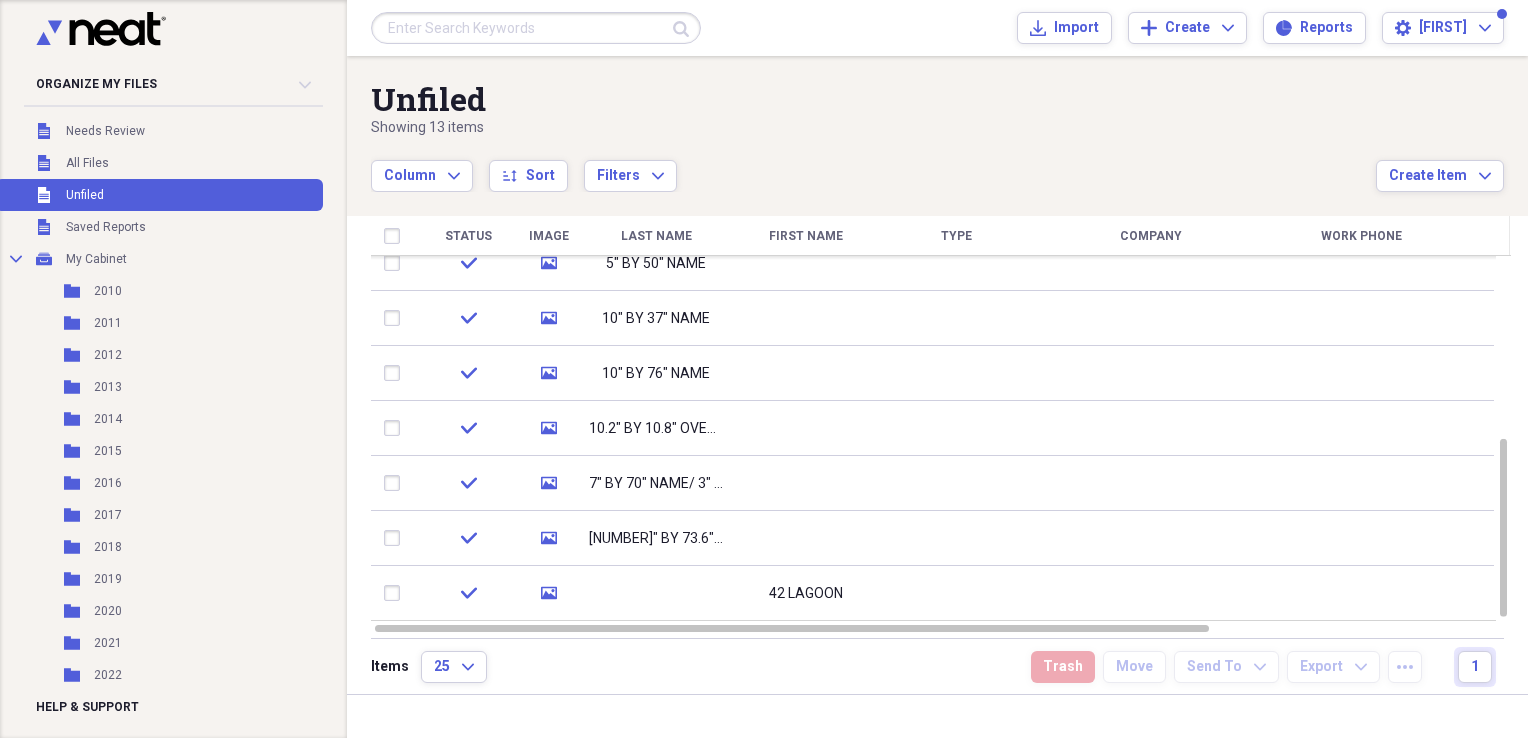 click at bounding box center (173, 108) 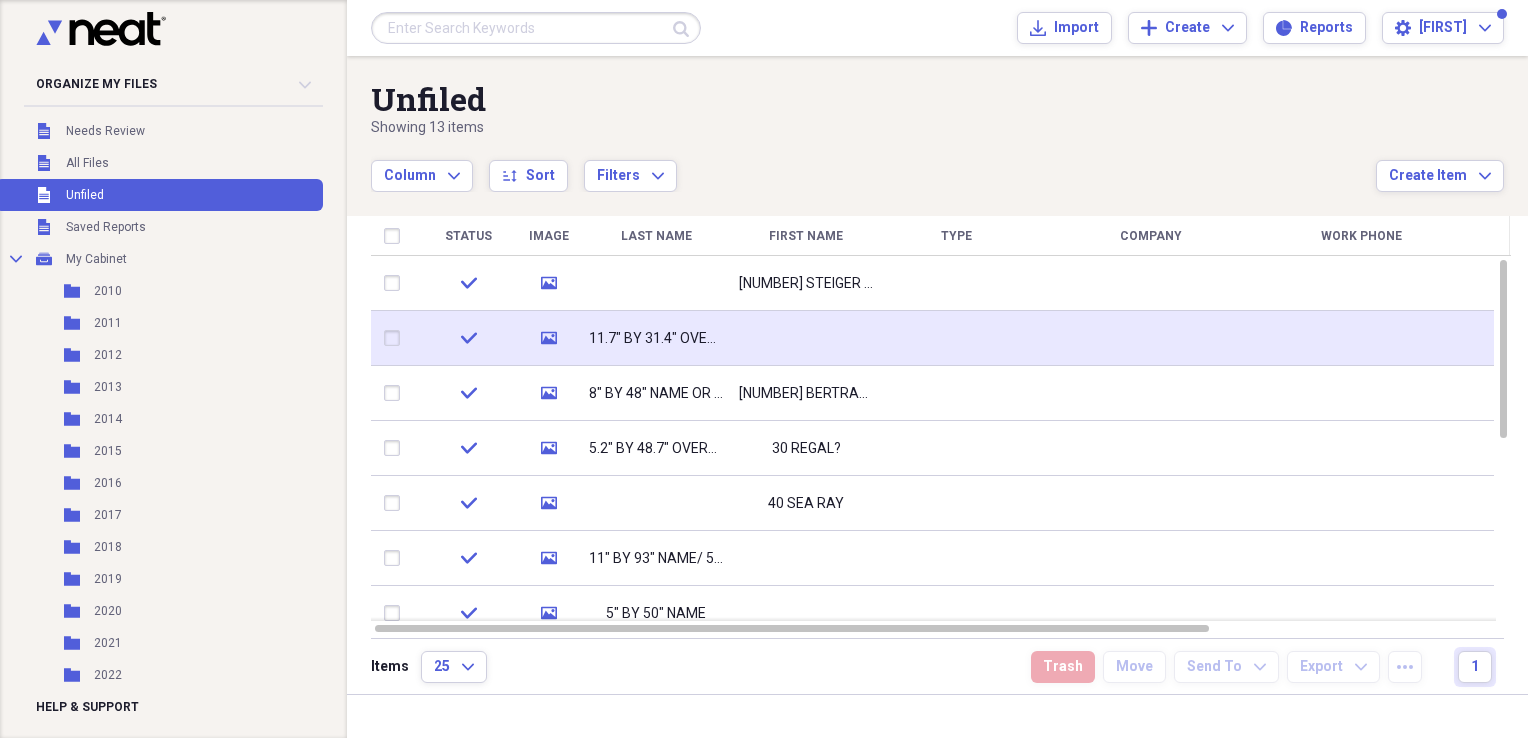 click at bounding box center [806, 338] 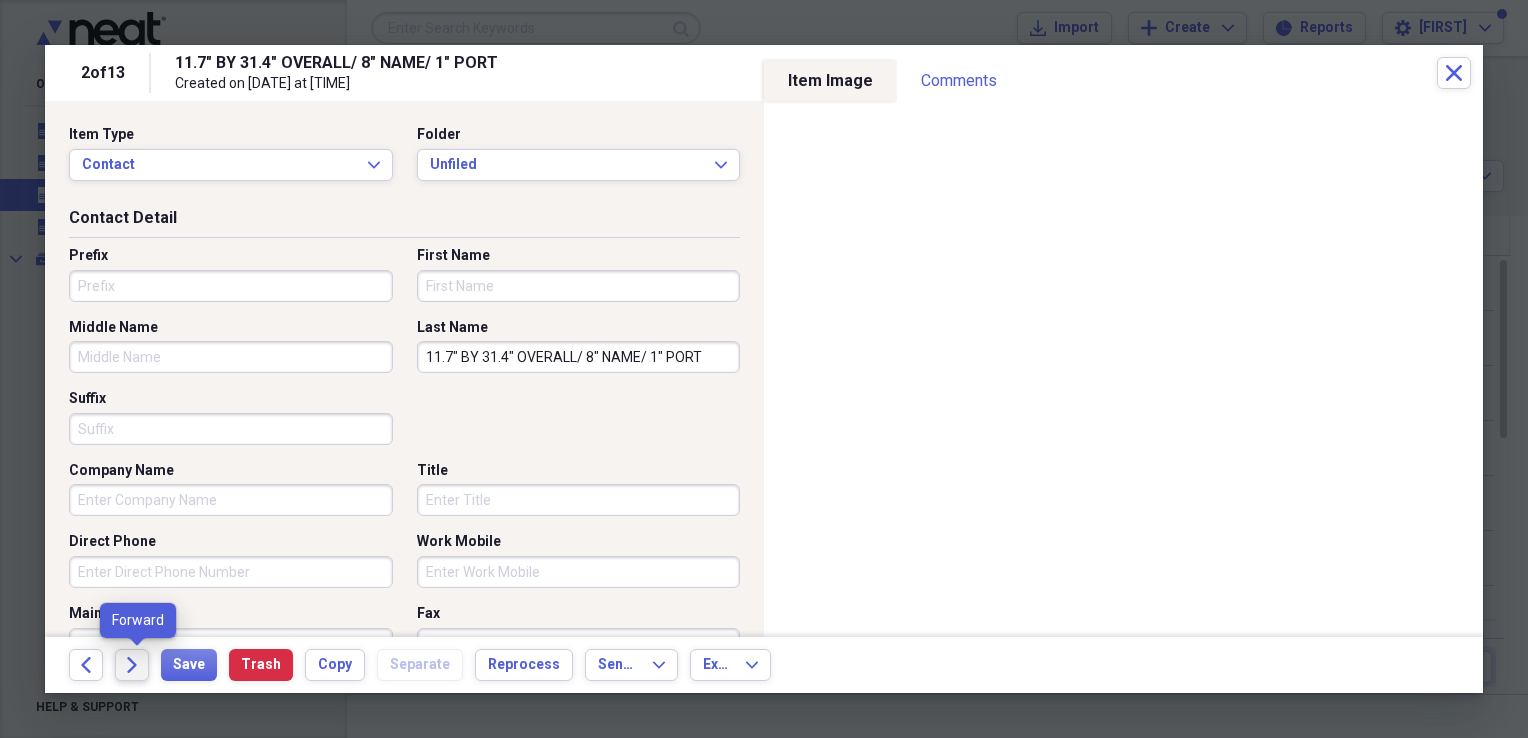 click on "Forward" at bounding box center (132, 665) 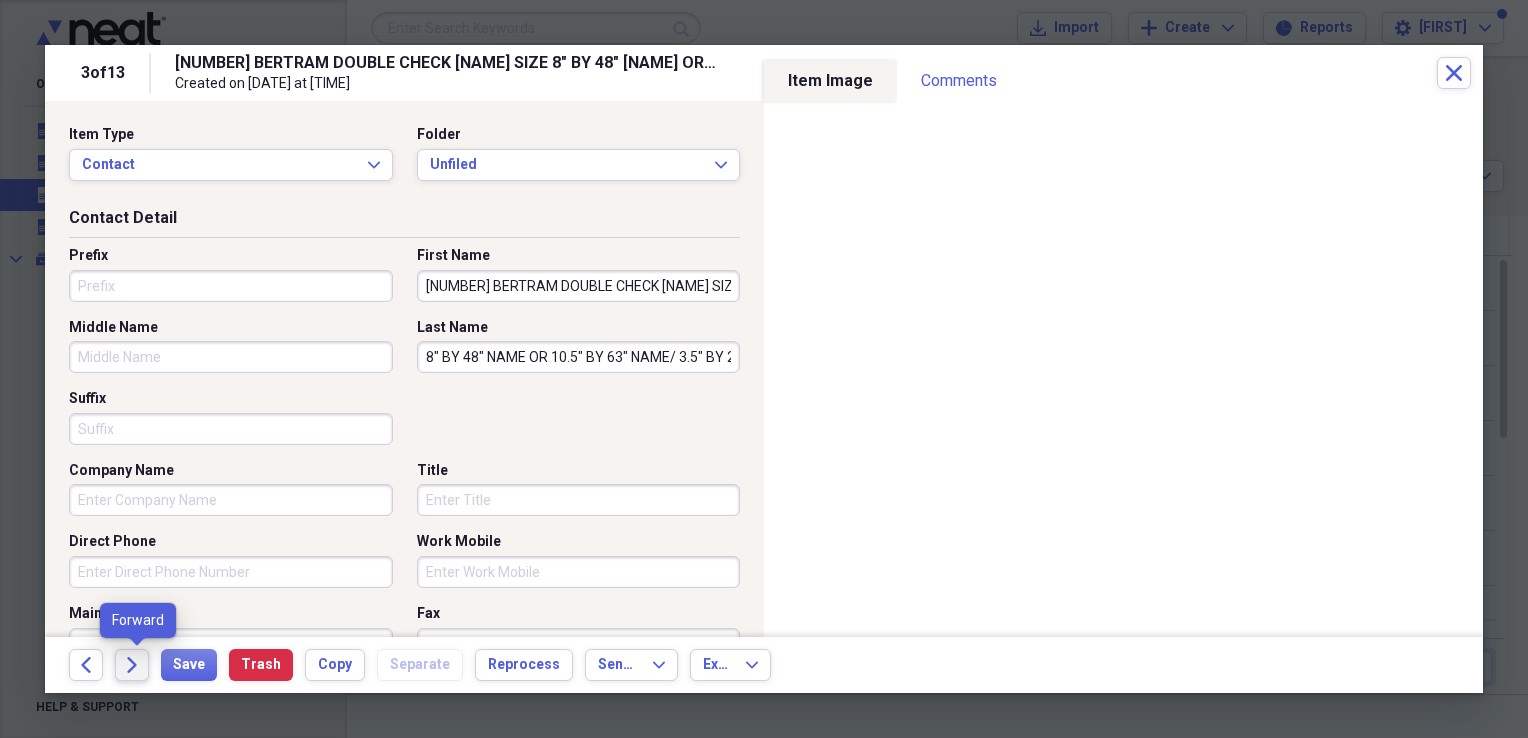 click on "Forward" at bounding box center (132, 665) 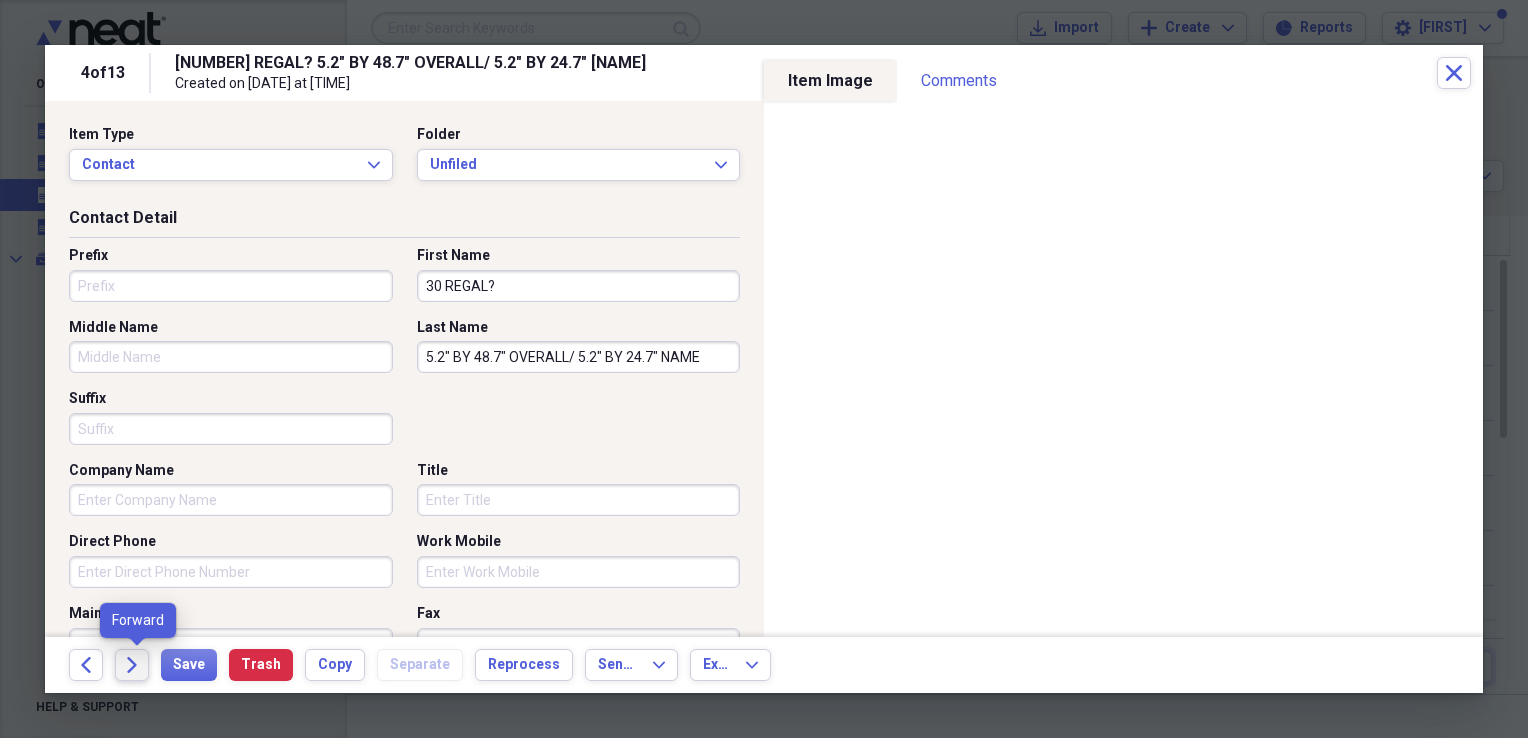 click on "Forward" at bounding box center (132, 665) 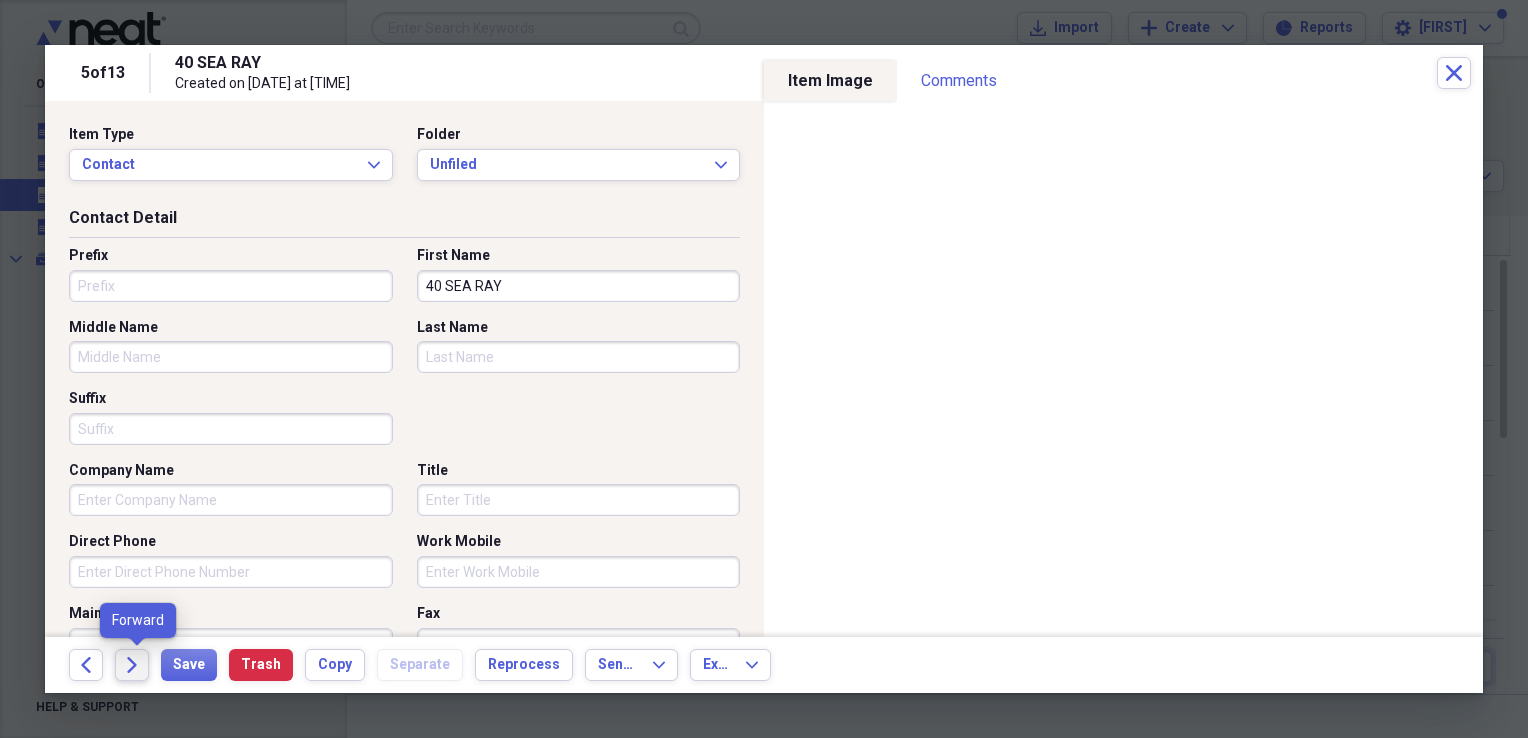 click on "Forward" at bounding box center (132, 665) 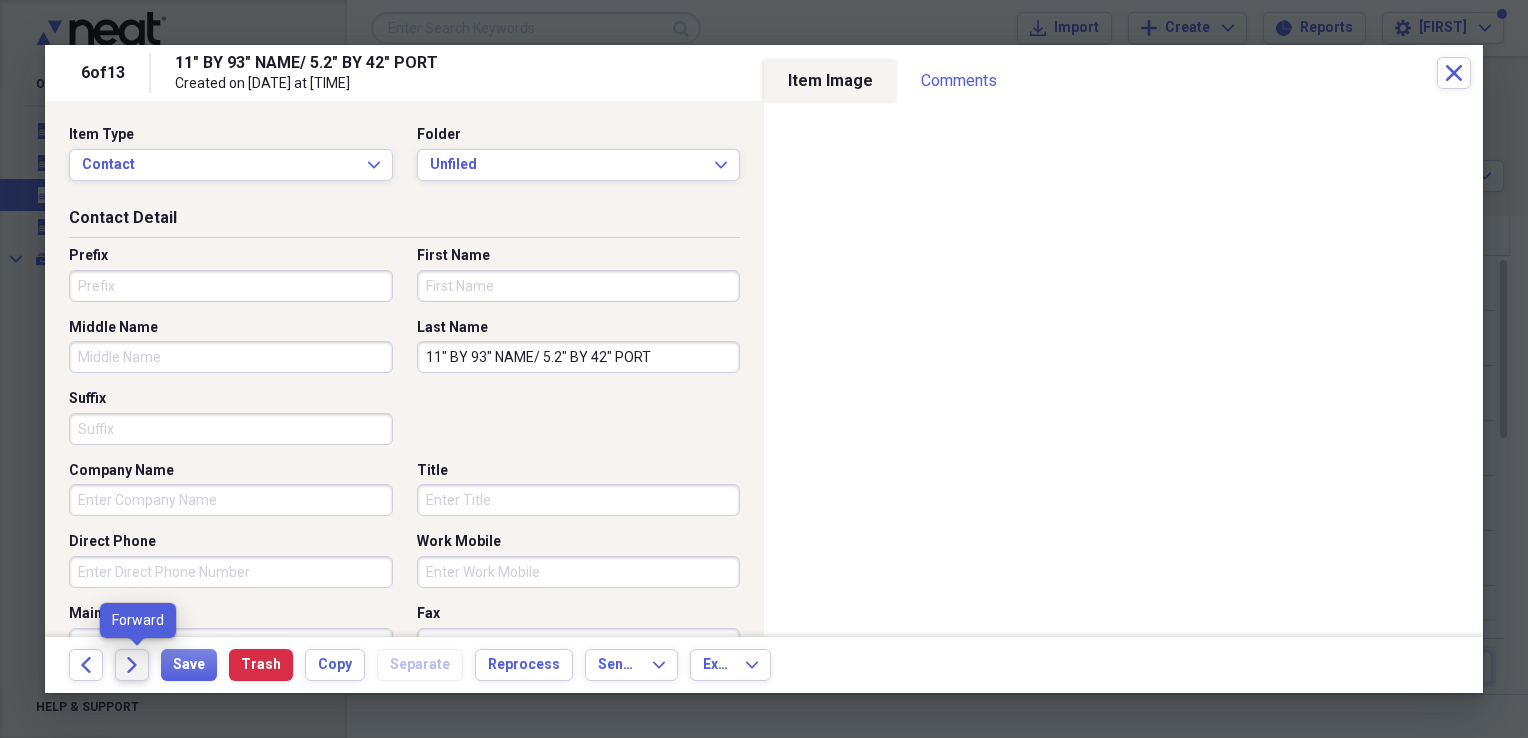 click on "Forward" at bounding box center (132, 665) 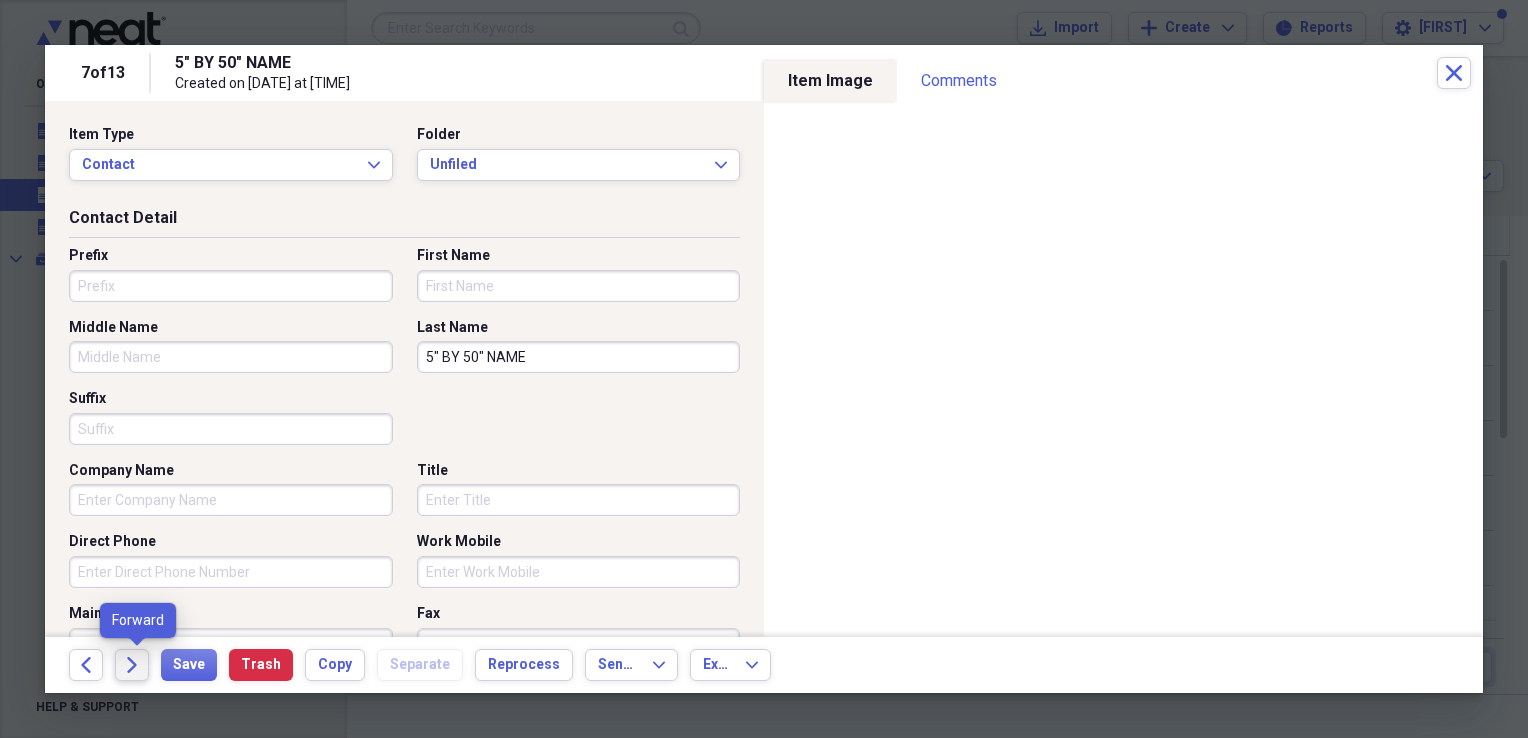 click on "Forward" at bounding box center (132, 665) 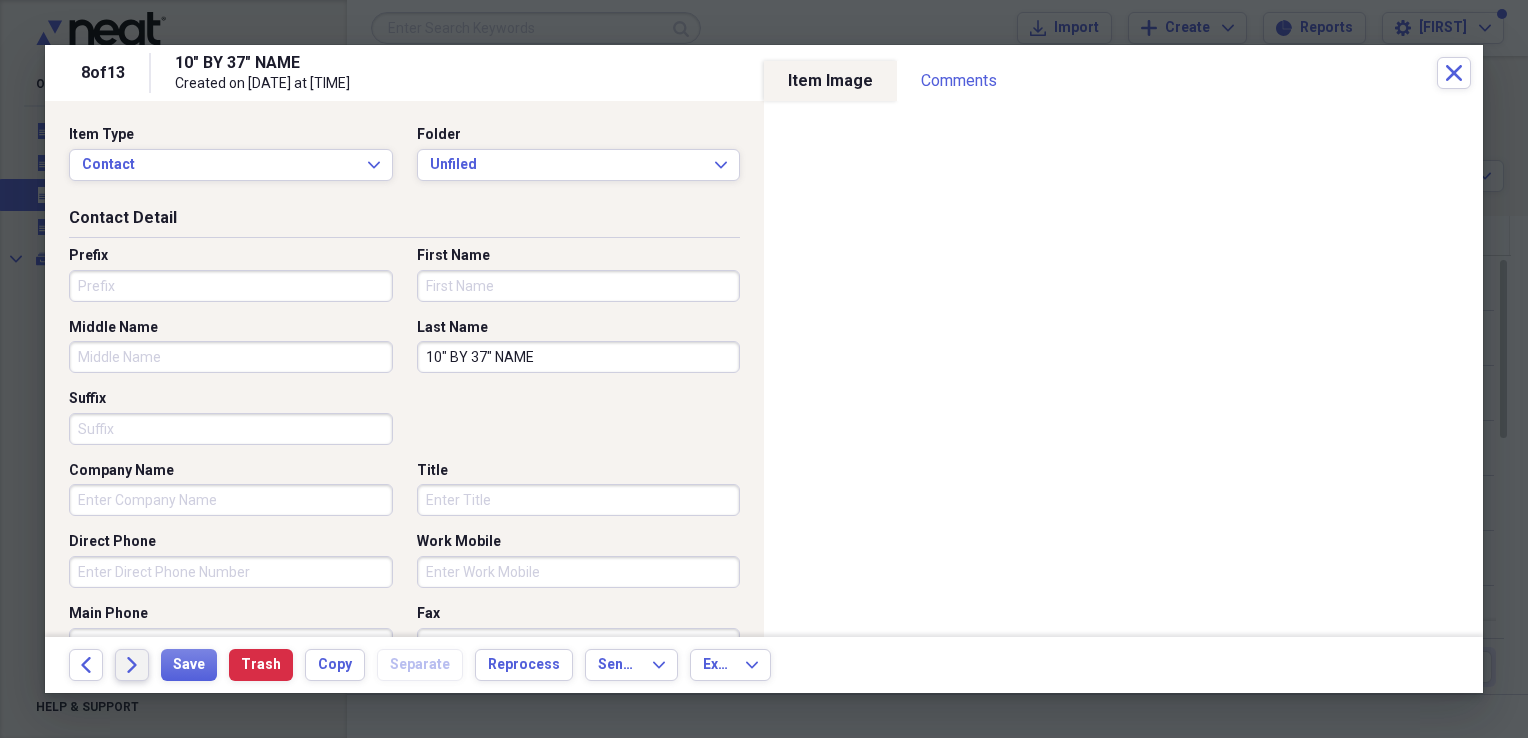 drag, startPoint x: 136, startPoint y: 674, endPoint x: 444, endPoint y: 514, distance: 347.07925 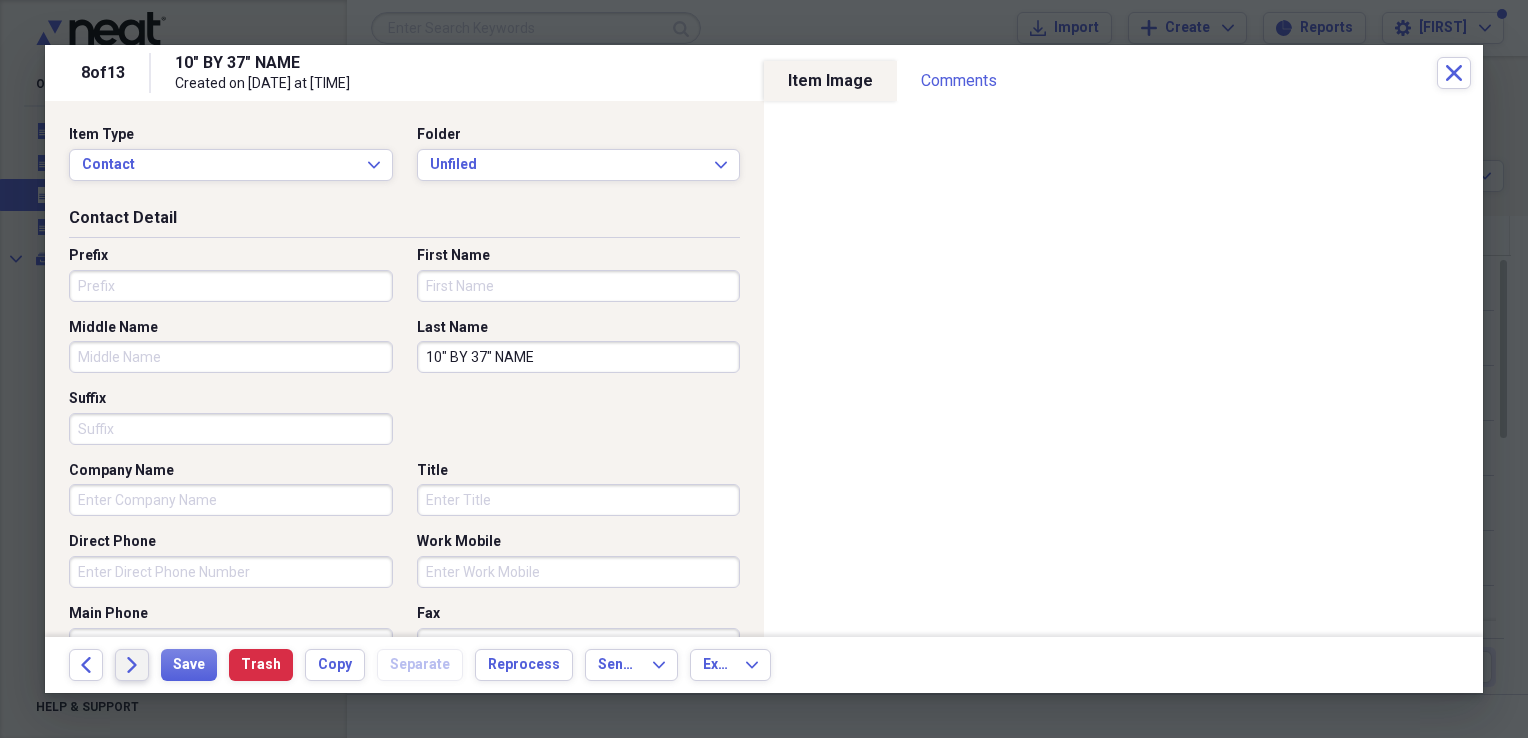 click on "Forward" 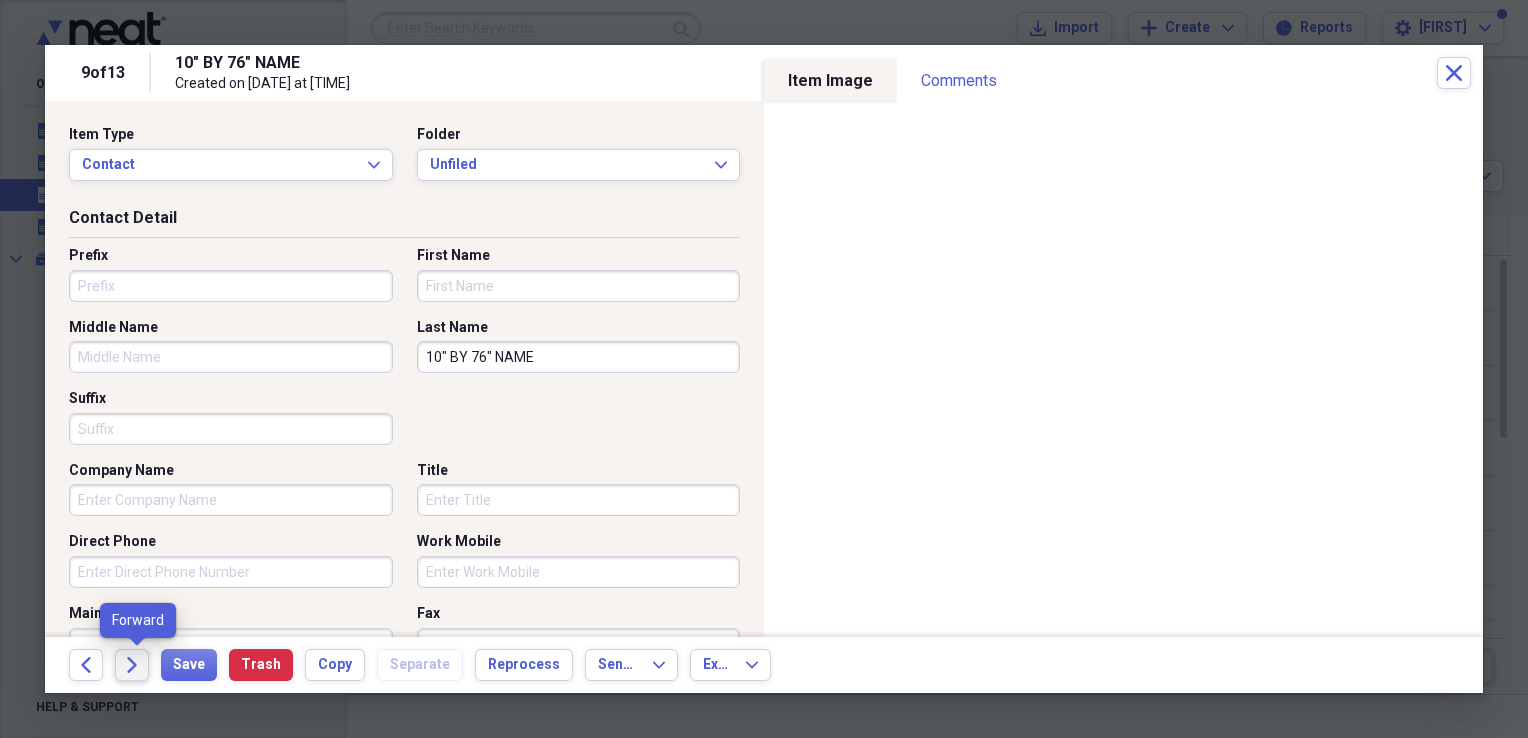 click on "Forward" 